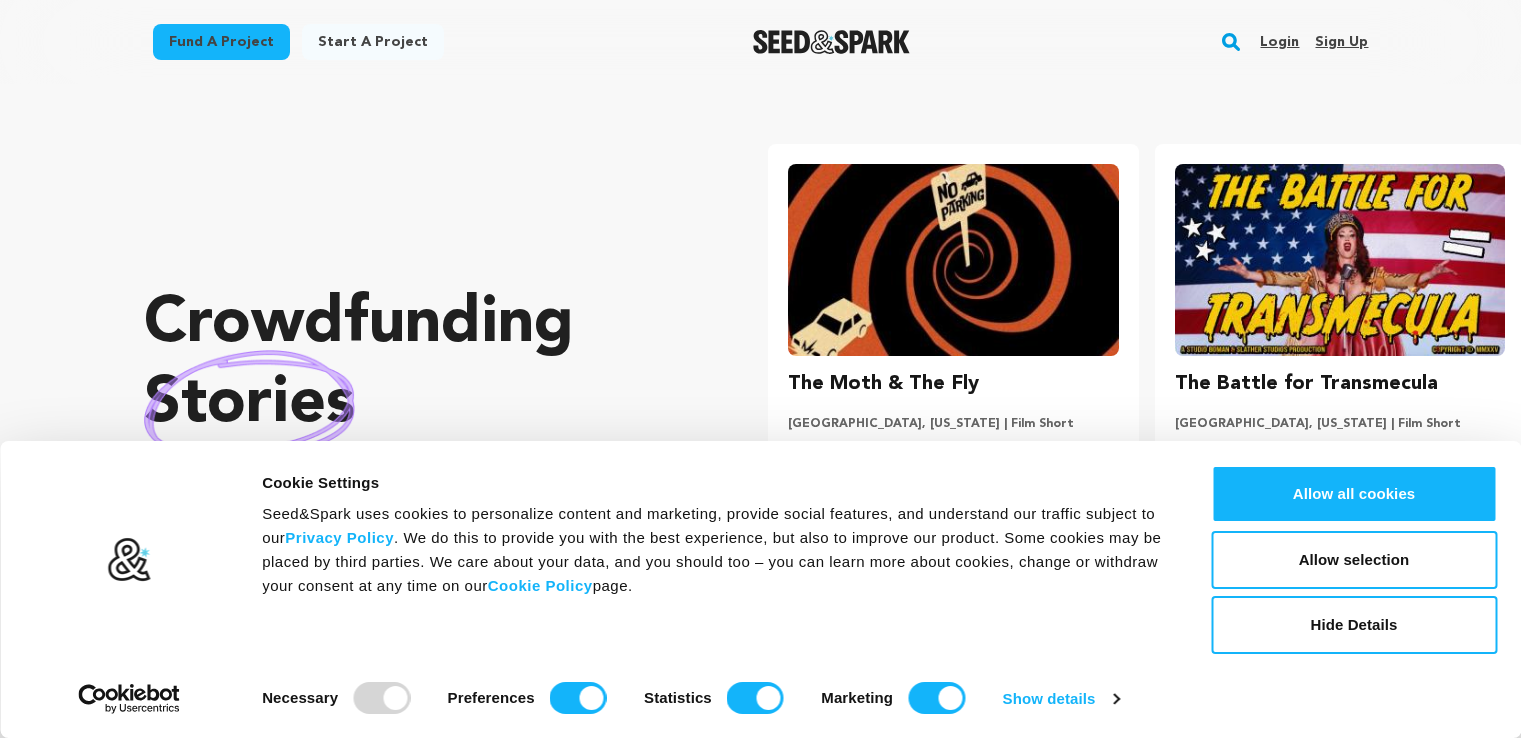 scroll, scrollTop: 0, scrollLeft: 0, axis: both 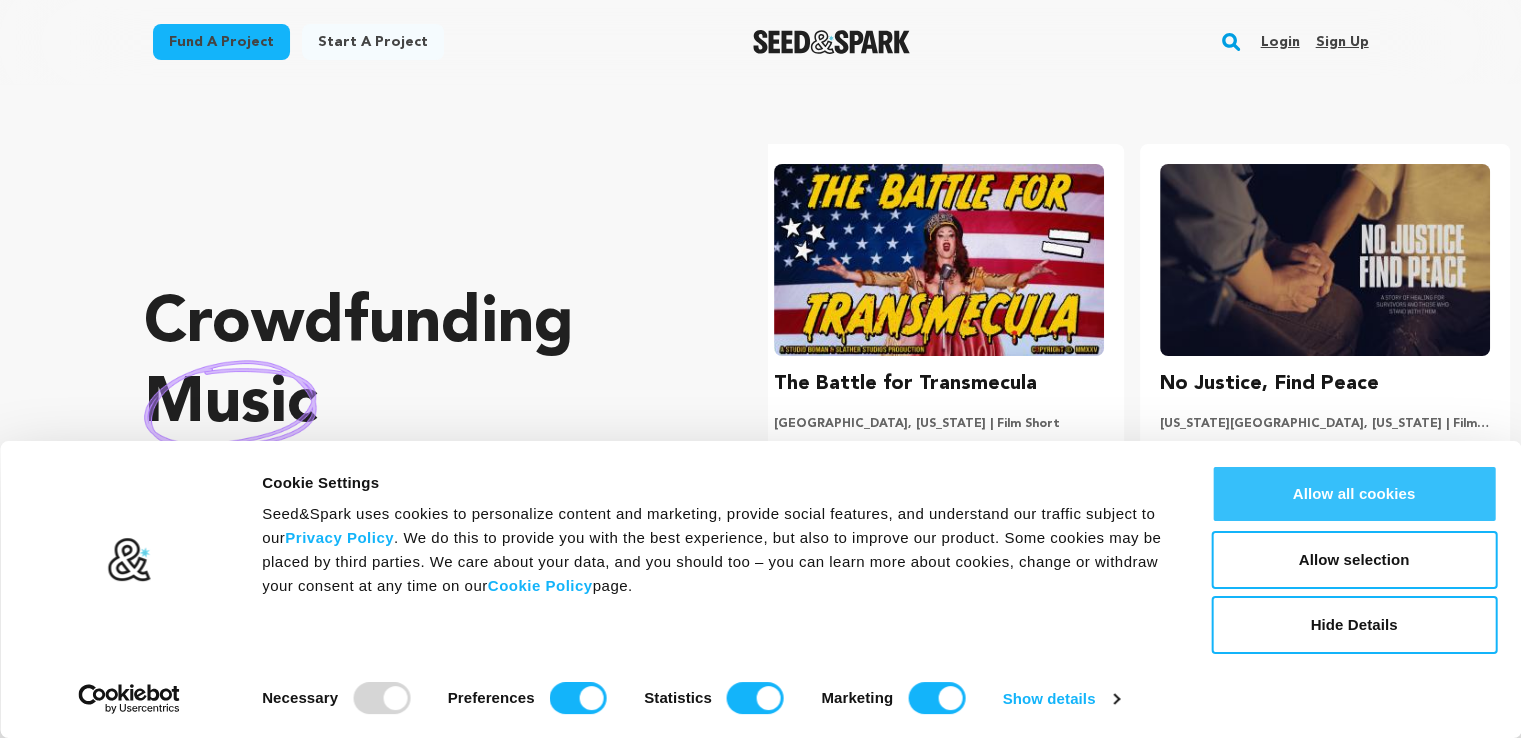 click on "Allow all cookies" at bounding box center (1354, 494) 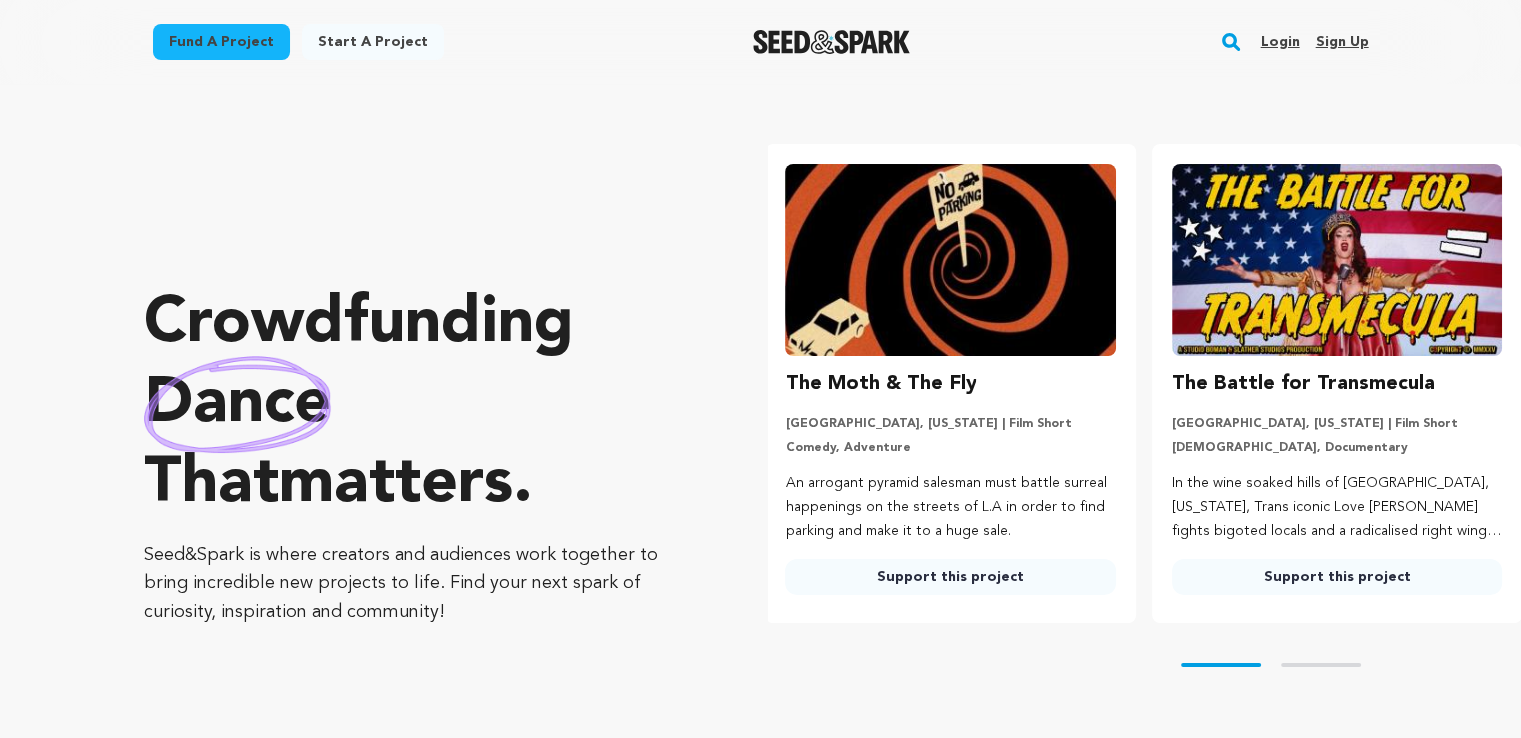 scroll, scrollTop: 0, scrollLeft: 0, axis: both 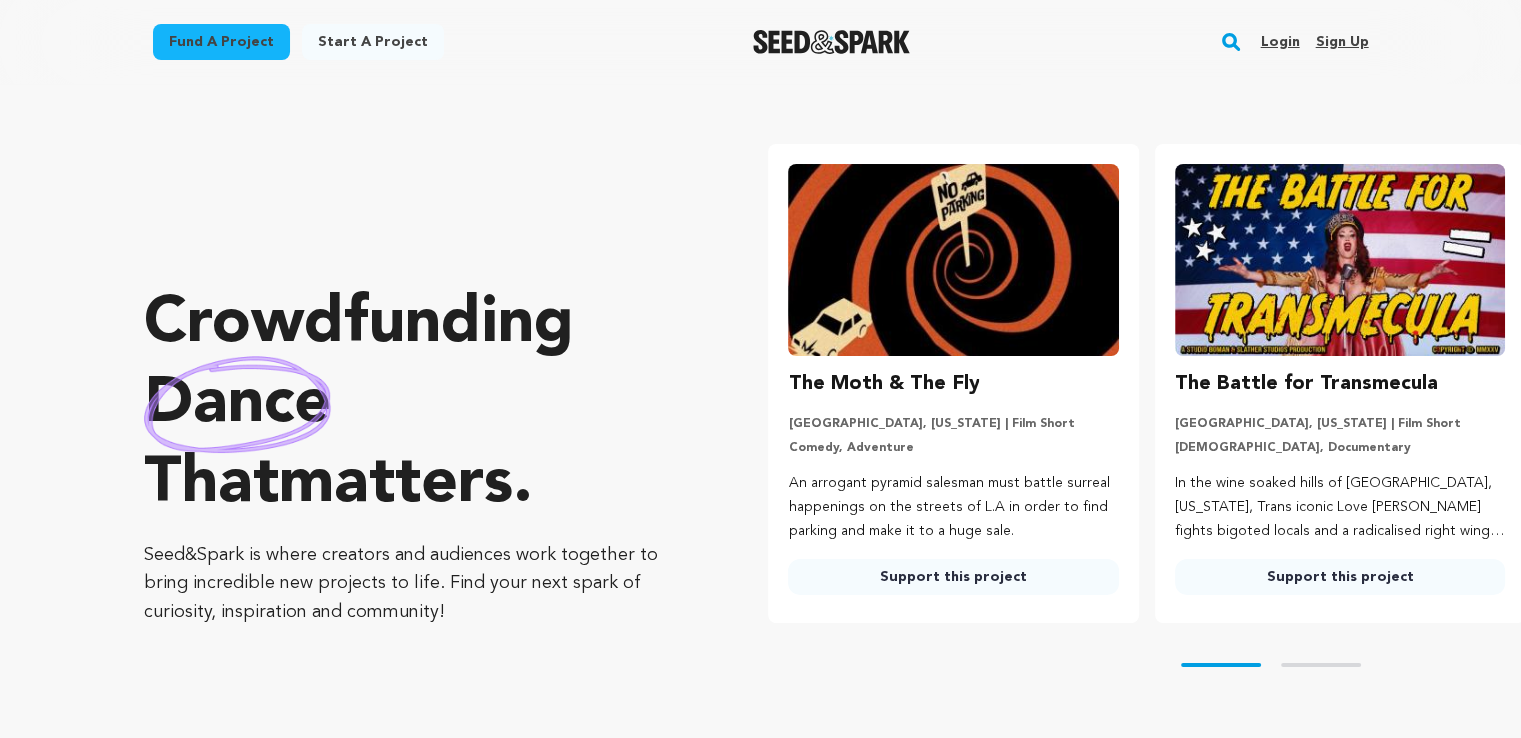 click on "Sign up" at bounding box center (1341, 42) 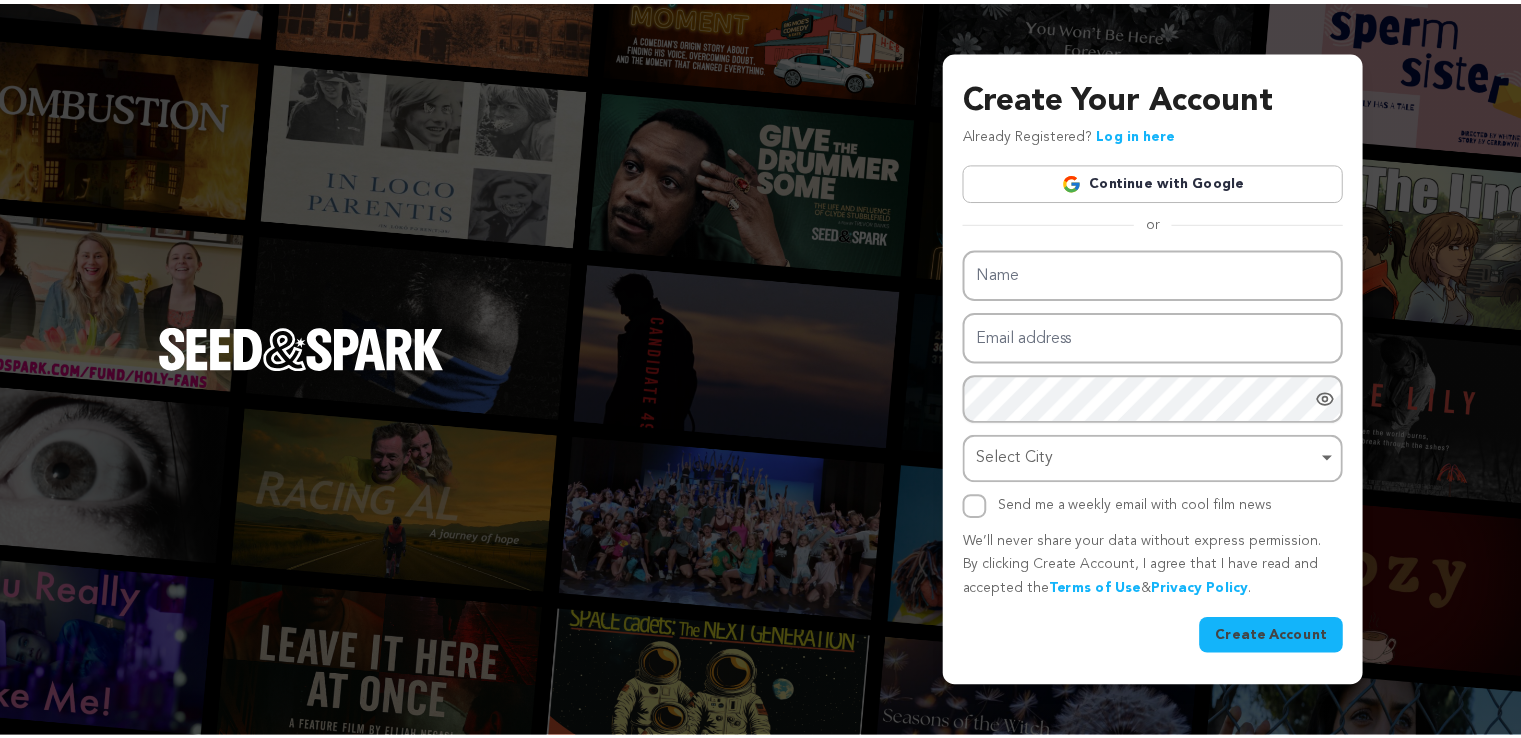 scroll, scrollTop: 0, scrollLeft: 0, axis: both 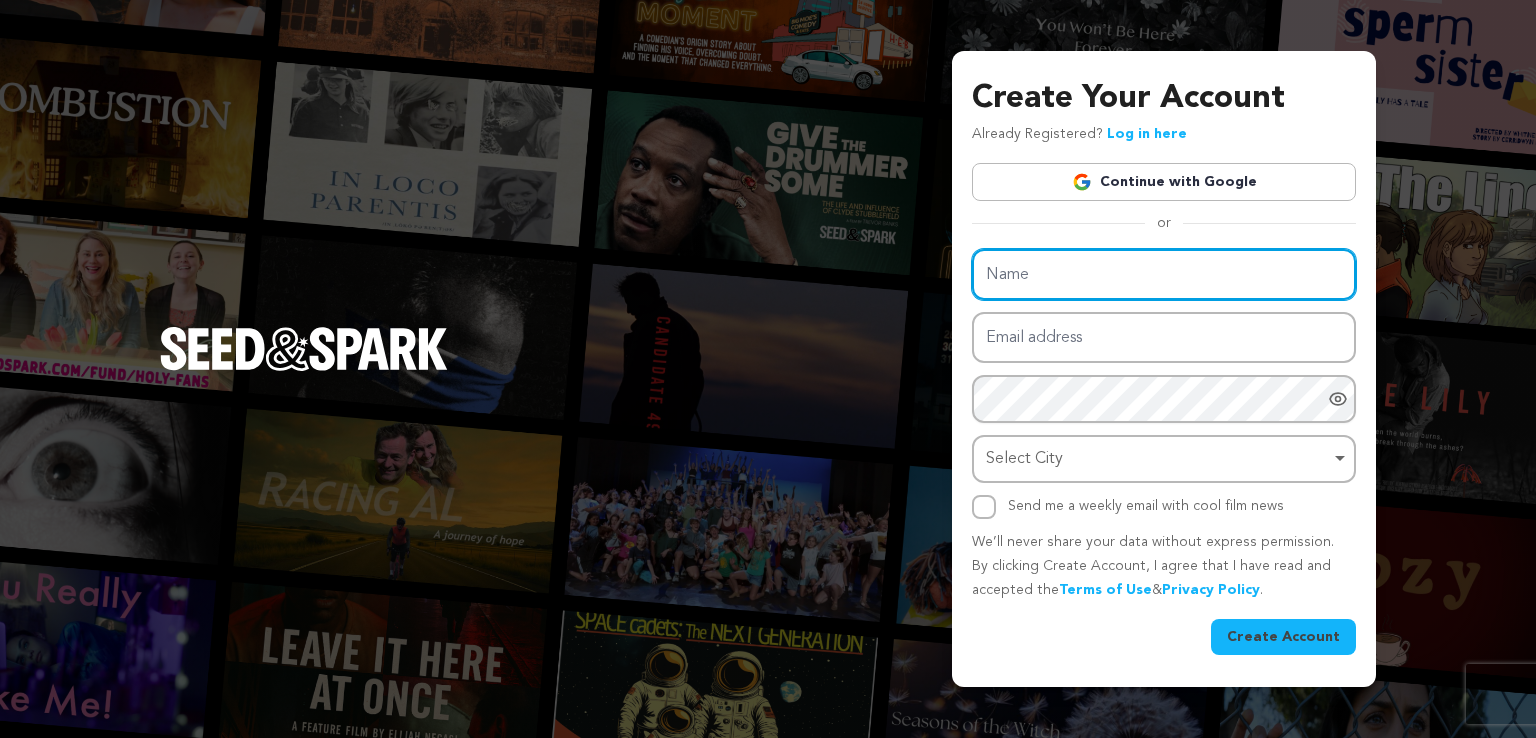 click on "Name" at bounding box center (1164, 274) 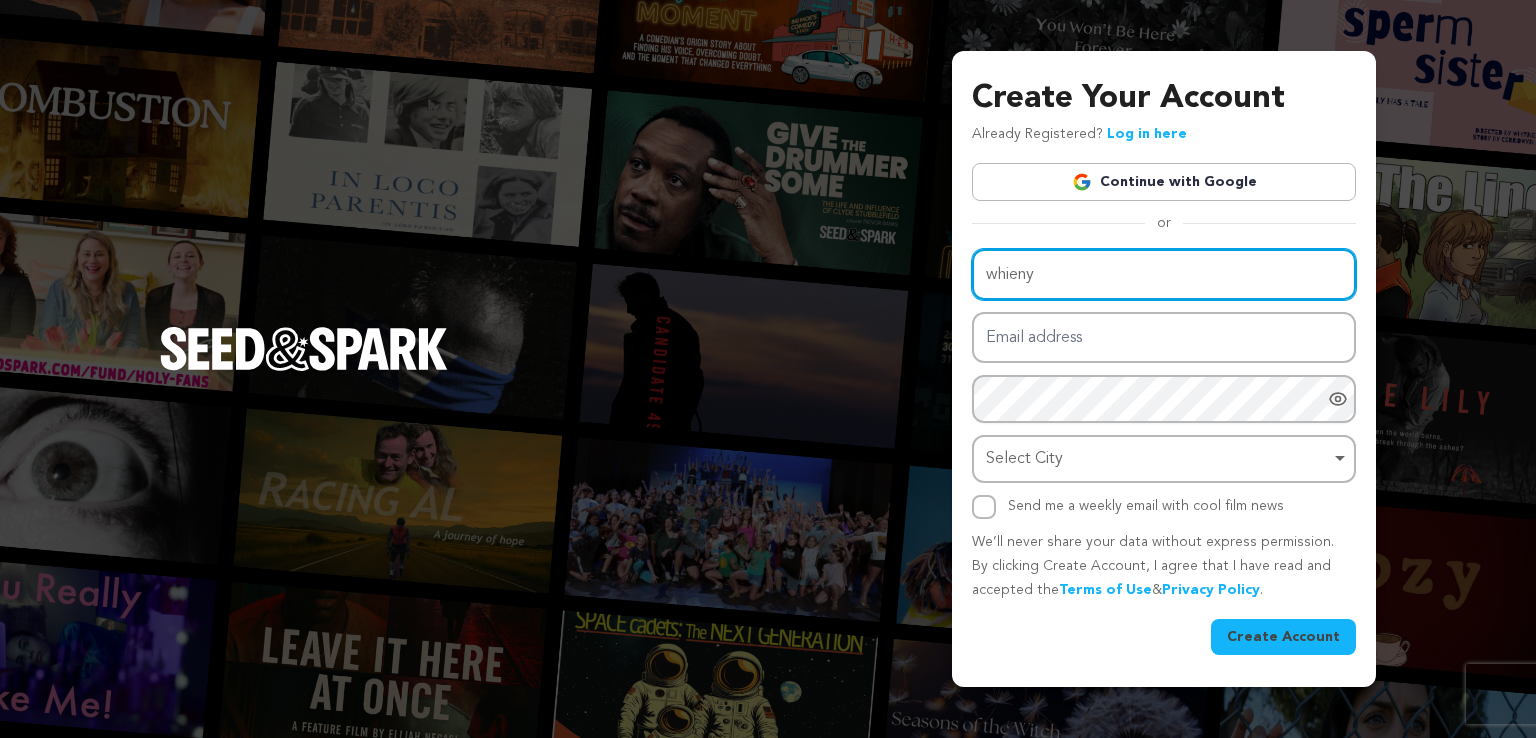 click on "whieny" at bounding box center (1164, 274) 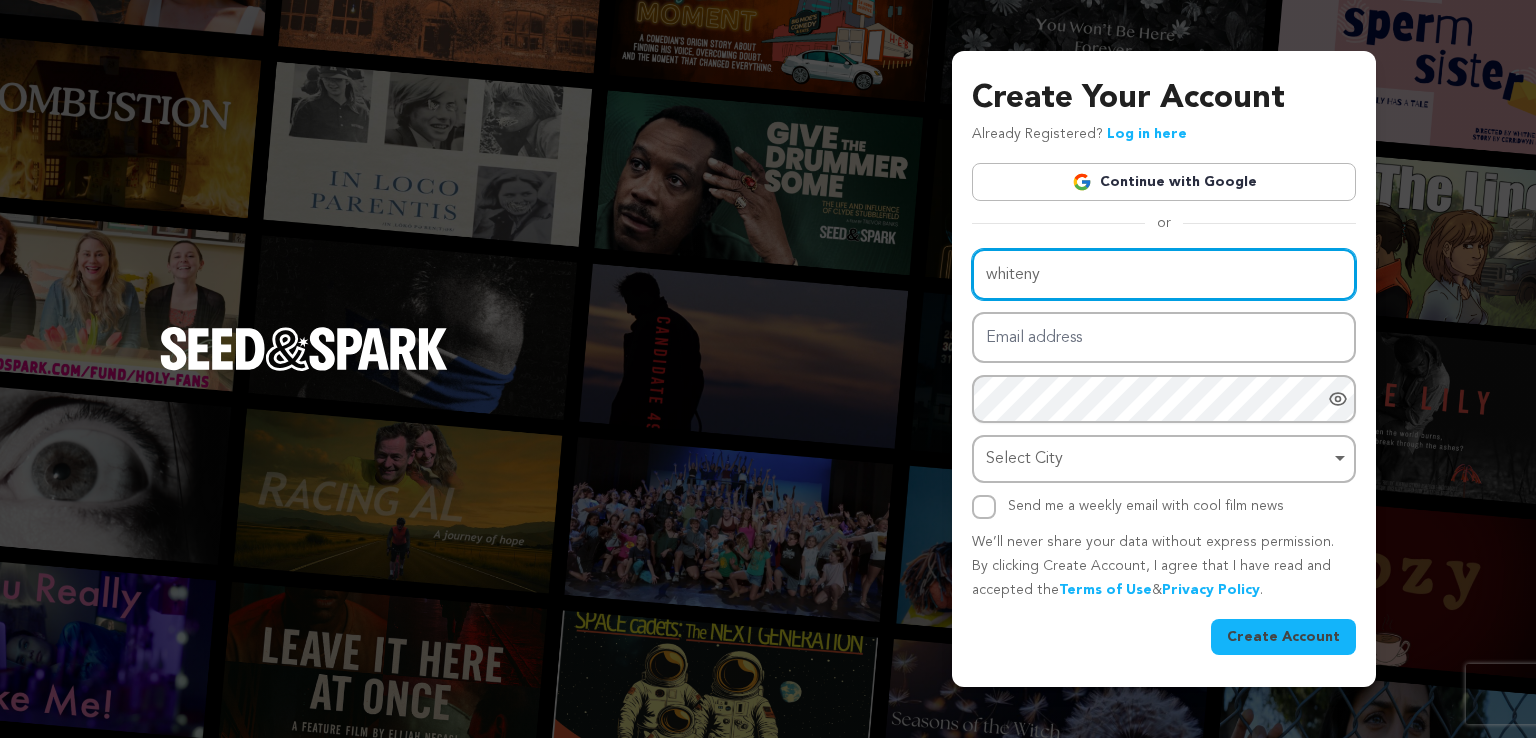 click on "whiteny" at bounding box center [1164, 274] 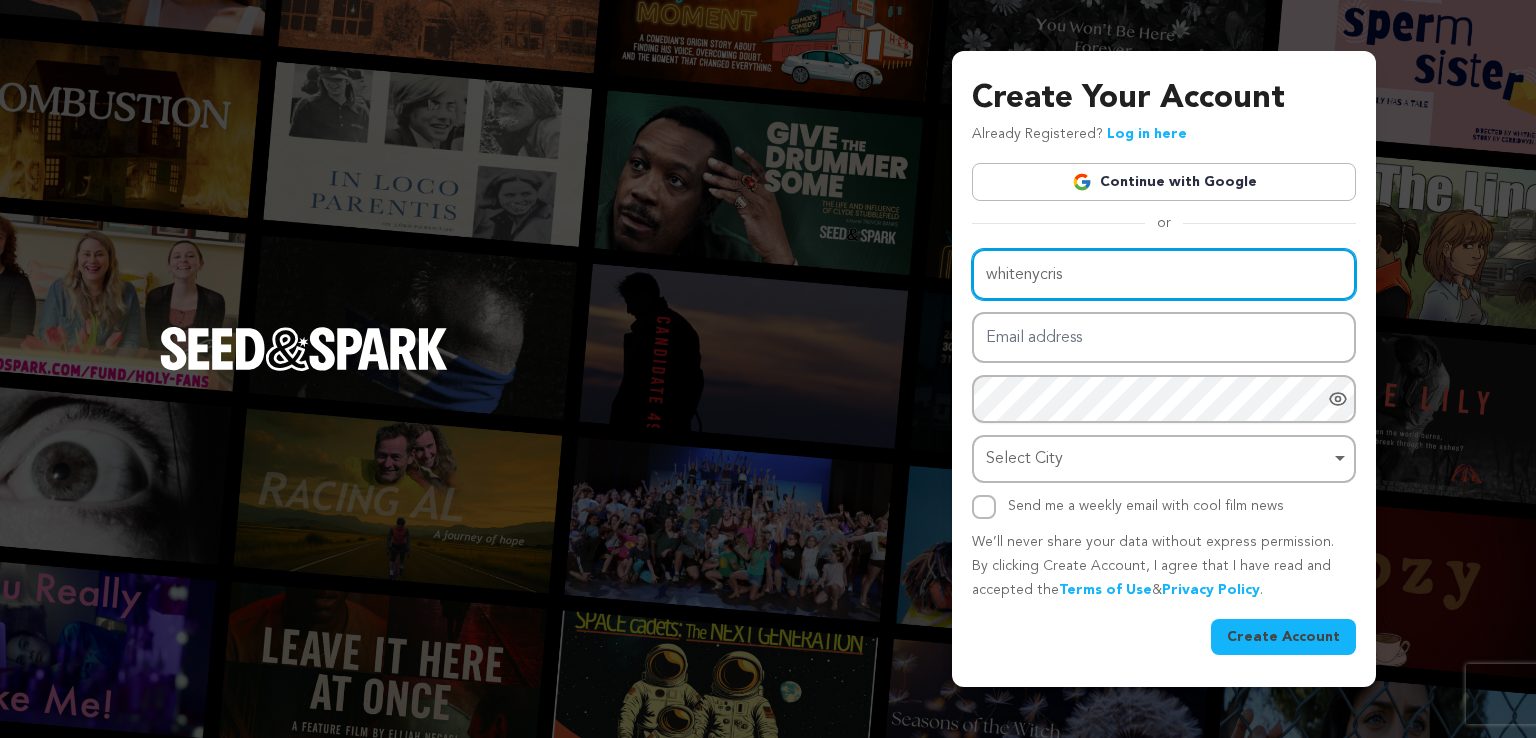 type on "whitenycris" 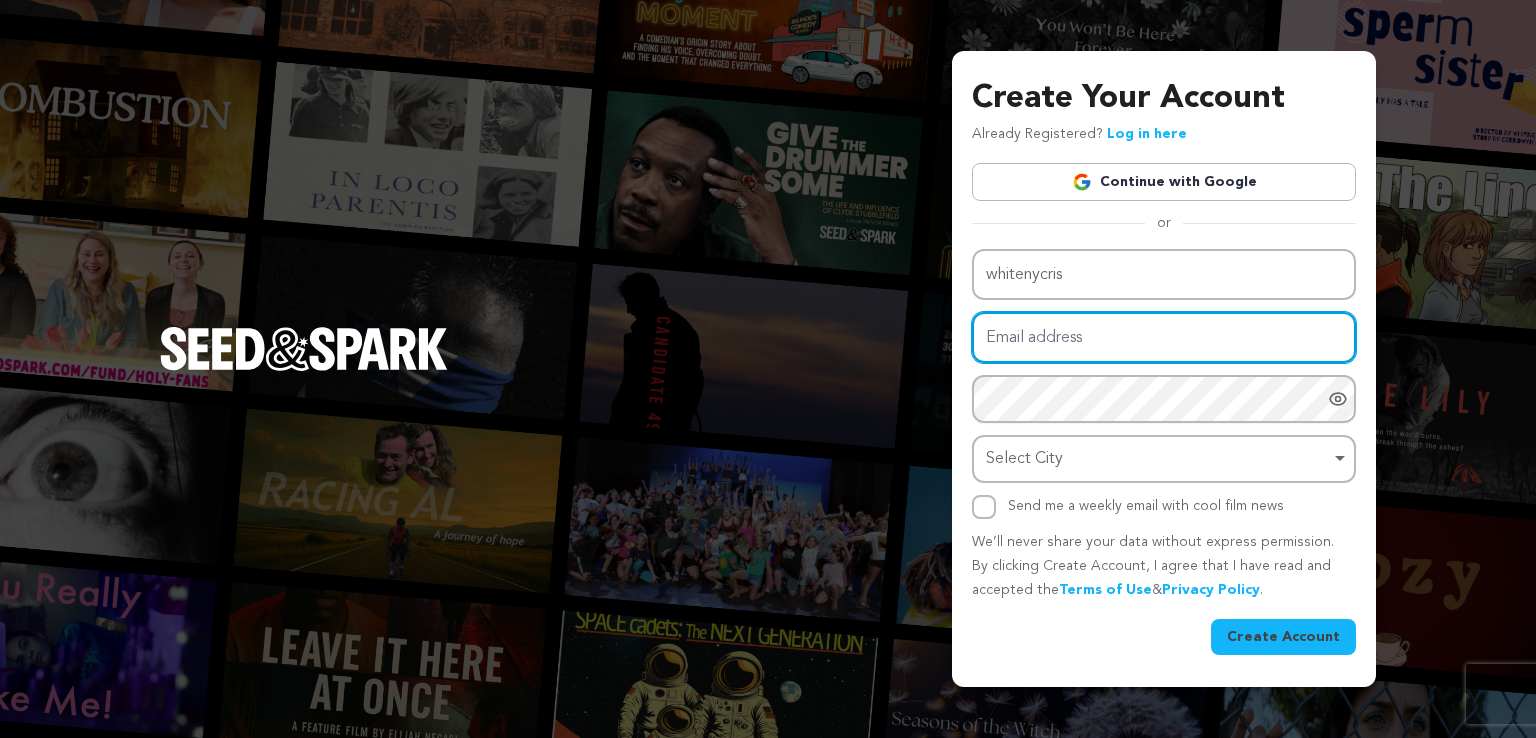 click on "Email address" at bounding box center [1164, 337] 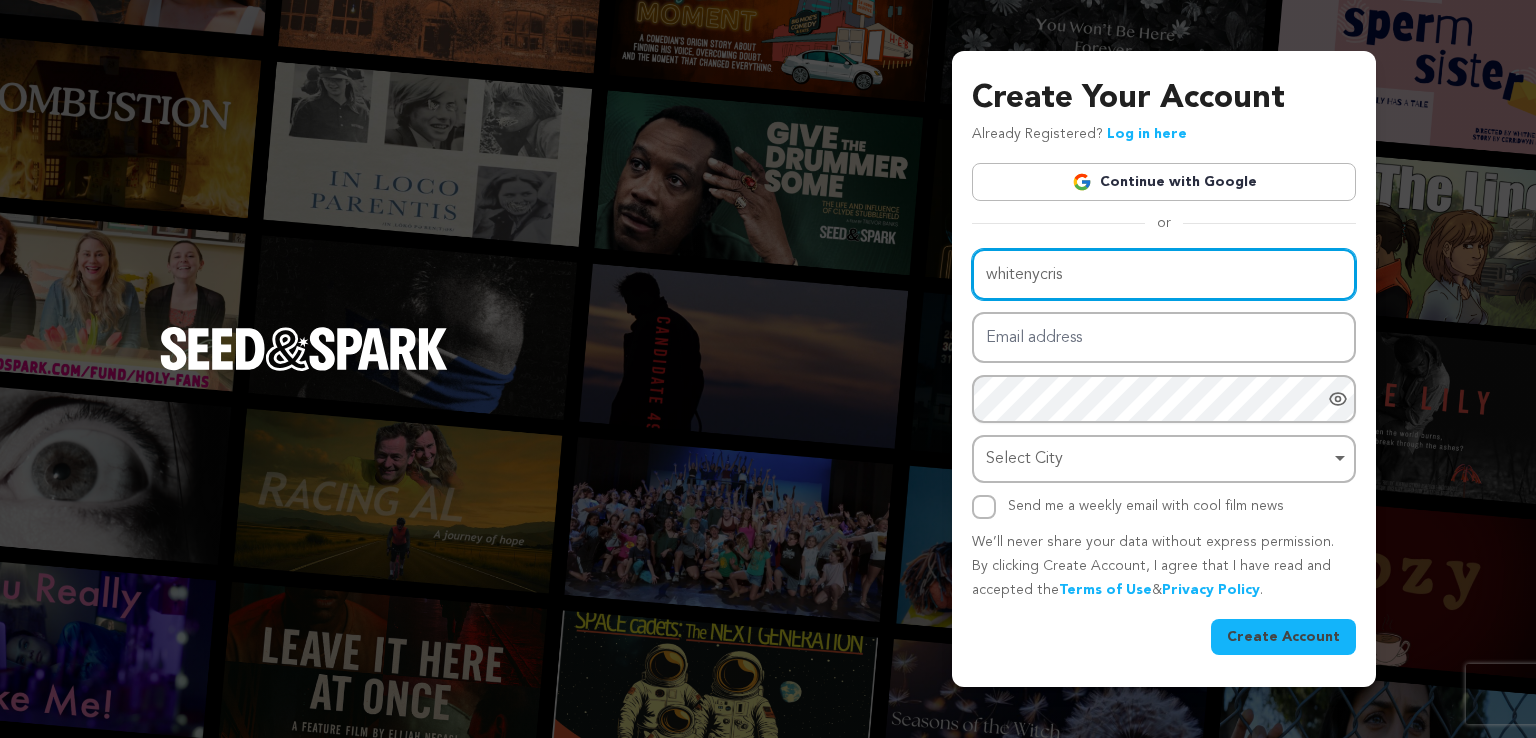 click on "whitenycris" at bounding box center [1164, 274] 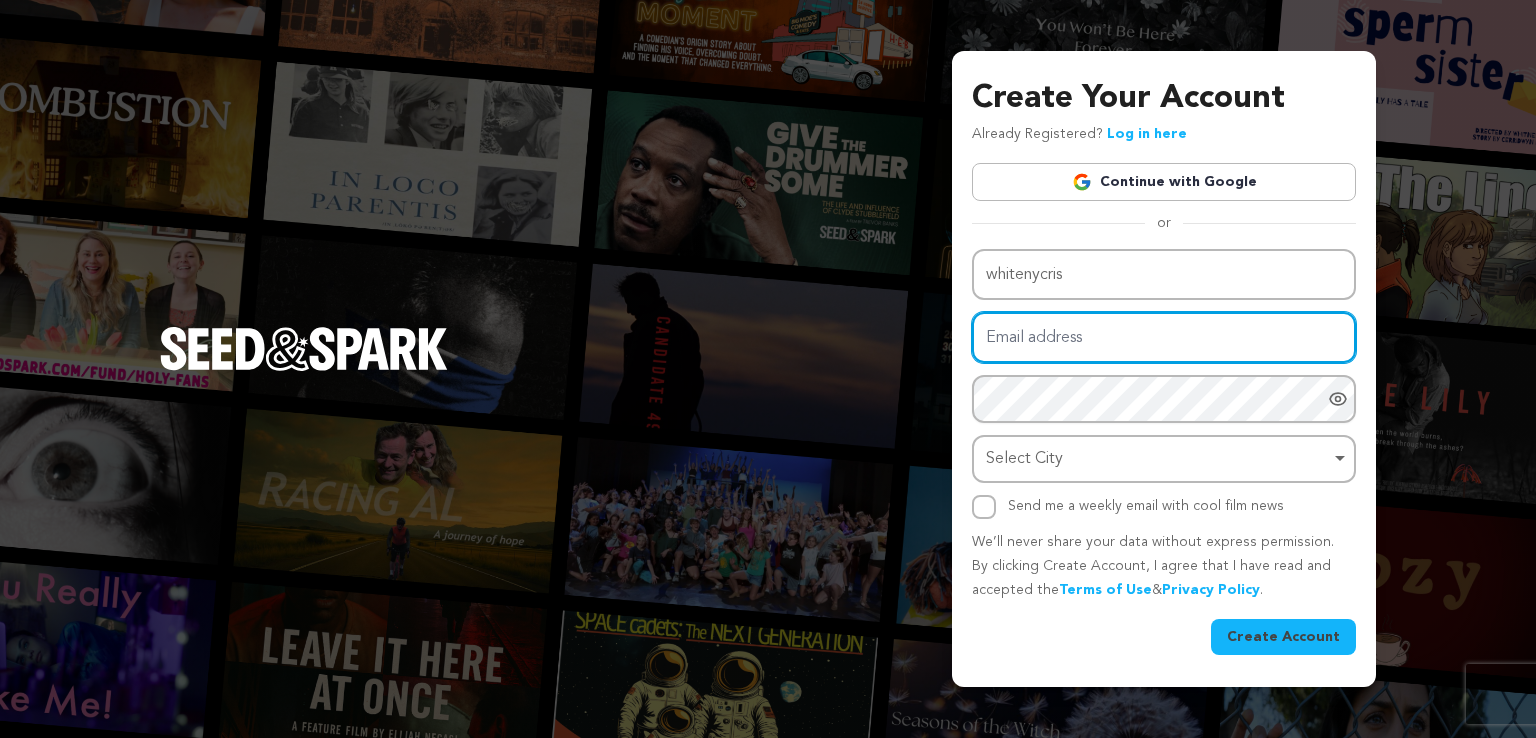 click on "Email address" at bounding box center [1164, 337] 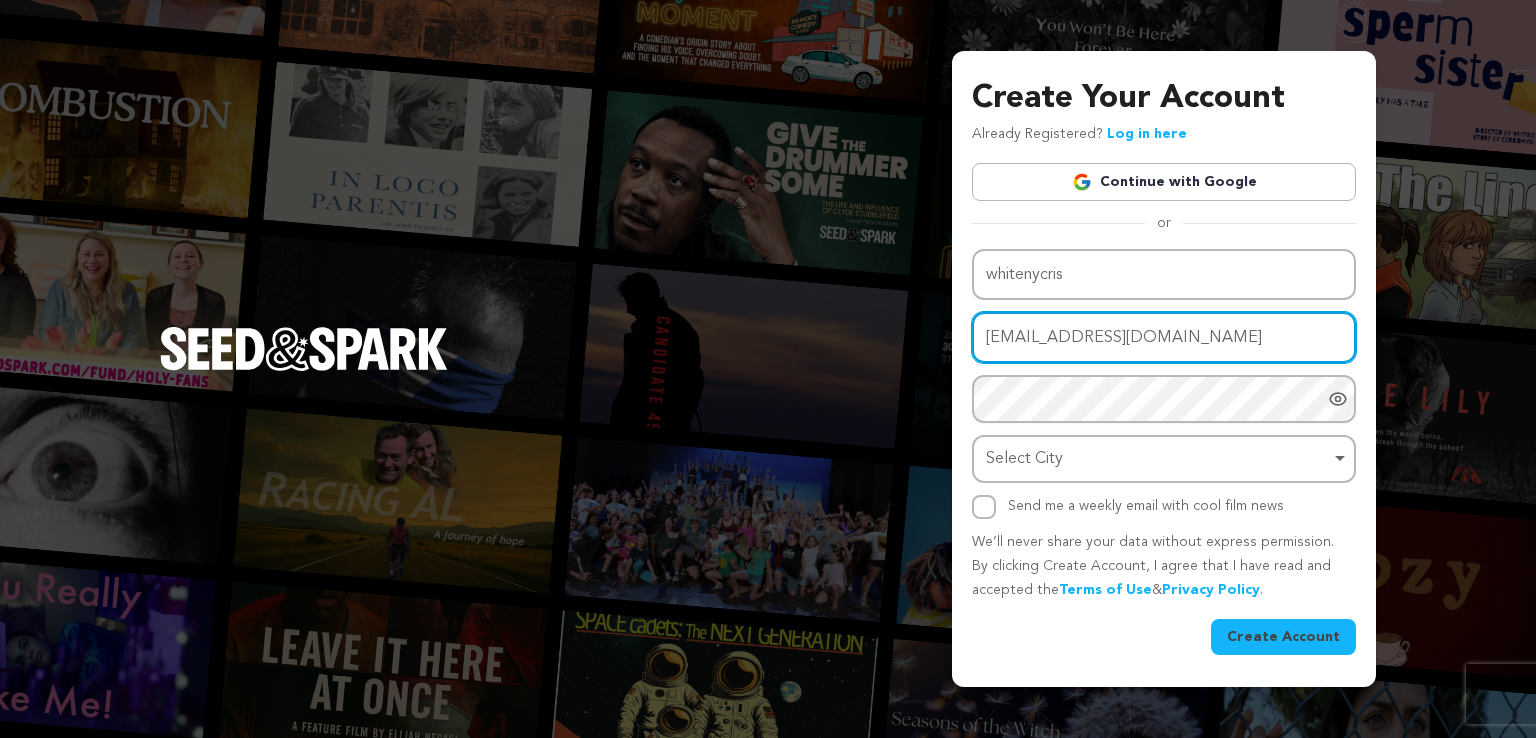 type on "olaidef17@gmail.com" 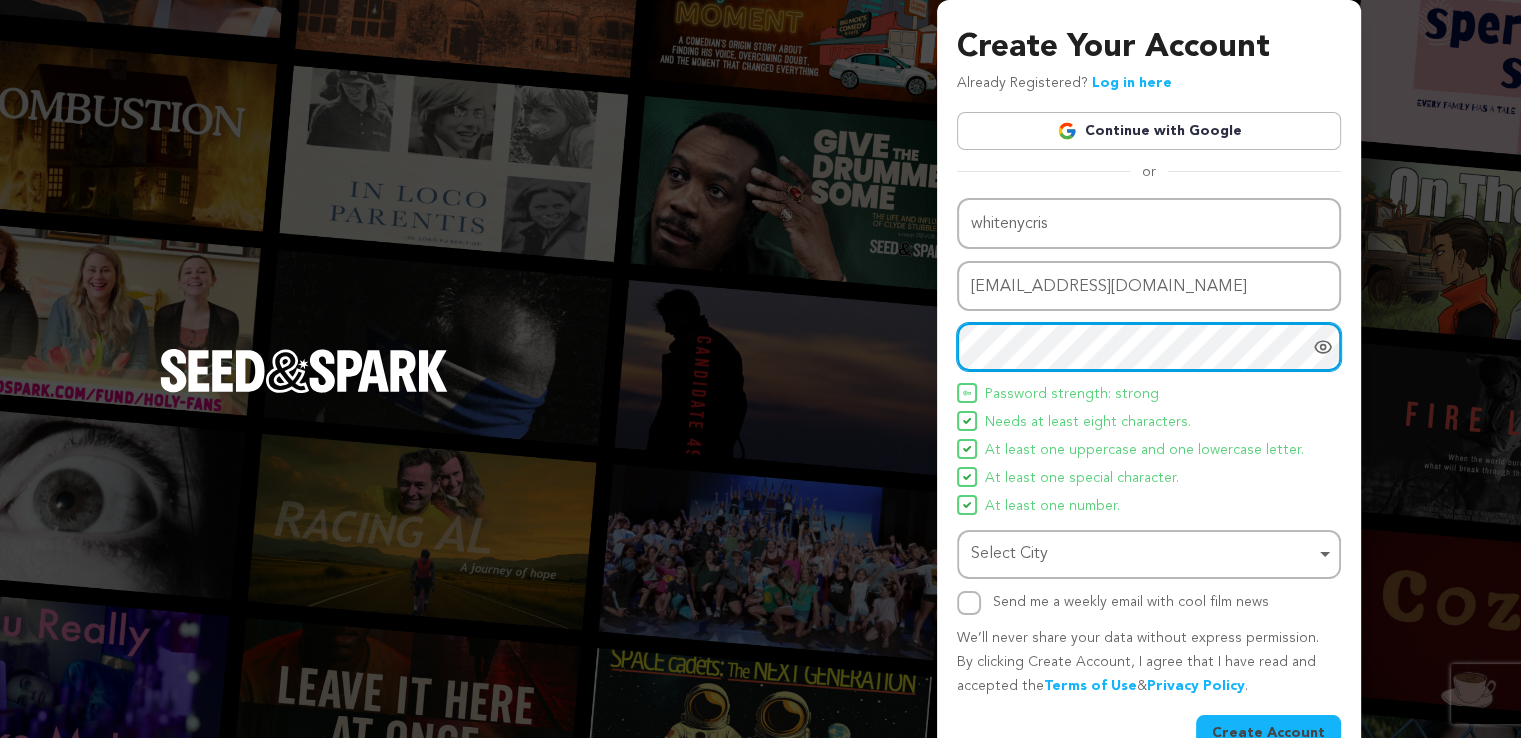 click on "Select City Remove item" at bounding box center [1143, 554] 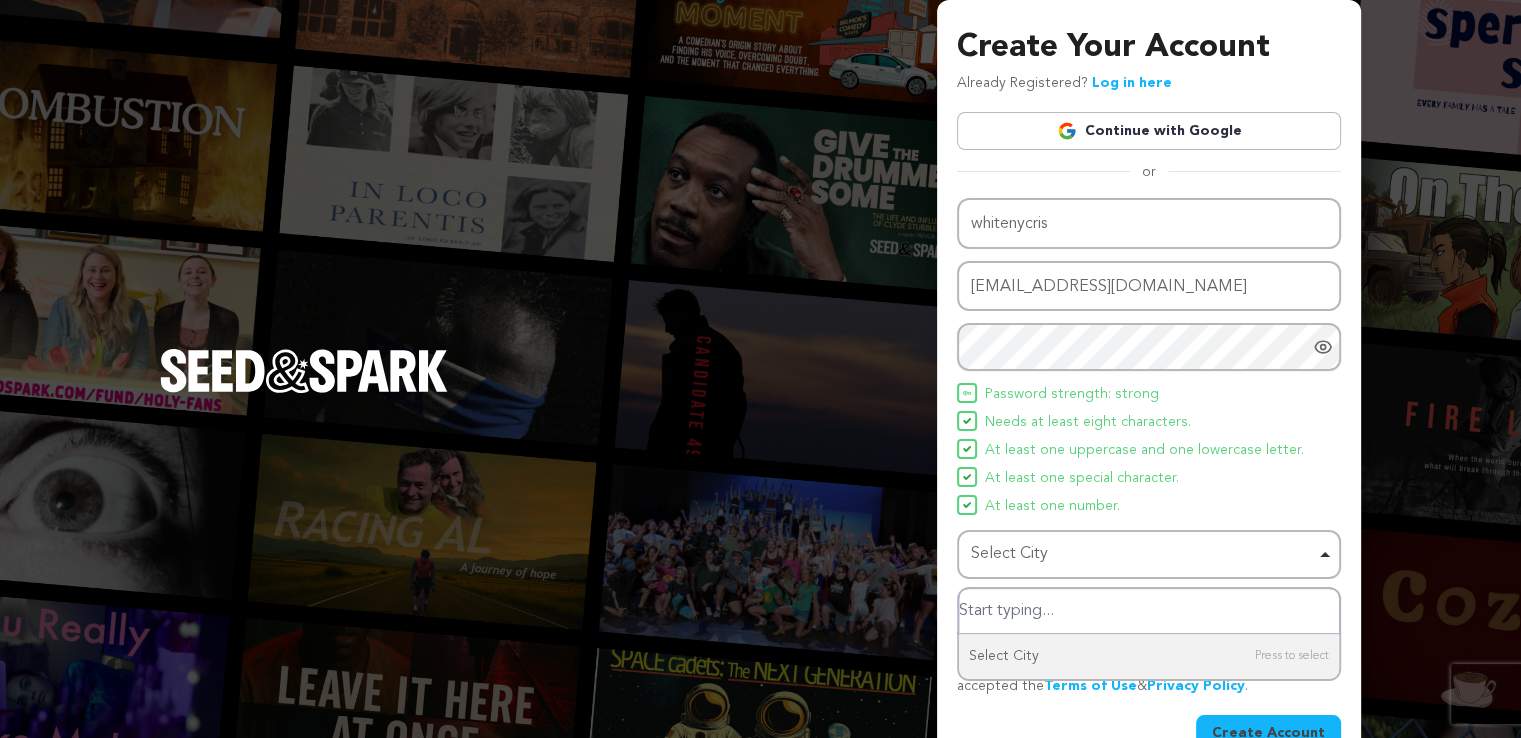 click at bounding box center [1149, 611] 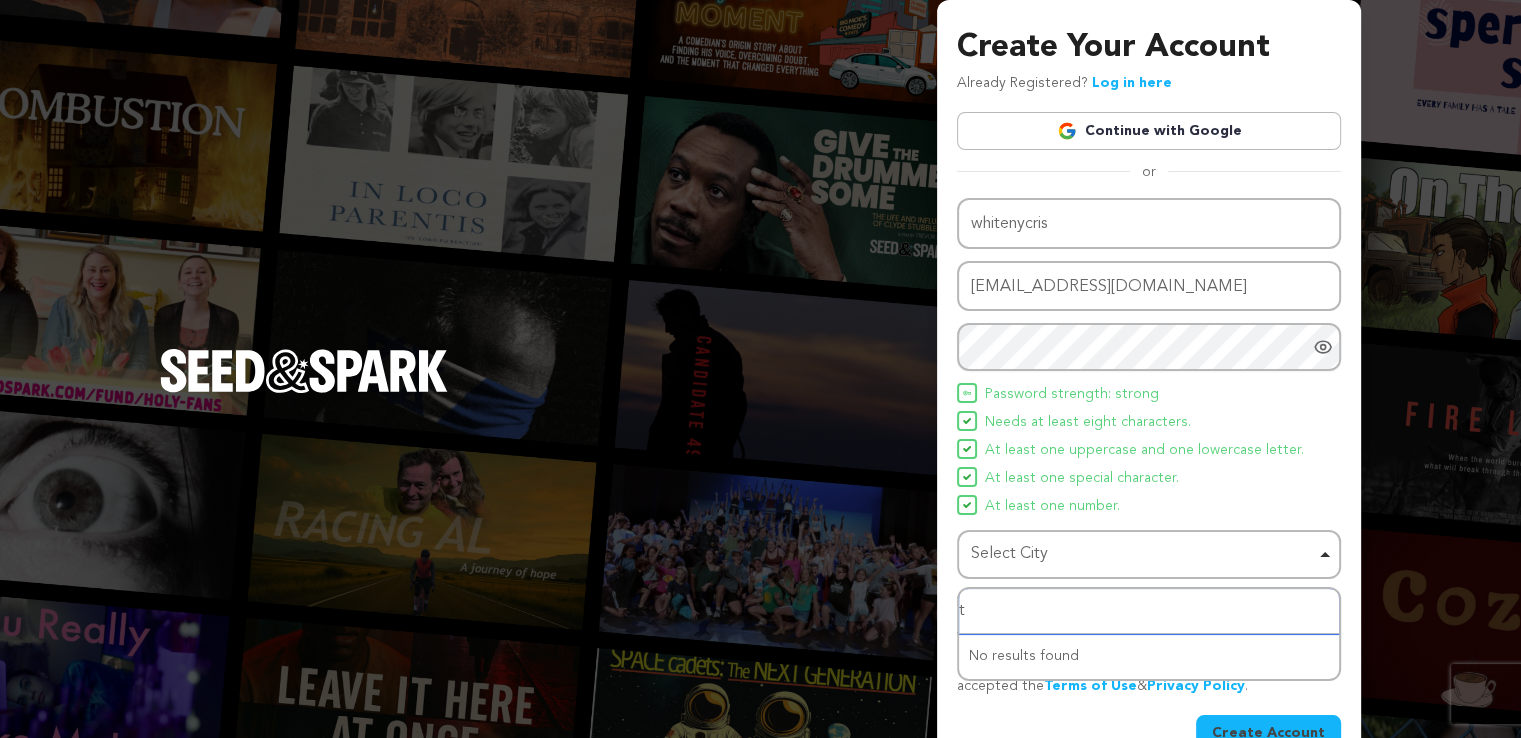 type on "te" 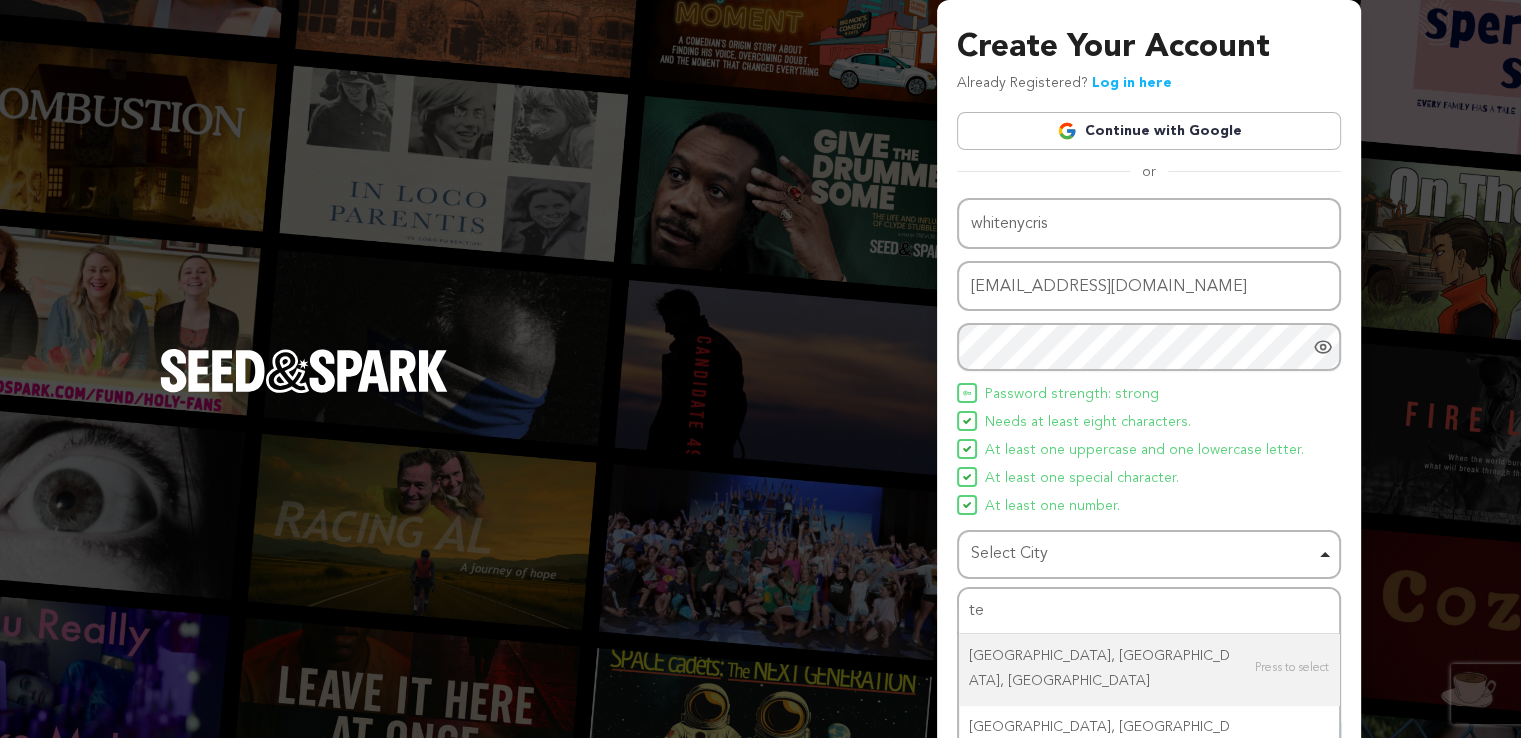 type 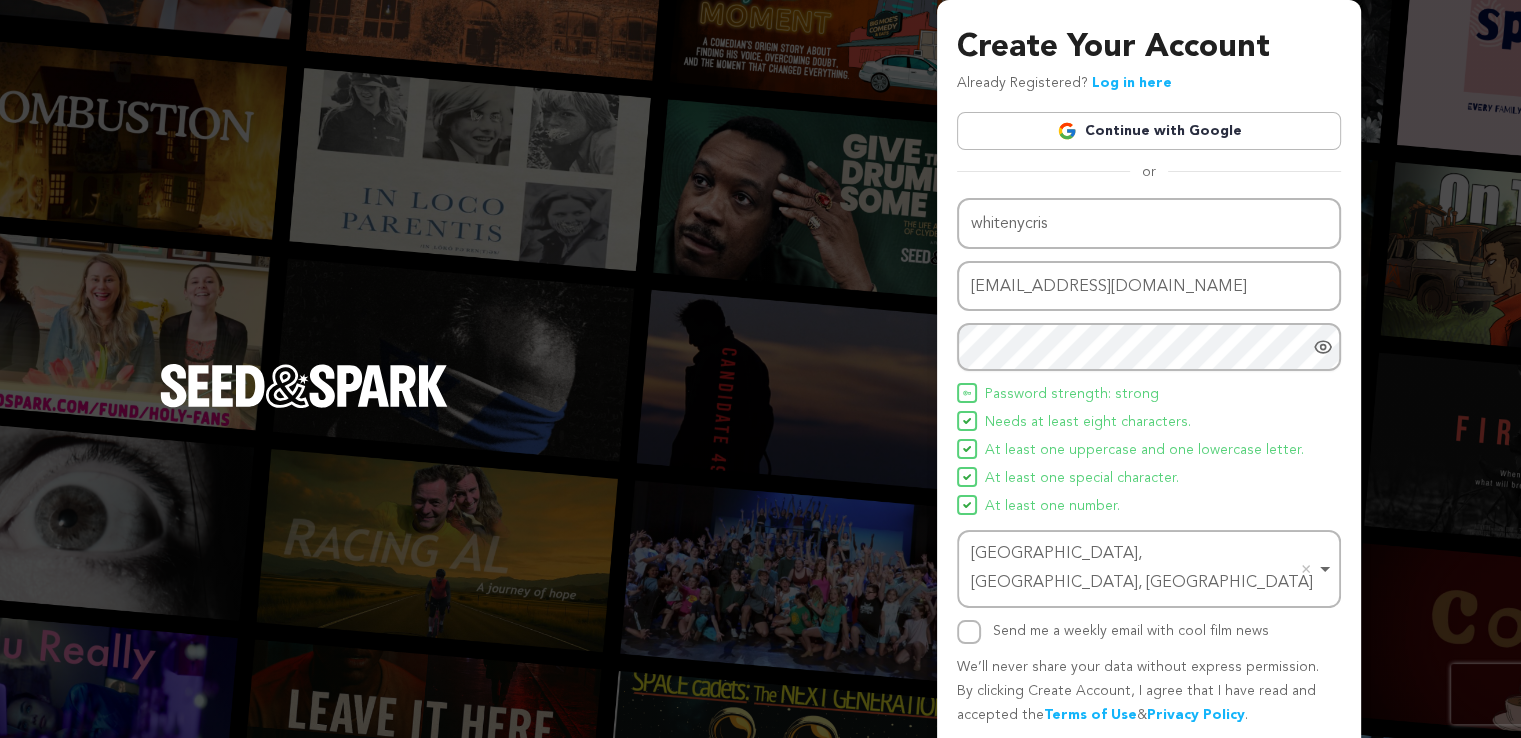 click on "Send me a weekly email with cool film news" at bounding box center (1131, 631) 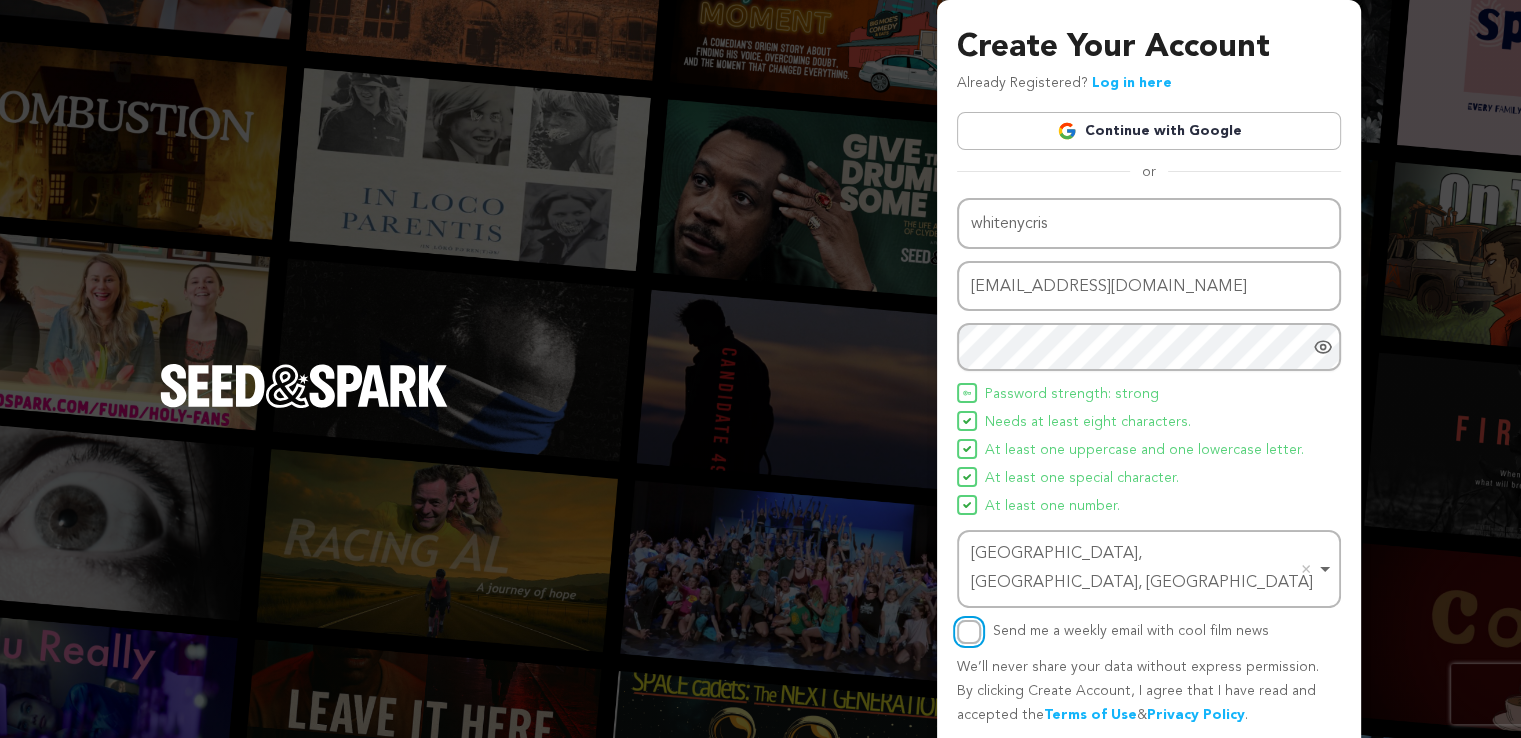 click on "Send me a weekly email with cool film news" at bounding box center [969, 632] 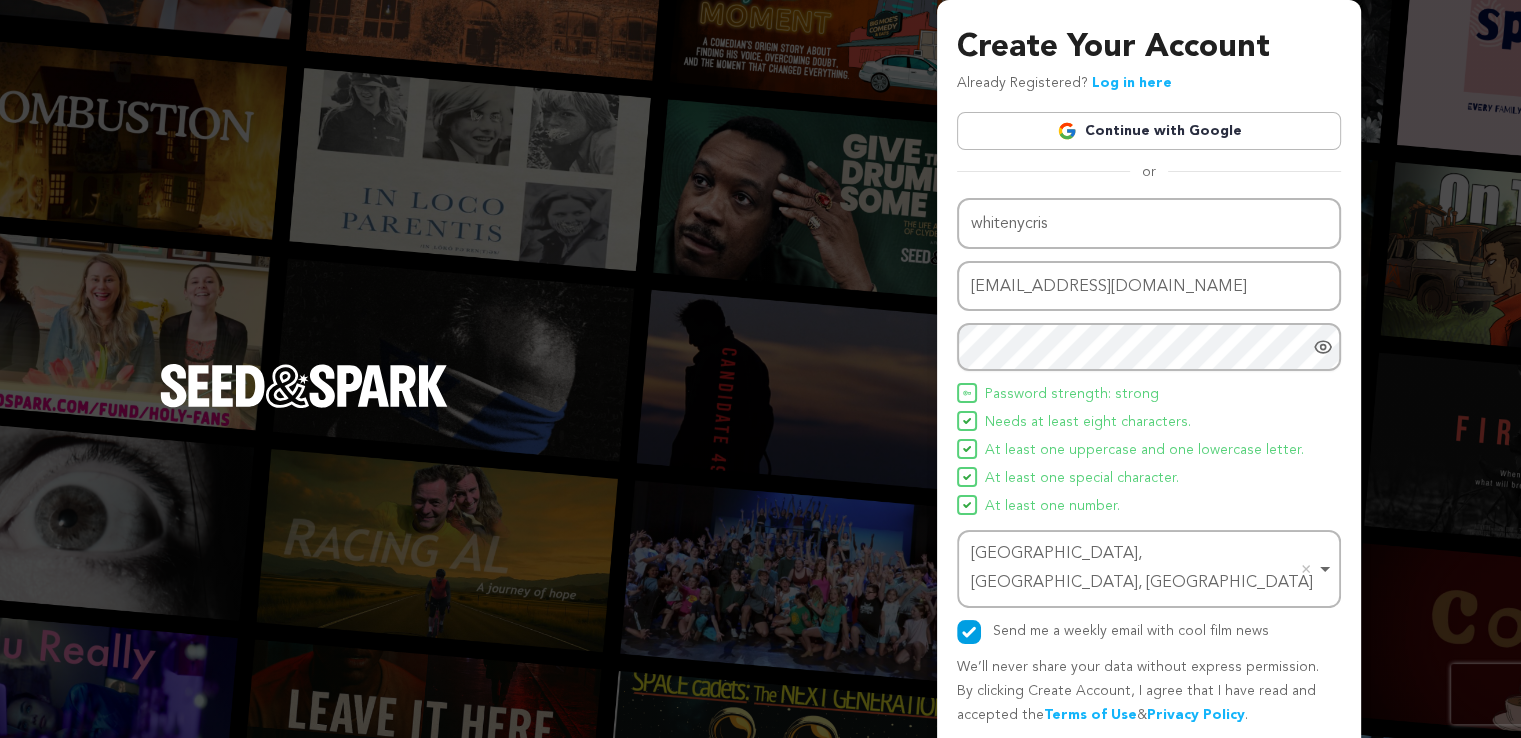 click on "Create Account" at bounding box center [1268, 761] 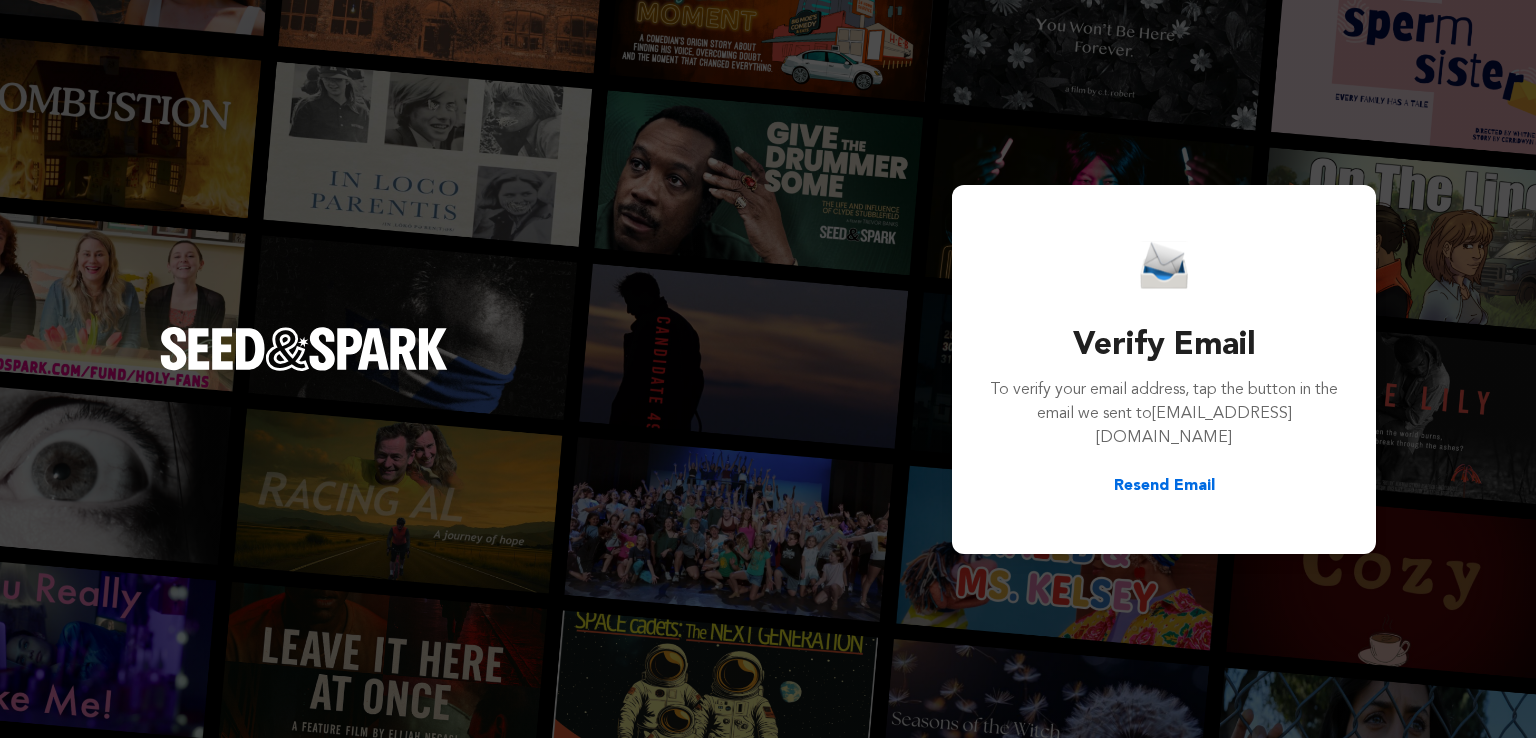scroll, scrollTop: 0, scrollLeft: 0, axis: both 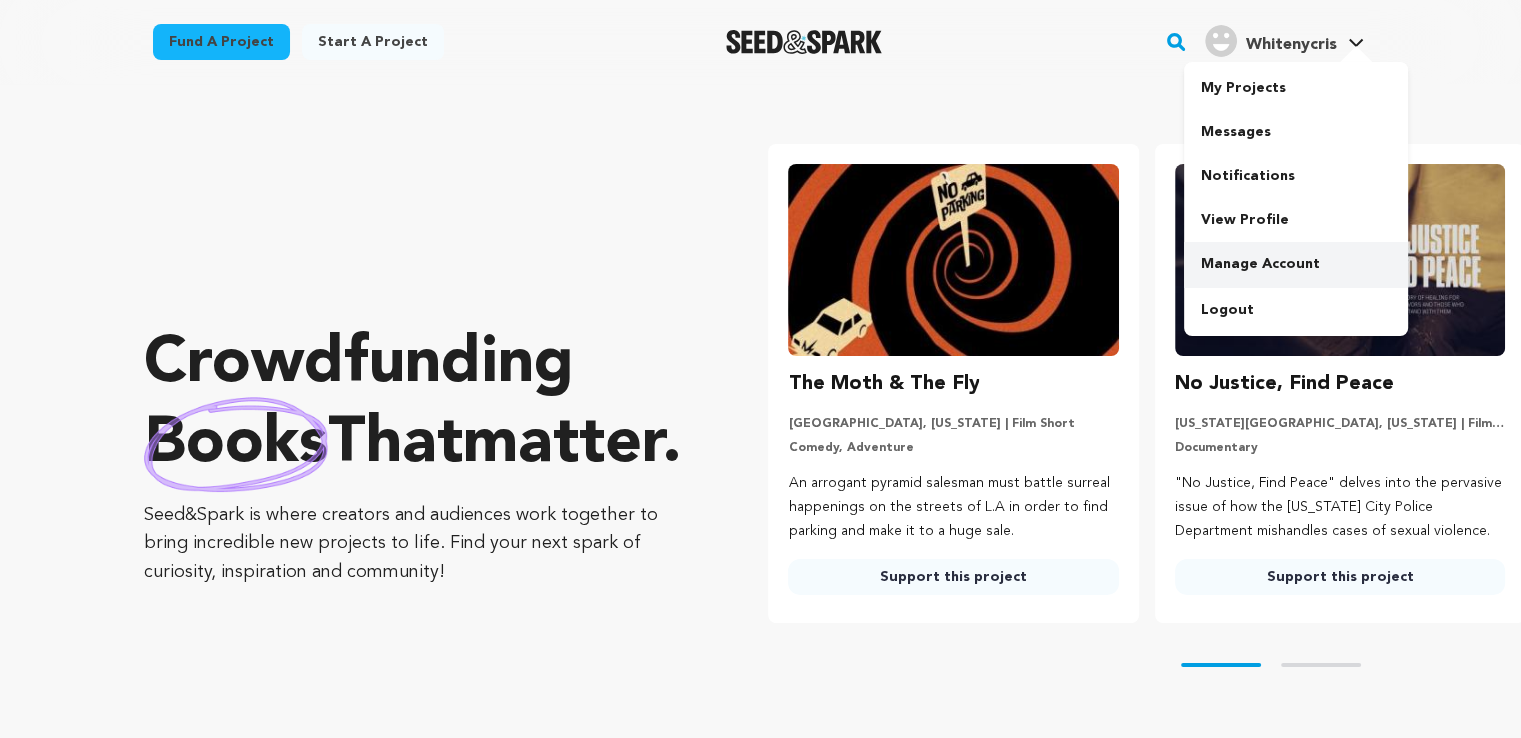 click on "Manage Account" at bounding box center (1296, 264) 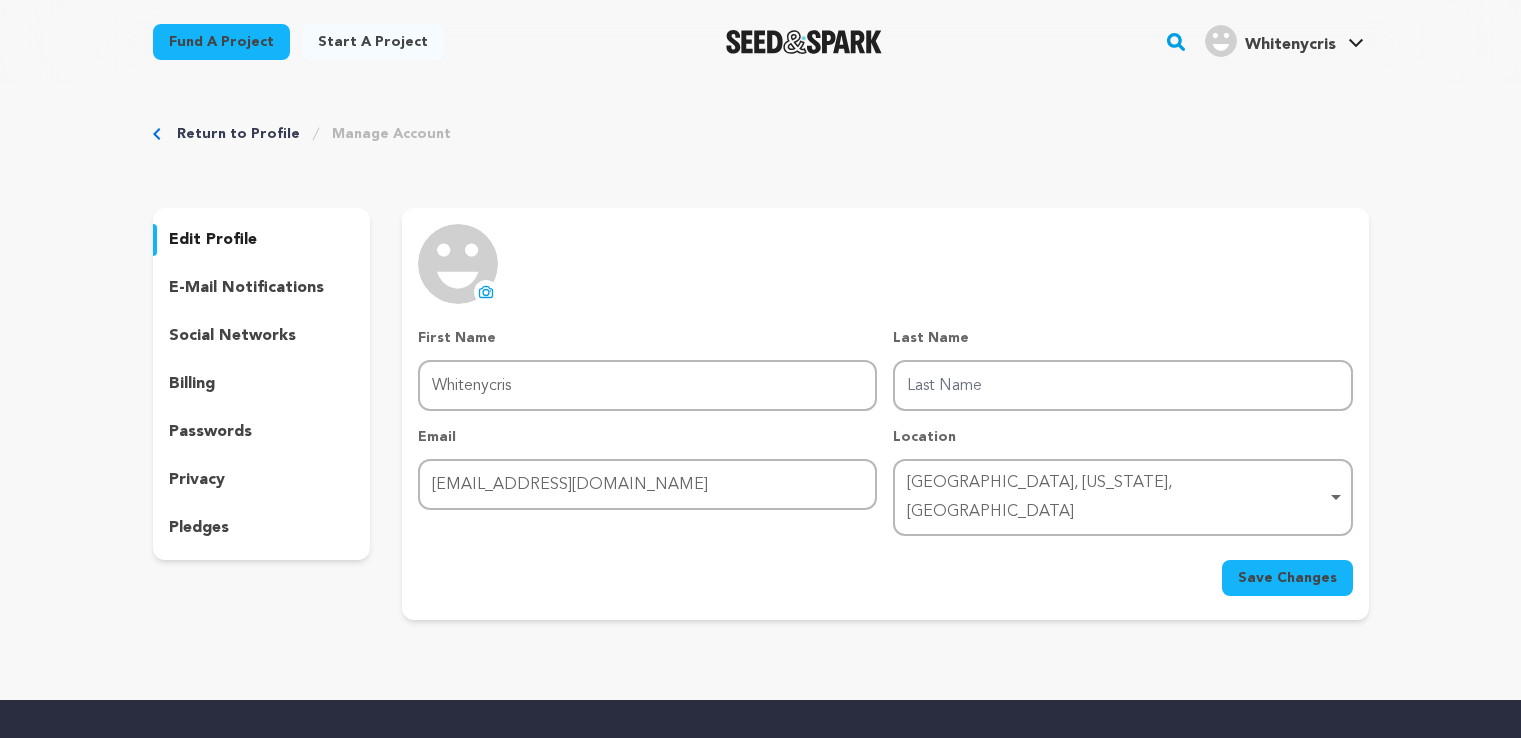 scroll, scrollTop: 0, scrollLeft: 0, axis: both 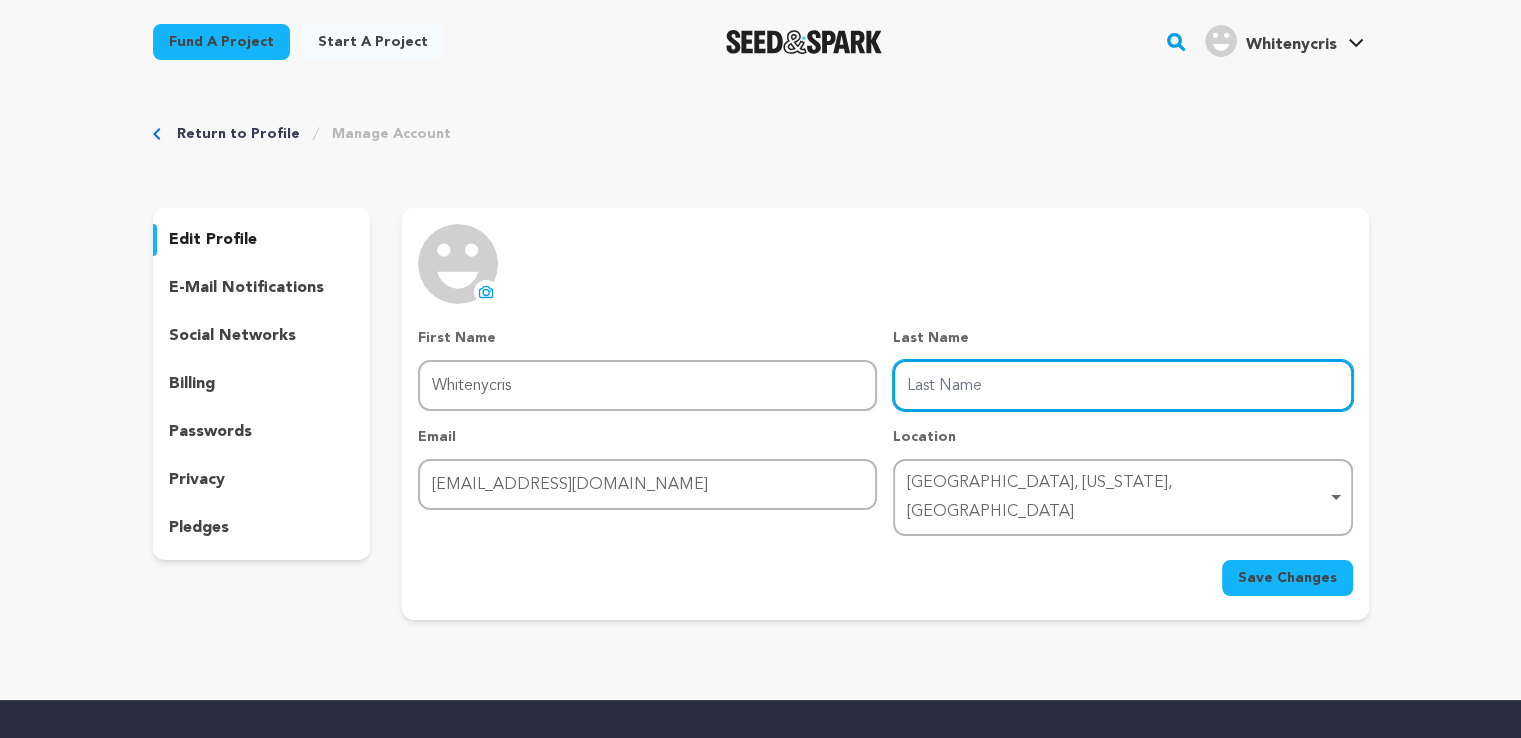 click on "Last Name" at bounding box center [1122, 385] 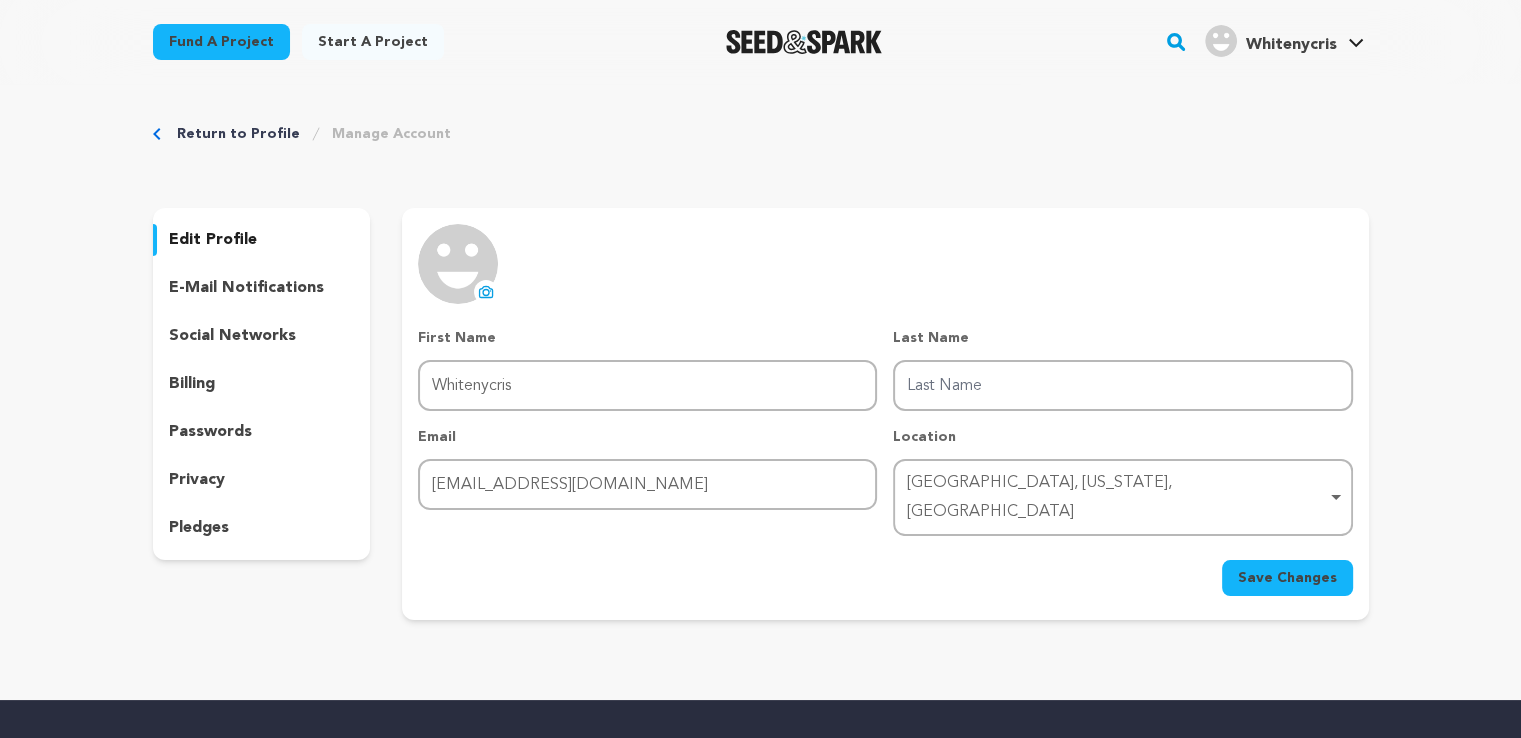 click on "uploading spinner
upload profile image" at bounding box center (486, 292) 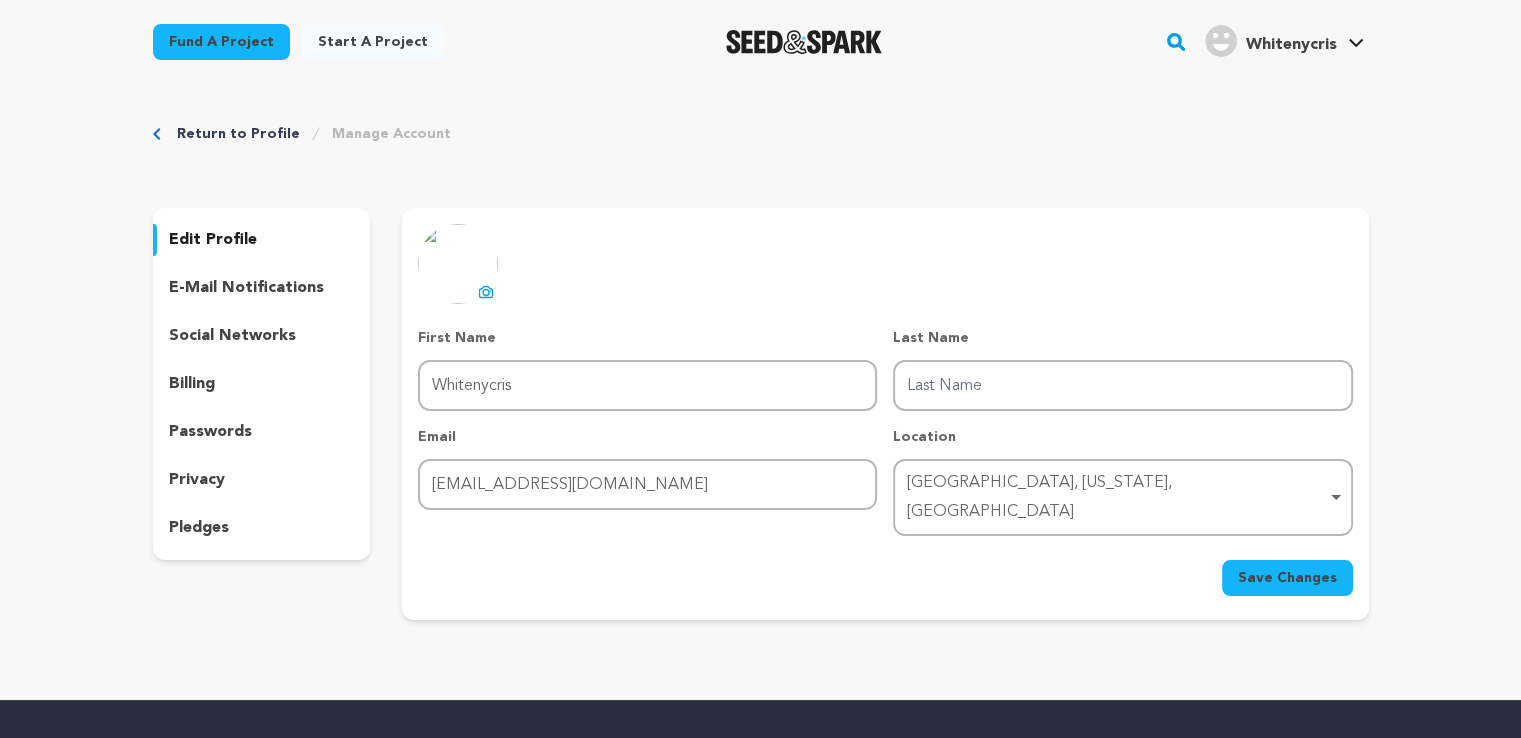 click on "Save Changes" at bounding box center [1287, 578] 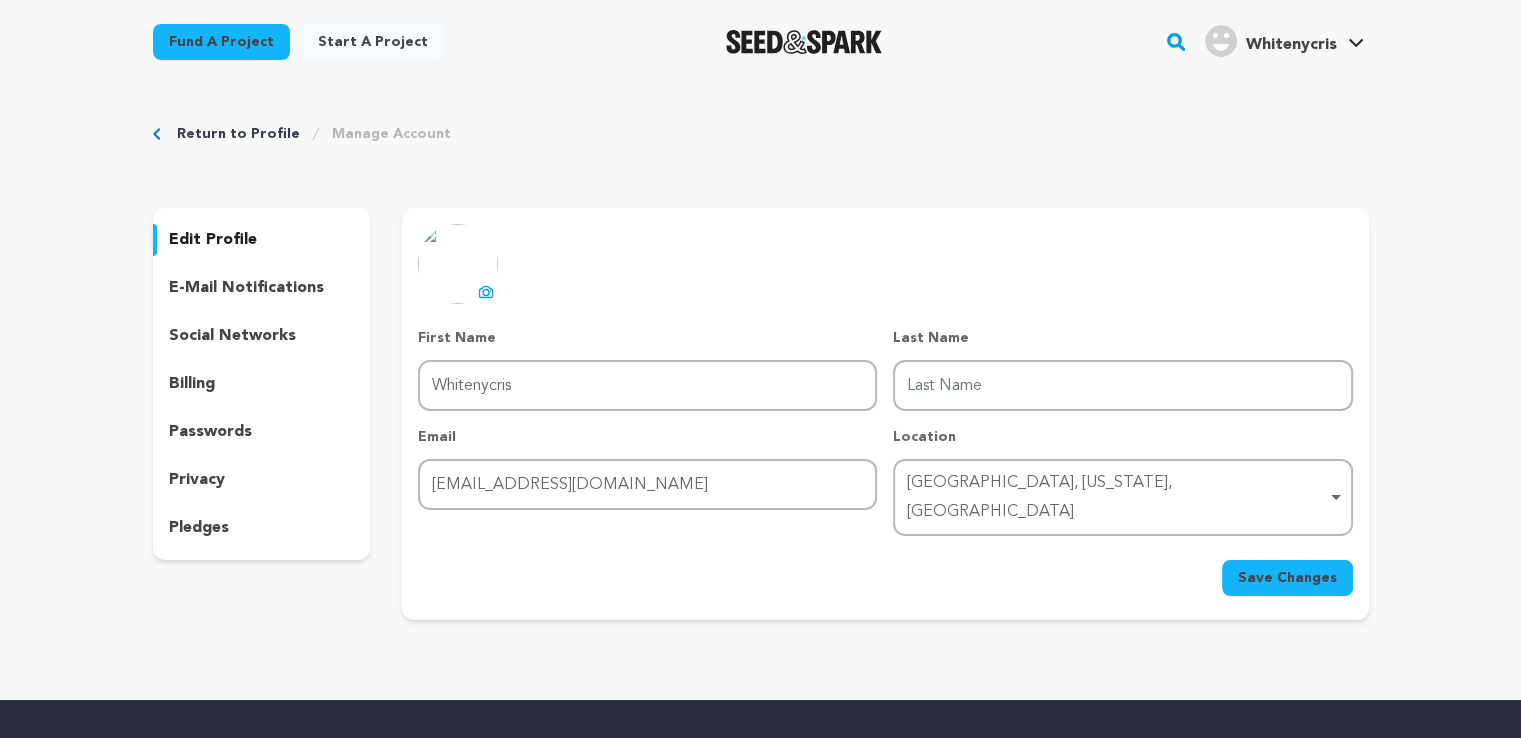 click on "Fund a project" at bounding box center [221, 42] 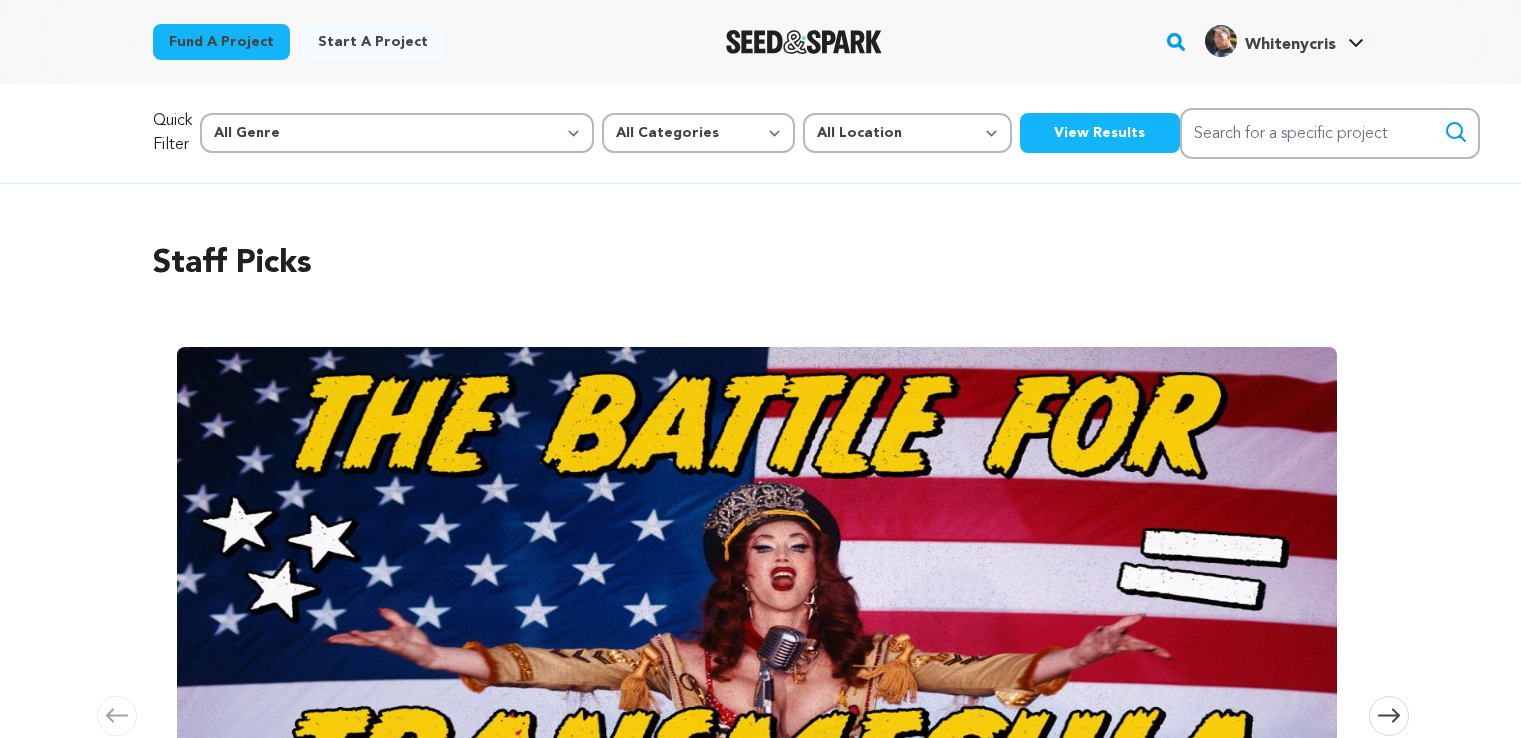 scroll, scrollTop: 0, scrollLeft: 0, axis: both 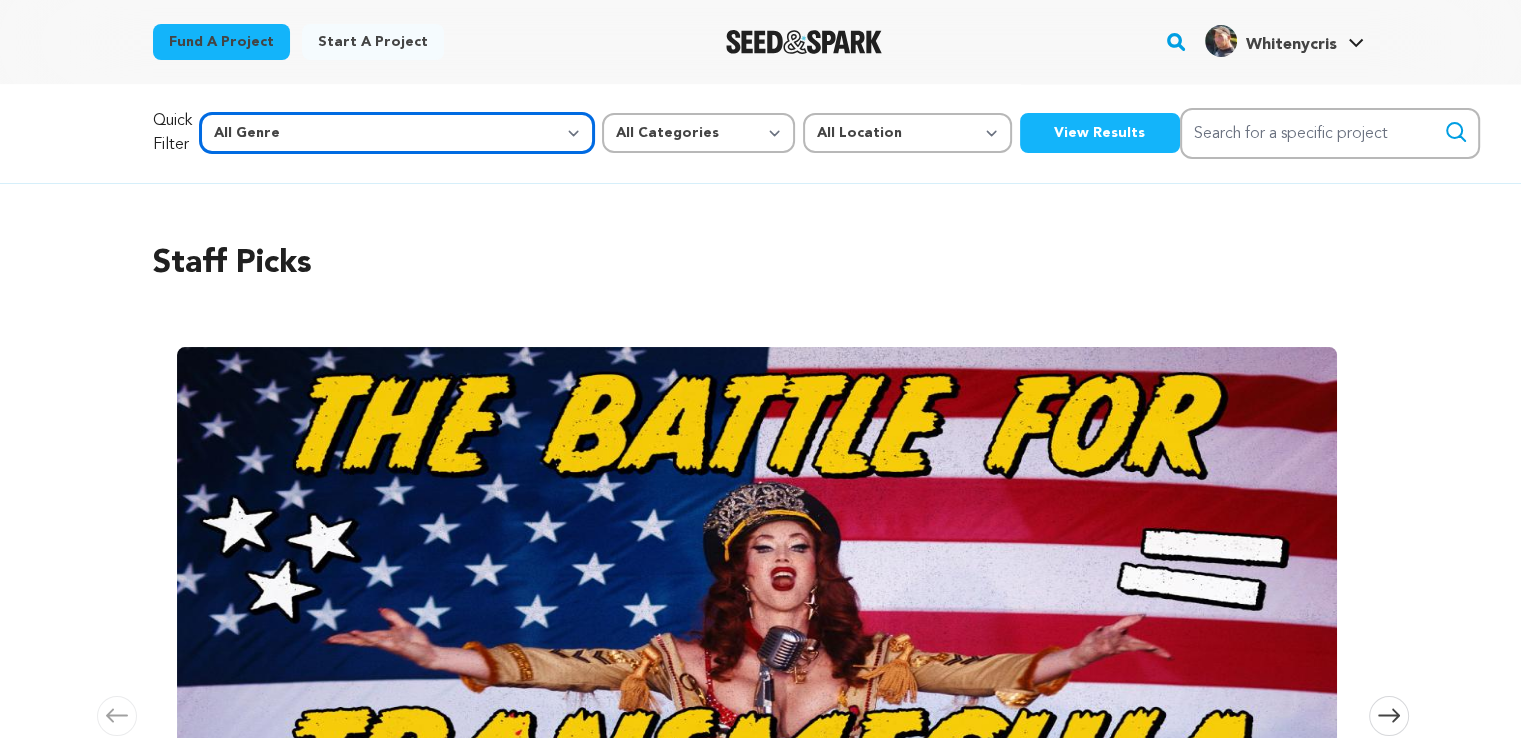 click on "All Genre
Action
Adventure
Afrobeat
Alternative
Ambient
Animation
Bebop
Big Band
Biography
Bluegrass
Blues
Classical
Comedy
Country
Crime
Disco
Documentary
Drama
Dubstep
Electronic/Dance
Emo
Experimental
Family
Fantasy
Film-Noir
Film-related Business
Filmmaker Resource
Folk
Foreign Film
Funk
Game-Show
Garage Grime" at bounding box center (397, 133) 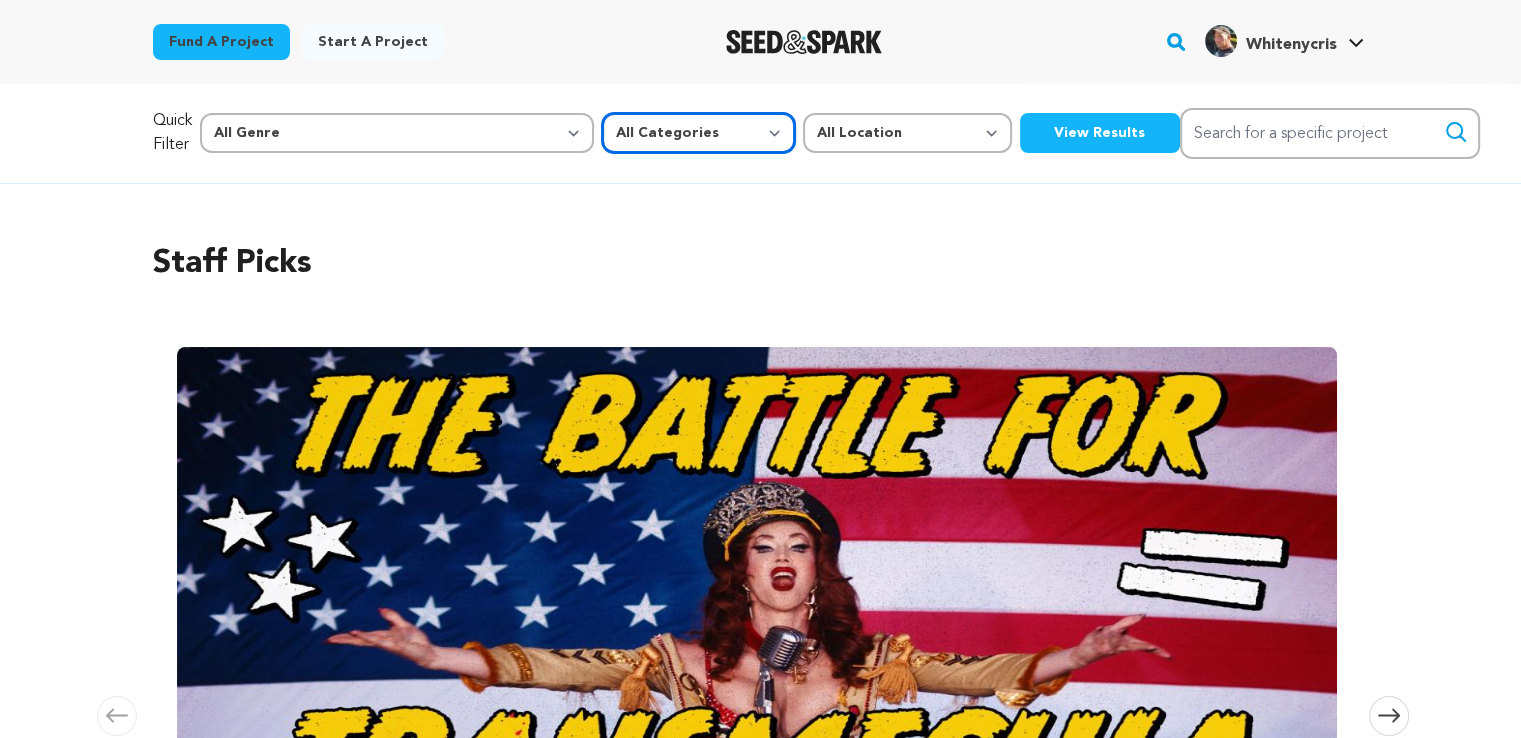 click on "All Categories
Film Feature
Film Short
Series
Music Video
Comics
Artist Residency
Art & Photography
Collective
Dance
Games
Music
Radio & Podcasts
Orgs & Companies
Venue & Spaces" at bounding box center [698, 133] 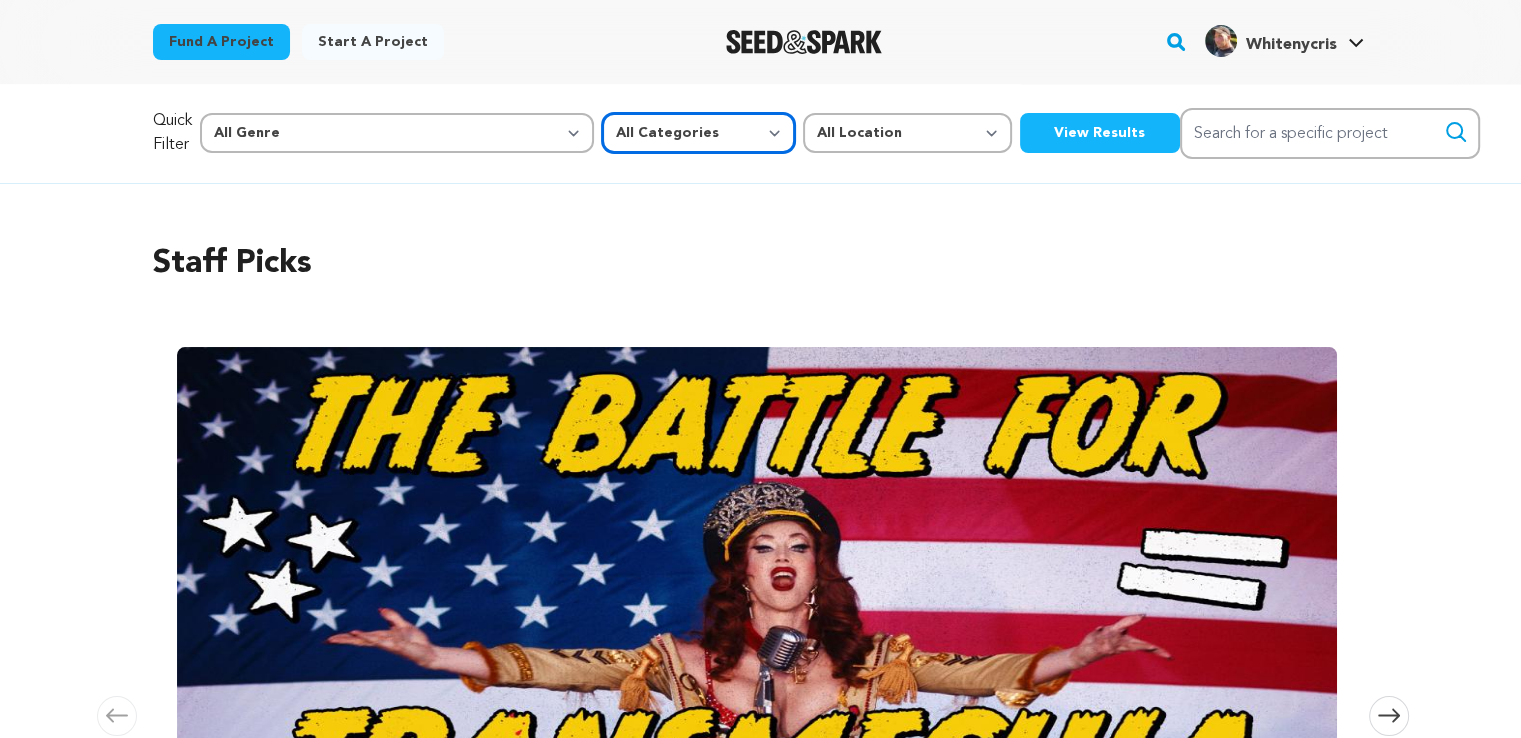 click on "All Categories
Film Feature
Film Short
Series
Music Video
Comics
Artist Residency
Art & Photography
Collective
Dance
Games
Music
Radio & Podcasts
Orgs & Companies
Venue & Spaces" at bounding box center (698, 133) 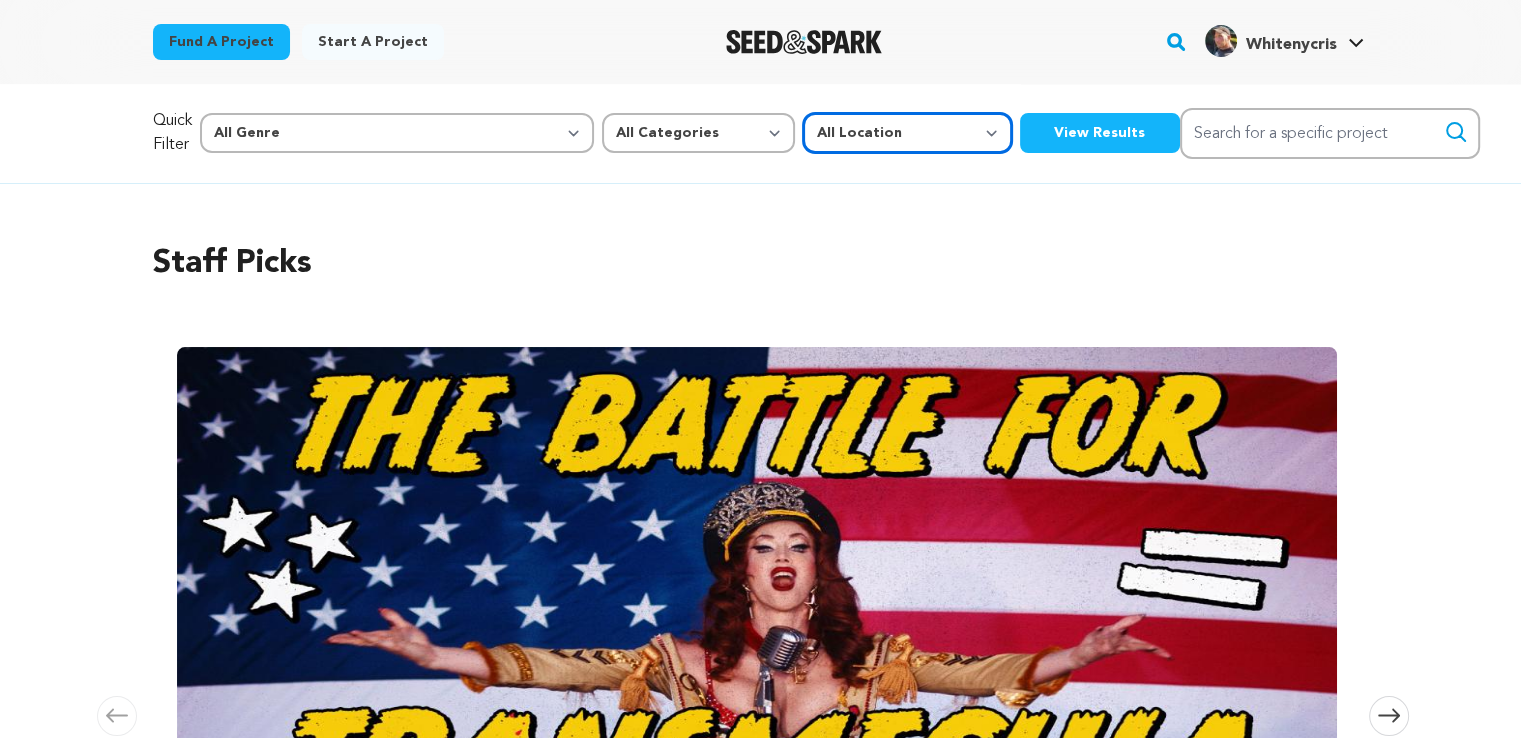 click on "All Location
Everywhere
[GEOGRAPHIC_DATA]
[GEOGRAPHIC_DATA]" at bounding box center [907, 133] 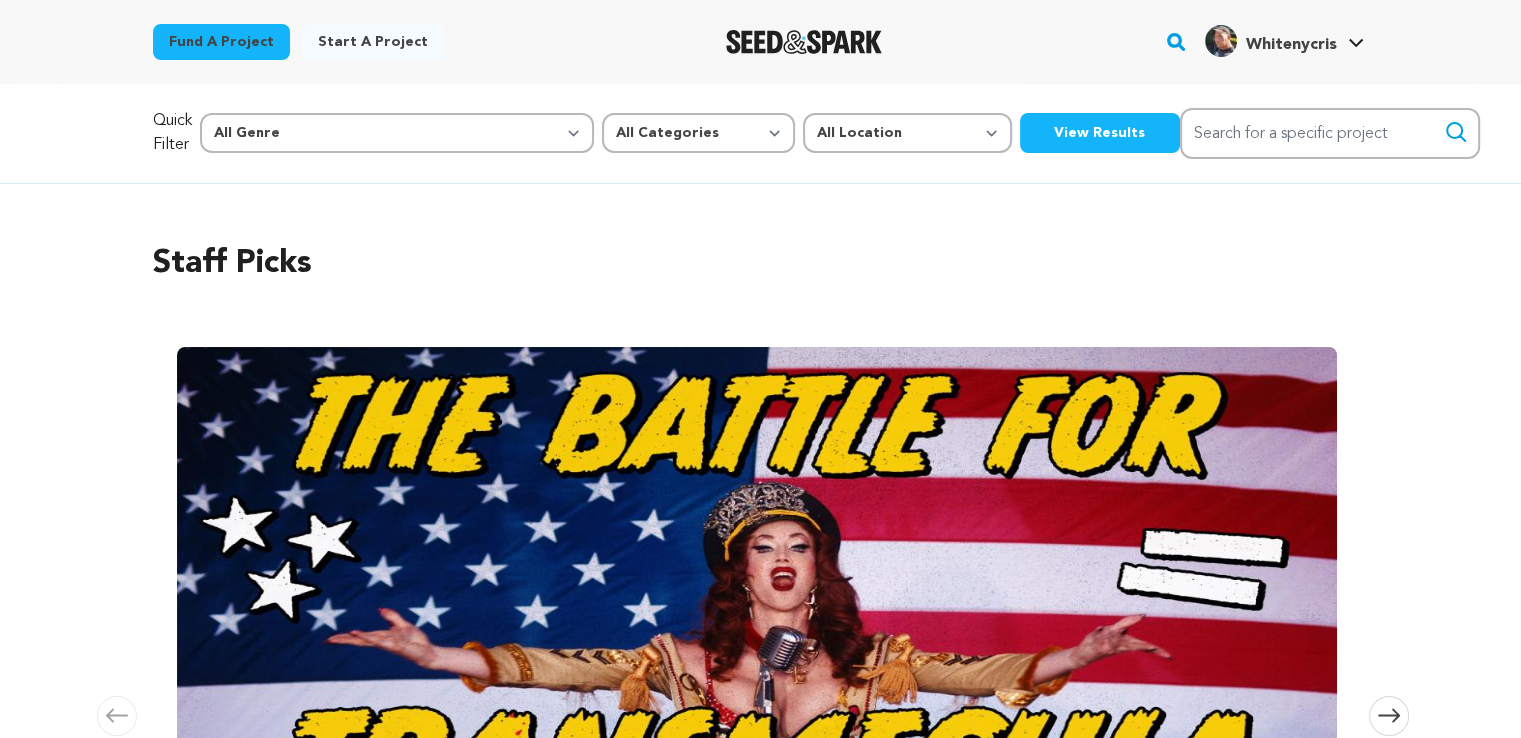 click on "View Results" at bounding box center (1100, 133) 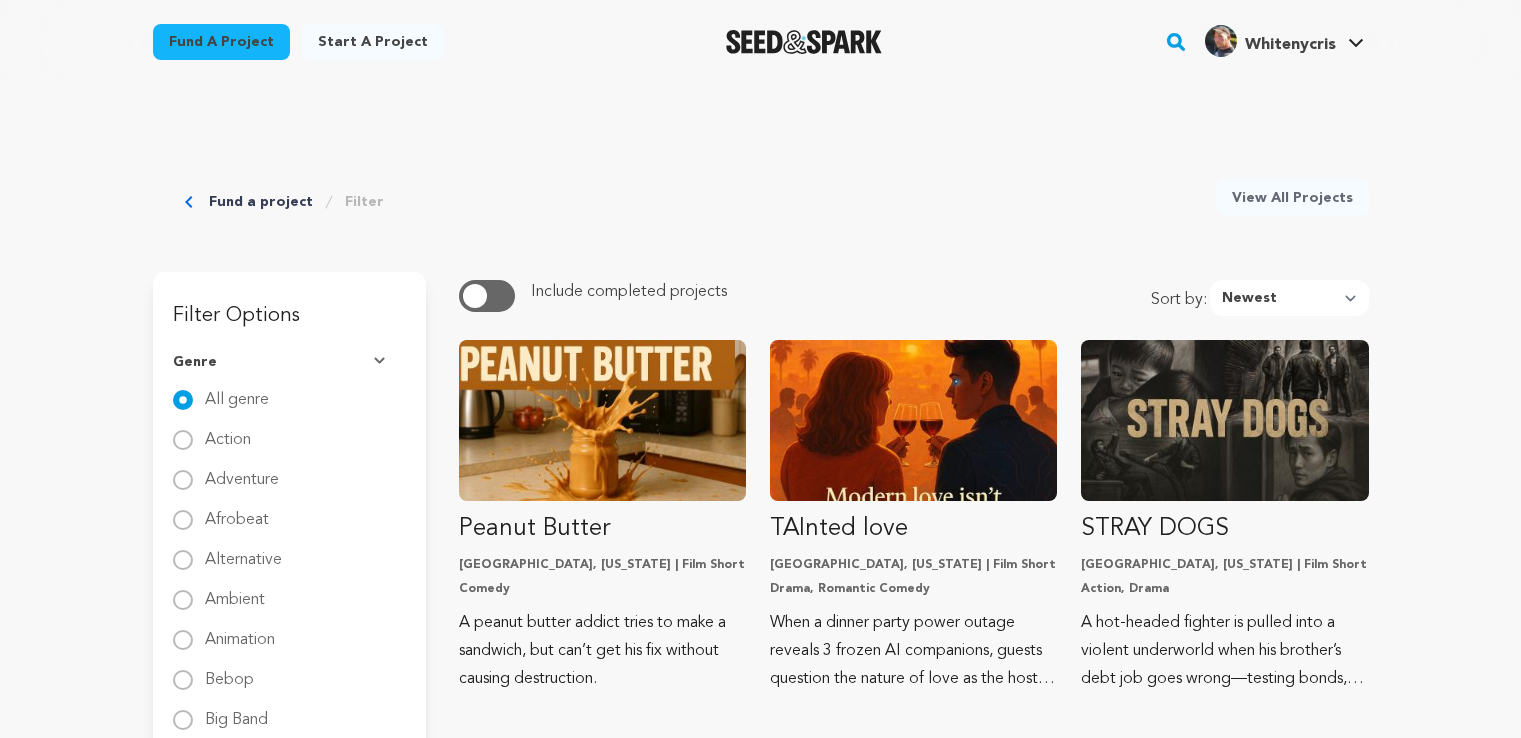 scroll, scrollTop: 0, scrollLeft: 0, axis: both 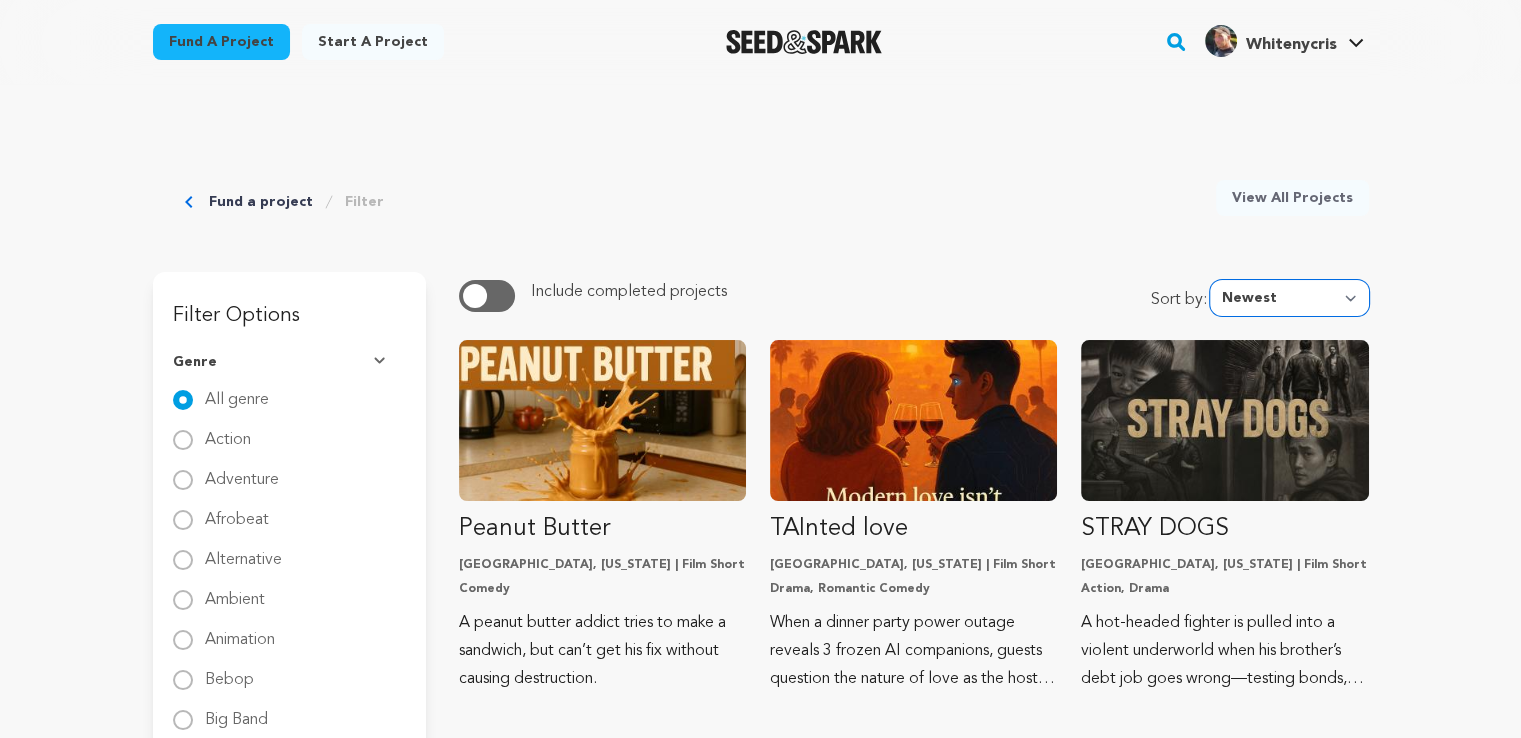 click on "Newest Most Popular Most Funded Trending Now Ending Now Amount Raised" at bounding box center [1289, 298] 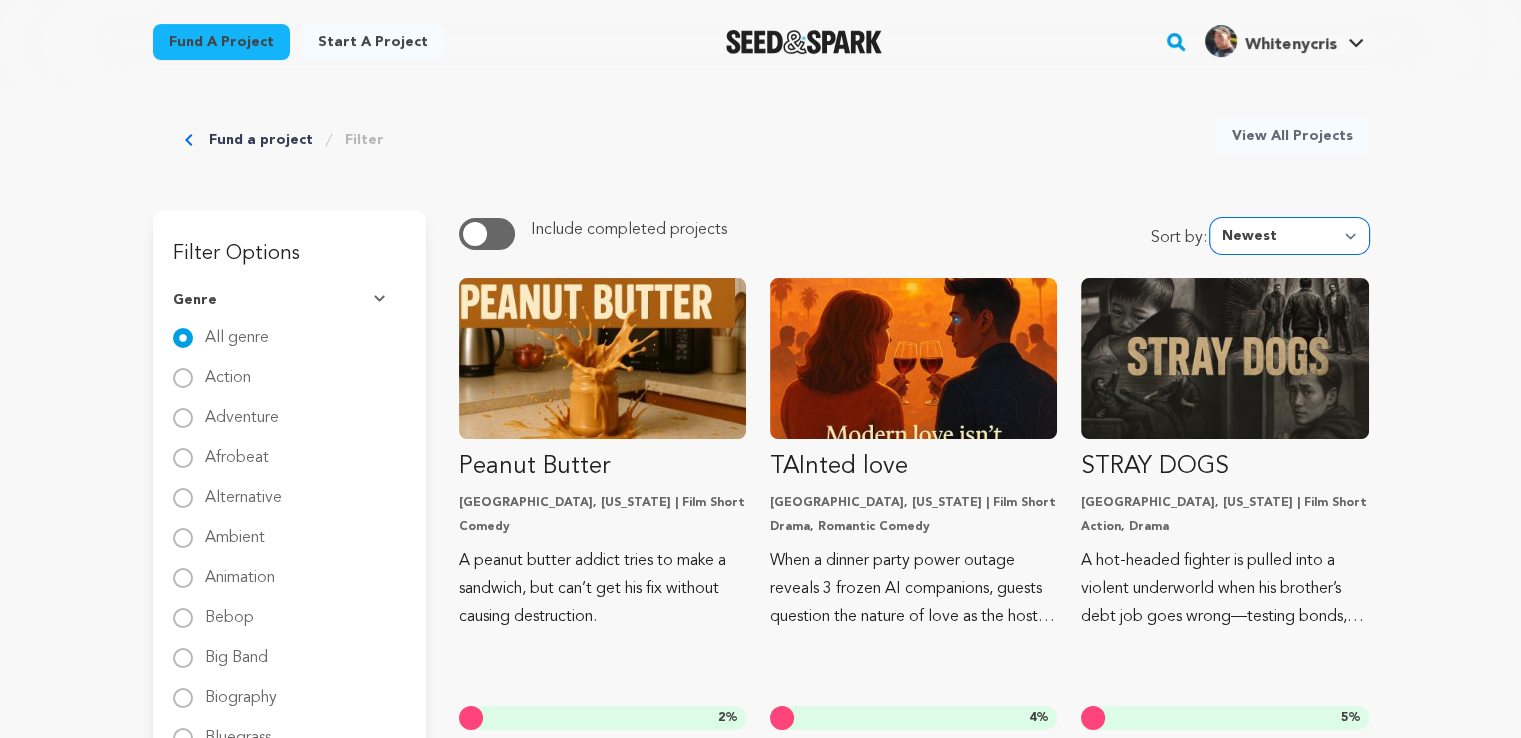 scroll, scrollTop: 0, scrollLeft: 0, axis: both 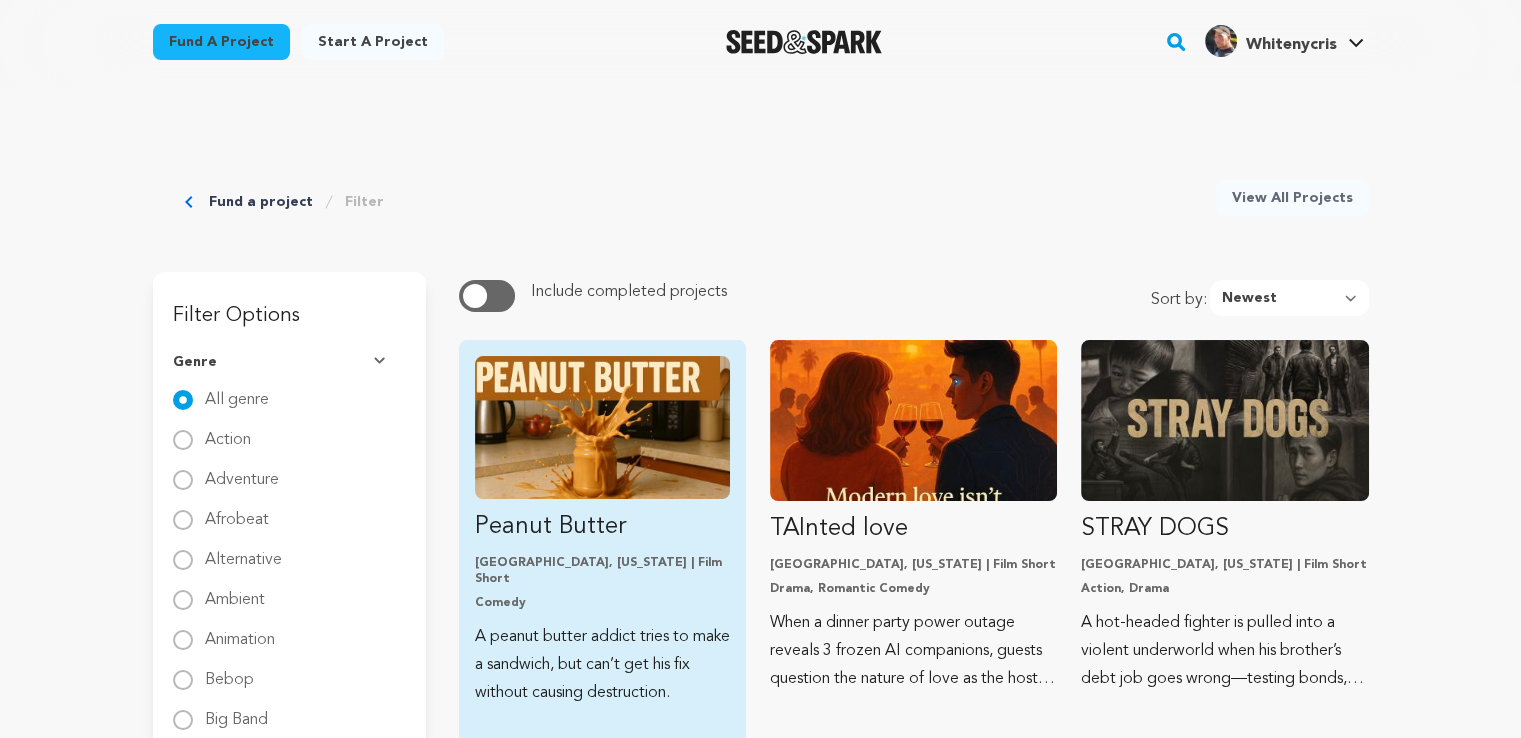 click on "[GEOGRAPHIC_DATA], [US_STATE] | Film Short" at bounding box center (602, 571) 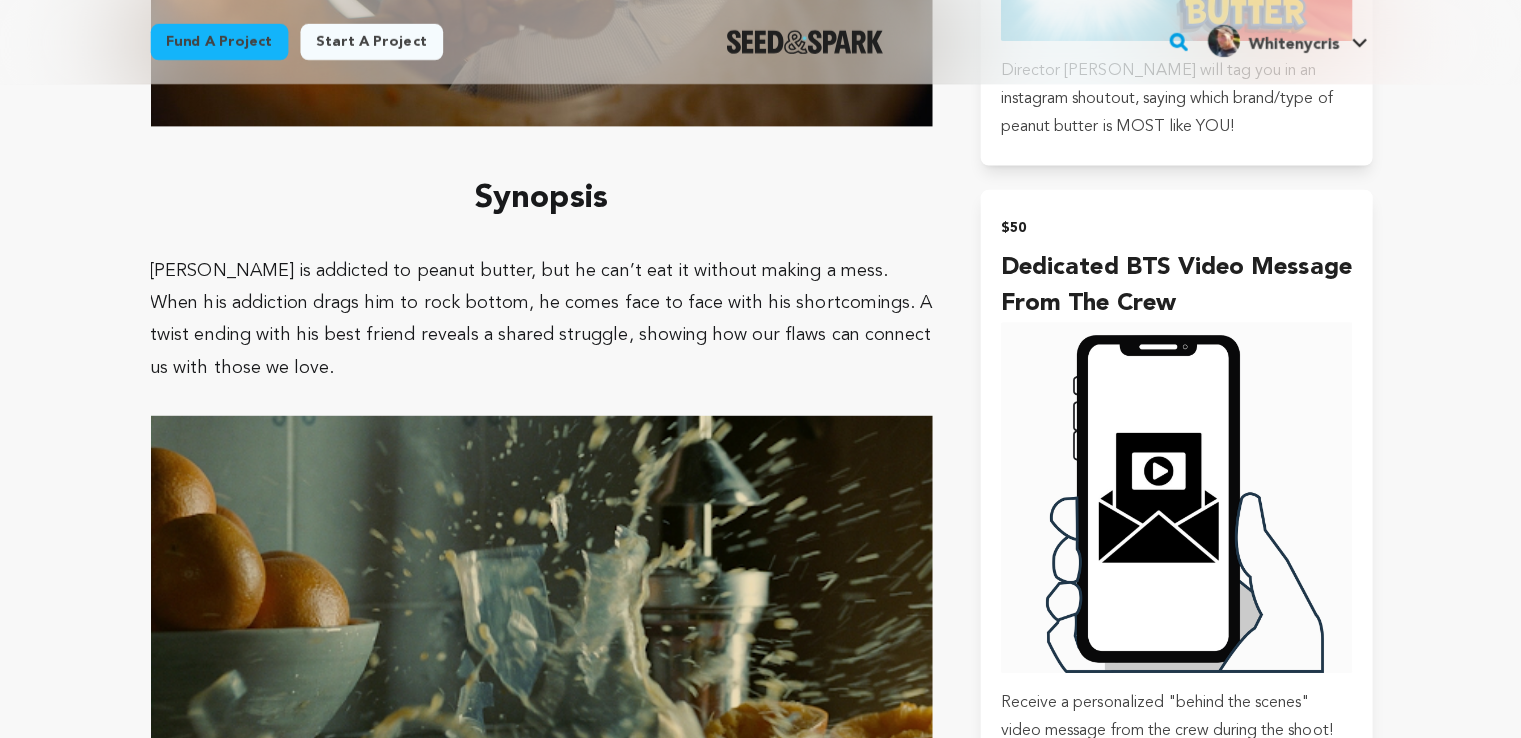 scroll, scrollTop: 2222, scrollLeft: 0, axis: vertical 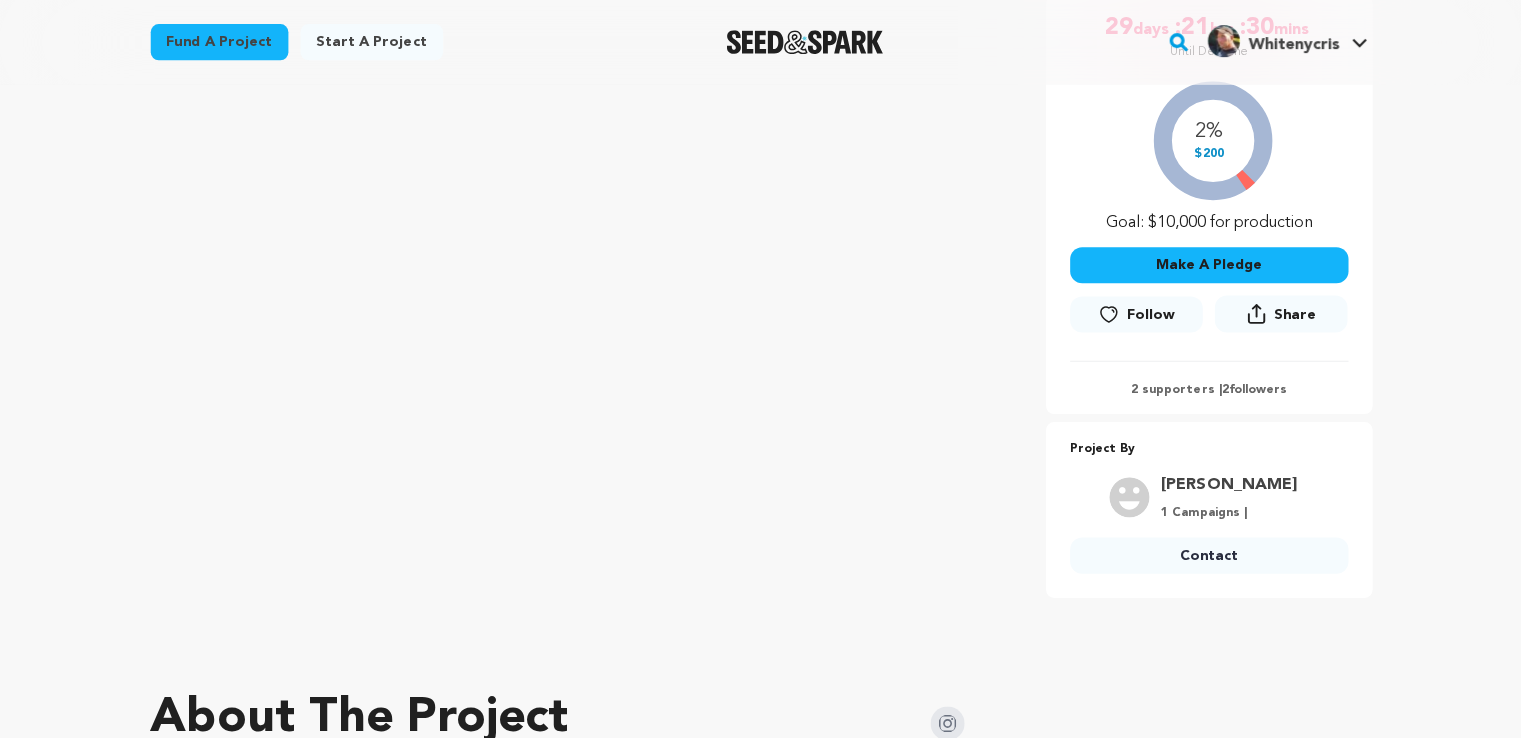 click 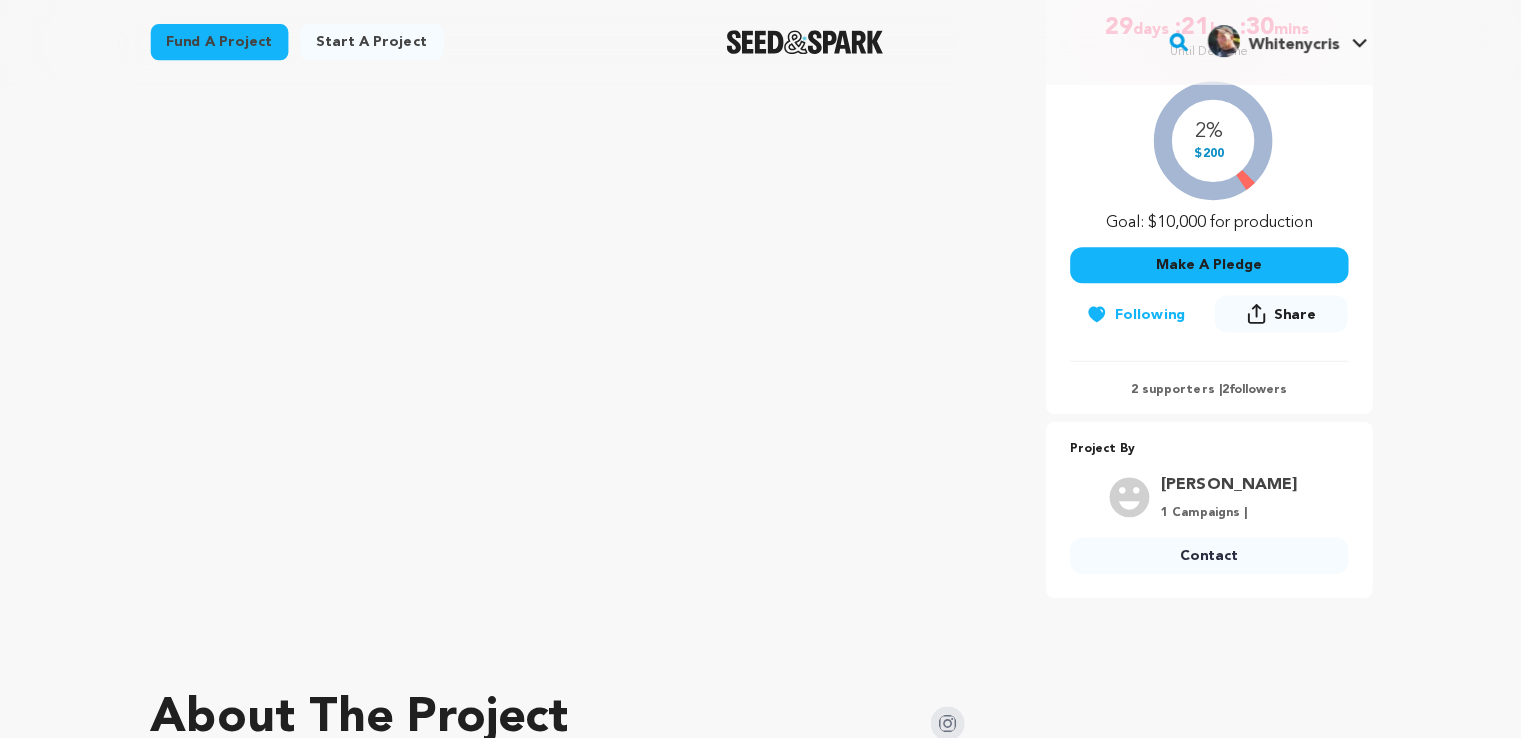click on "Contact" at bounding box center (1206, 553) 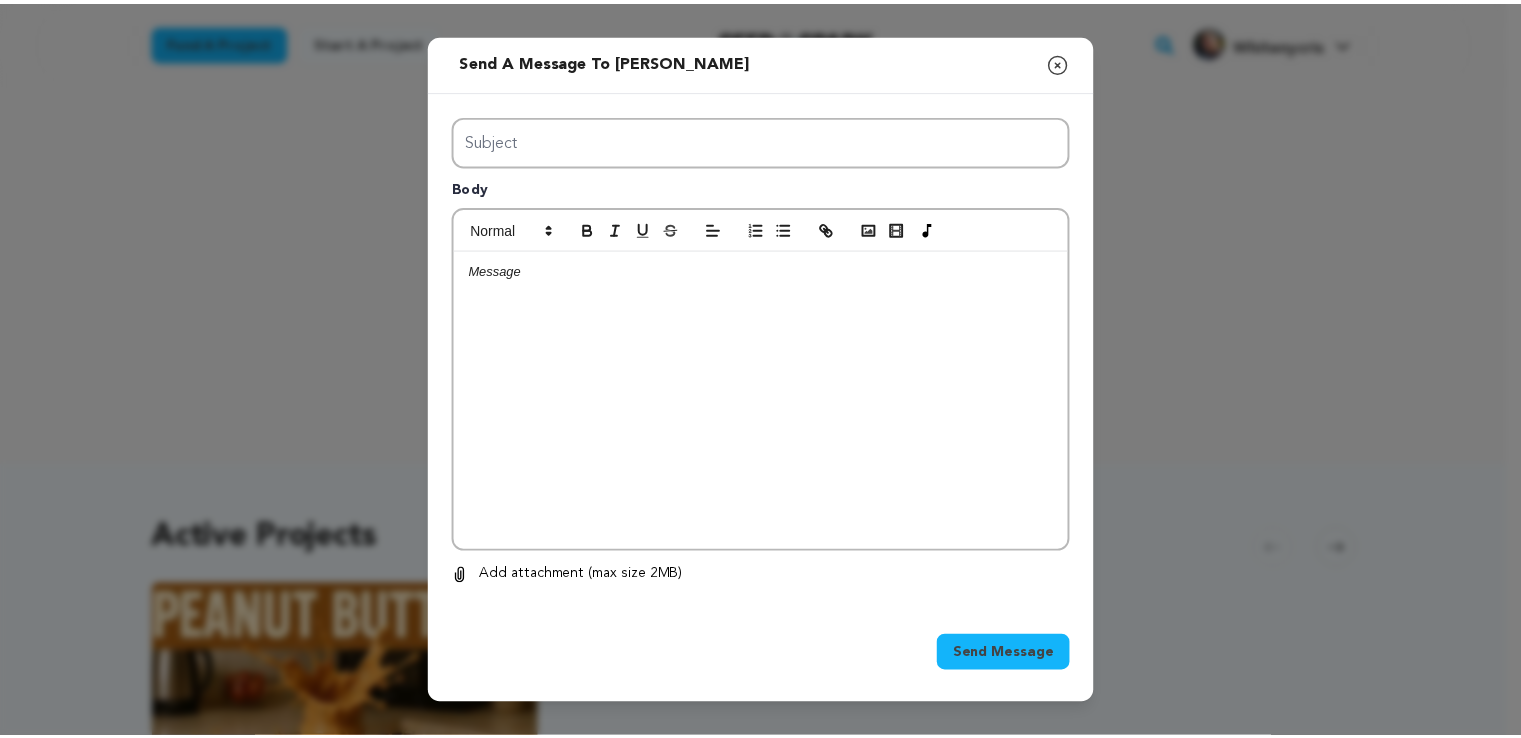 scroll, scrollTop: 0, scrollLeft: 0, axis: both 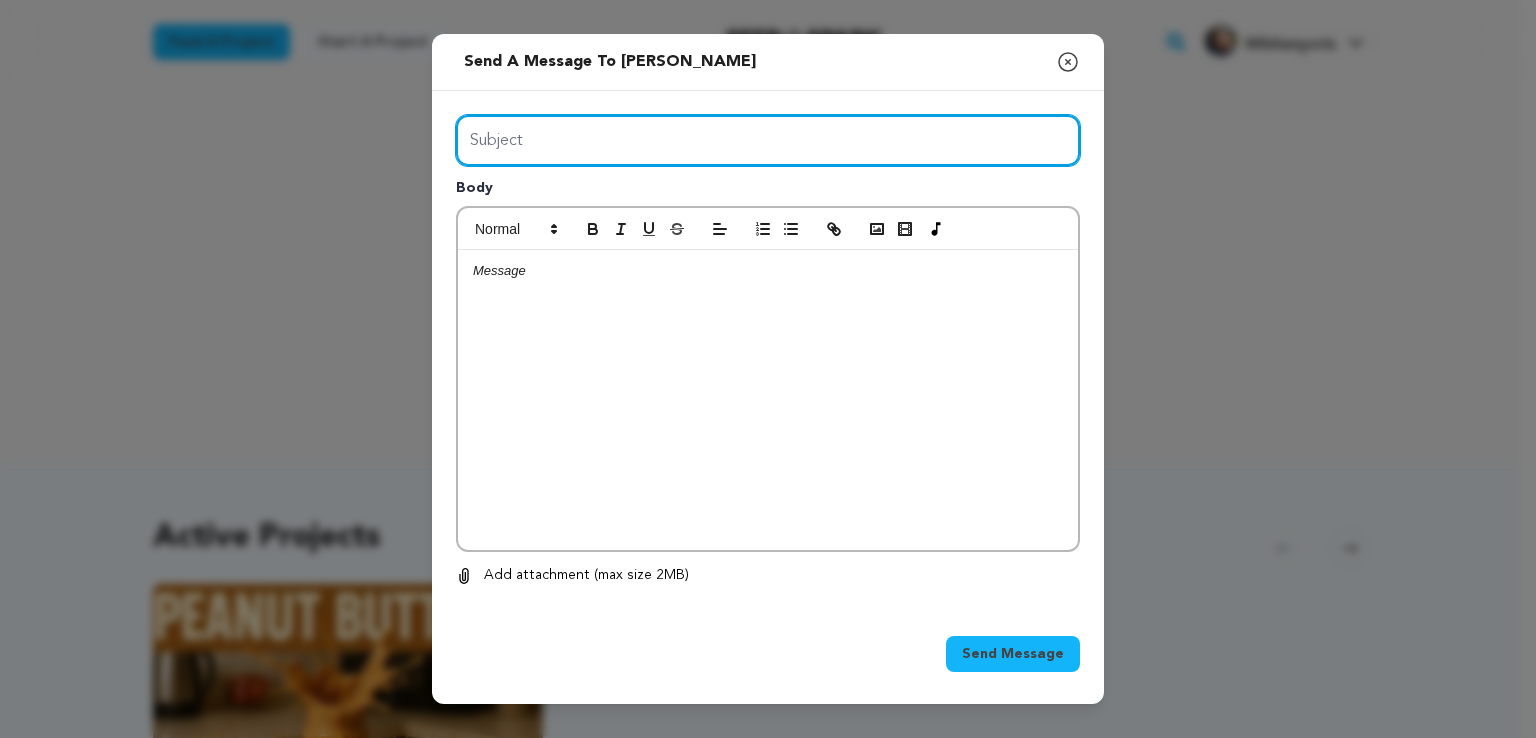 click on "Subject" at bounding box center (768, 140) 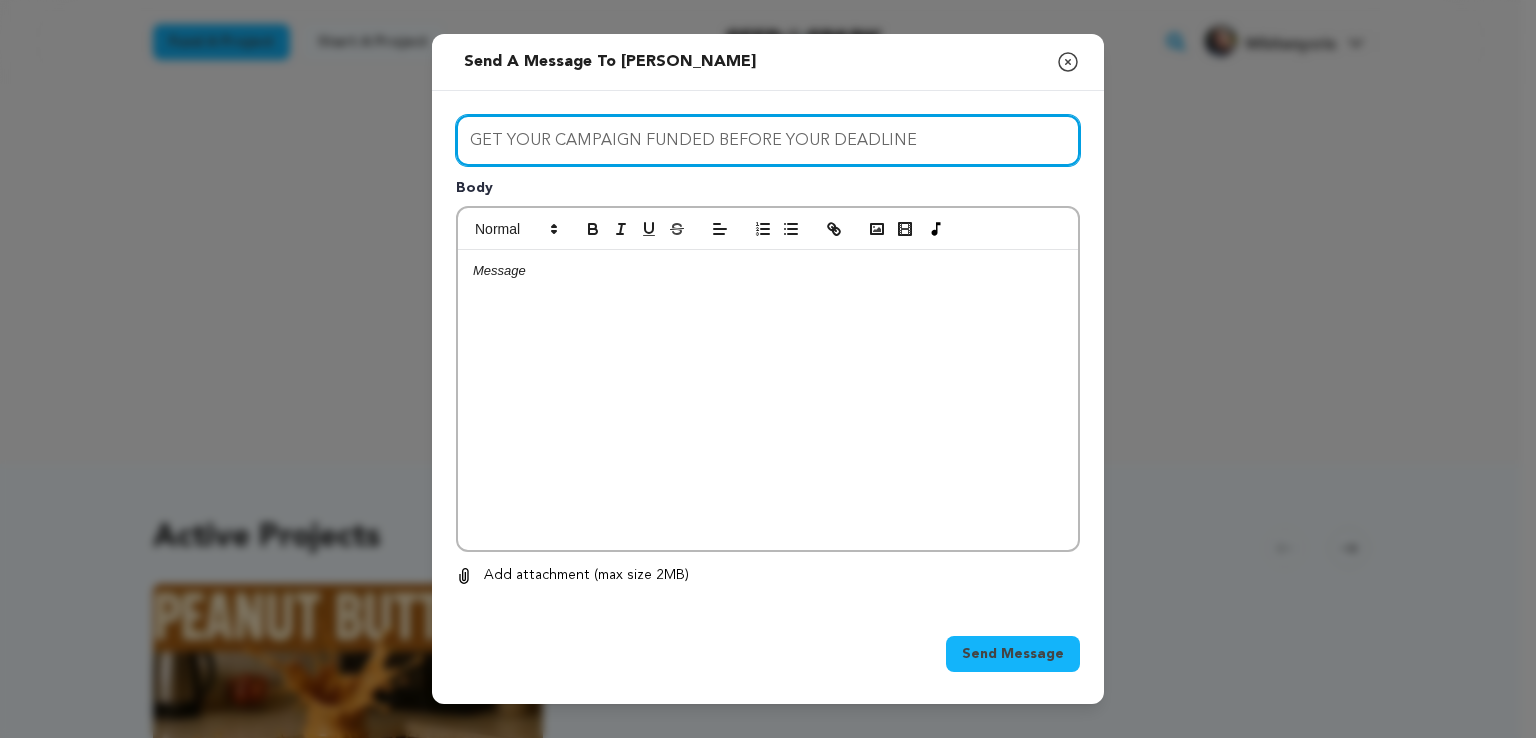 drag, startPoint x: 944, startPoint y: 145, endPoint x: 293, endPoint y: 125, distance: 651.3071 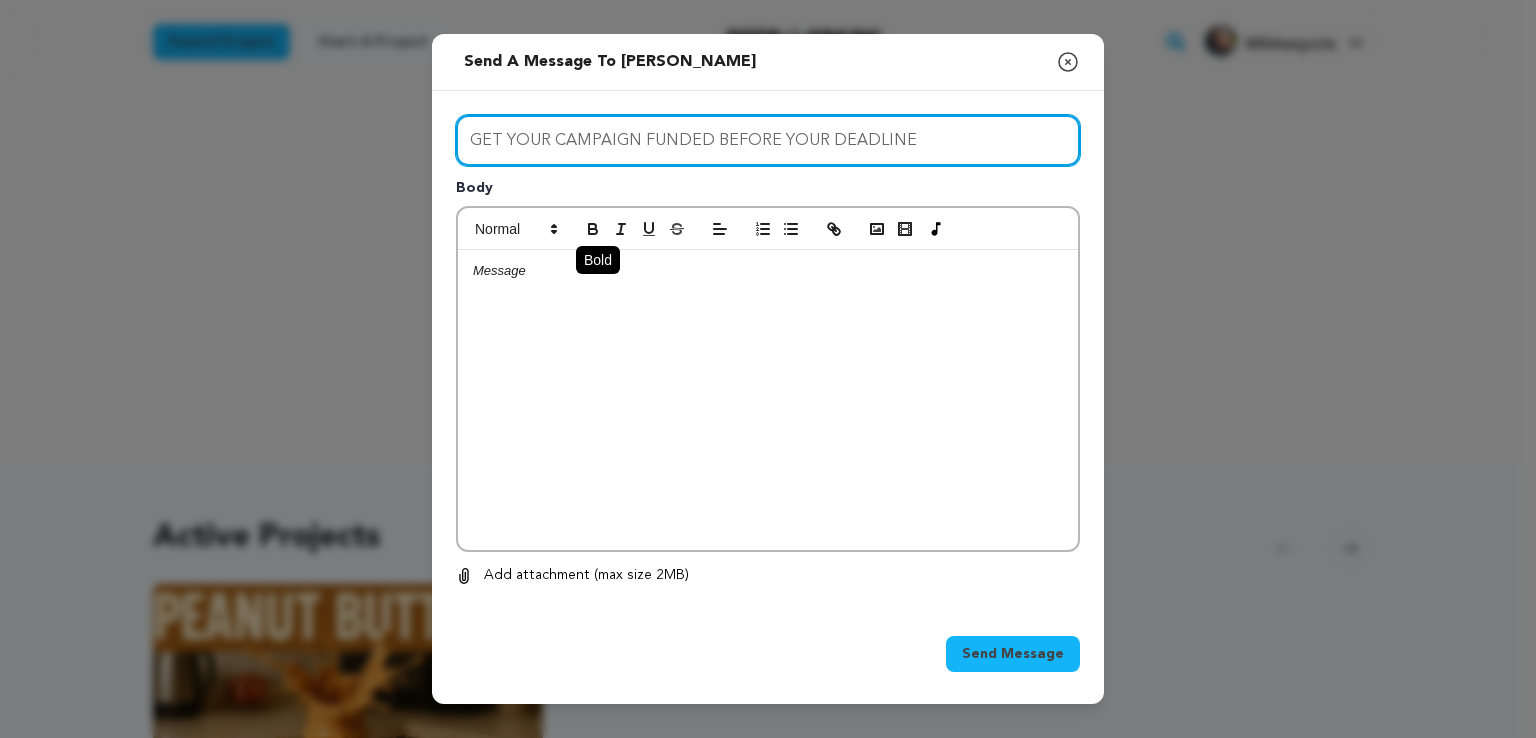 type on "GET YOUR CAMPAIGN FUNDED BEFORE YOUR DEADLINE" 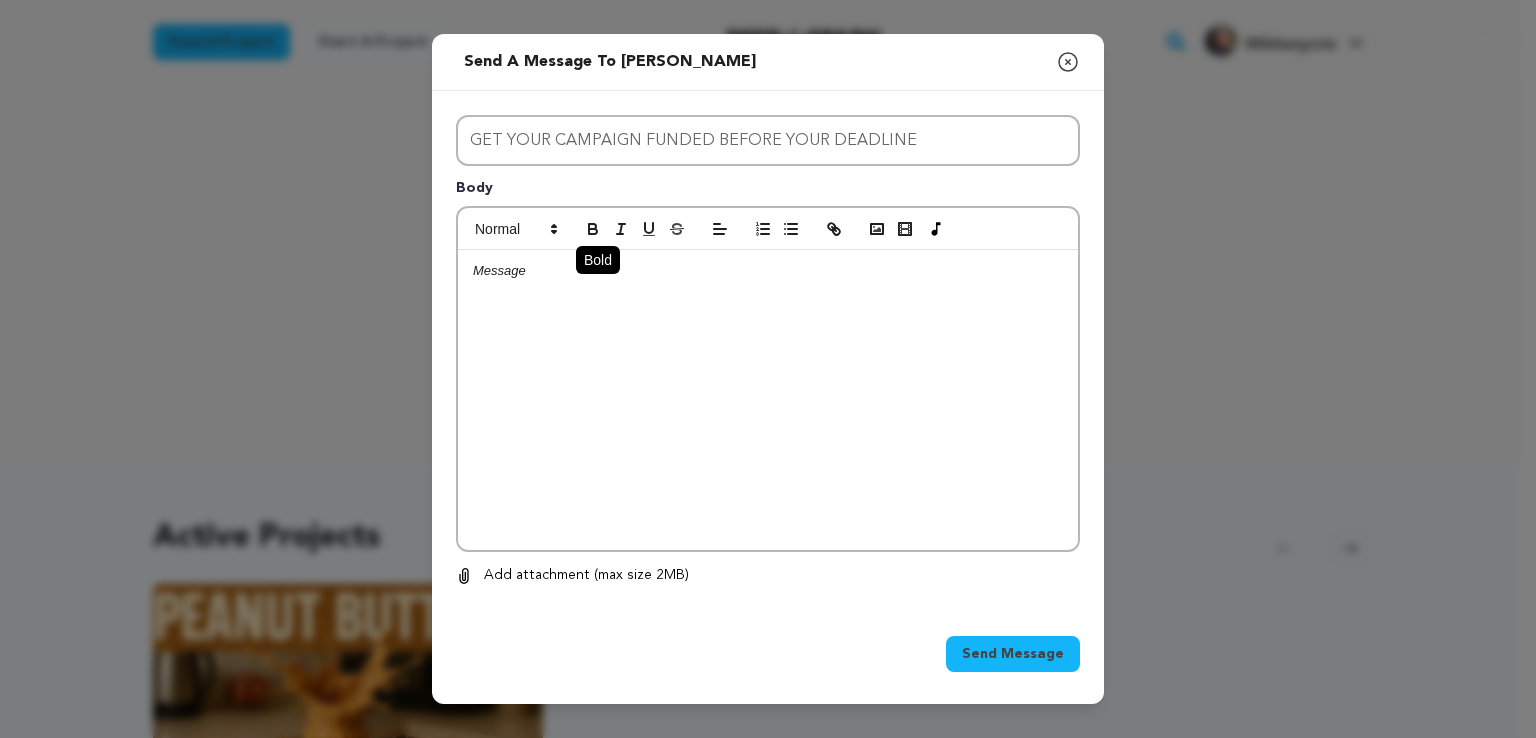 click 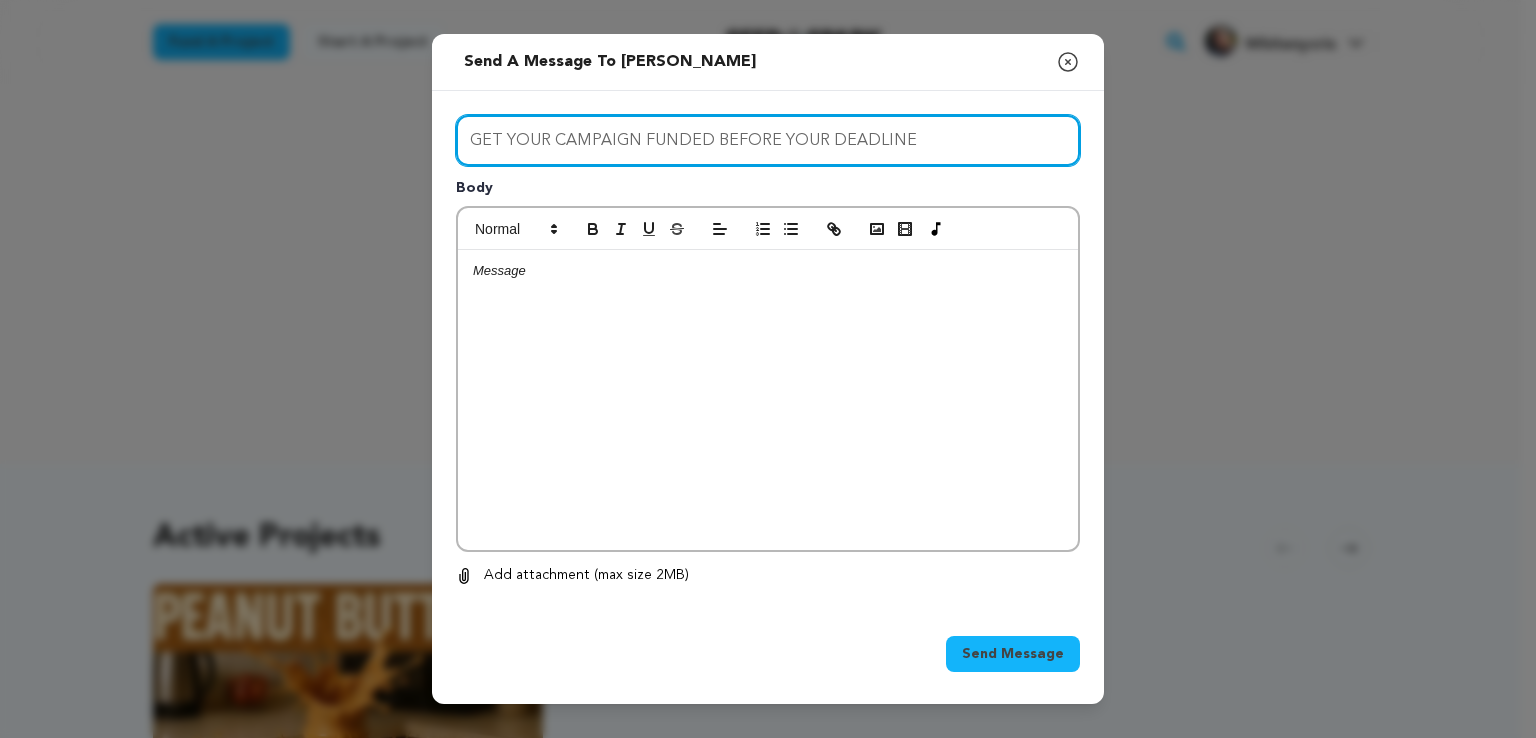 click on "GET YOUR CAMPAIGN FUNDED BEFORE YOUR DEADLINE" at bounding box center (768, 140) 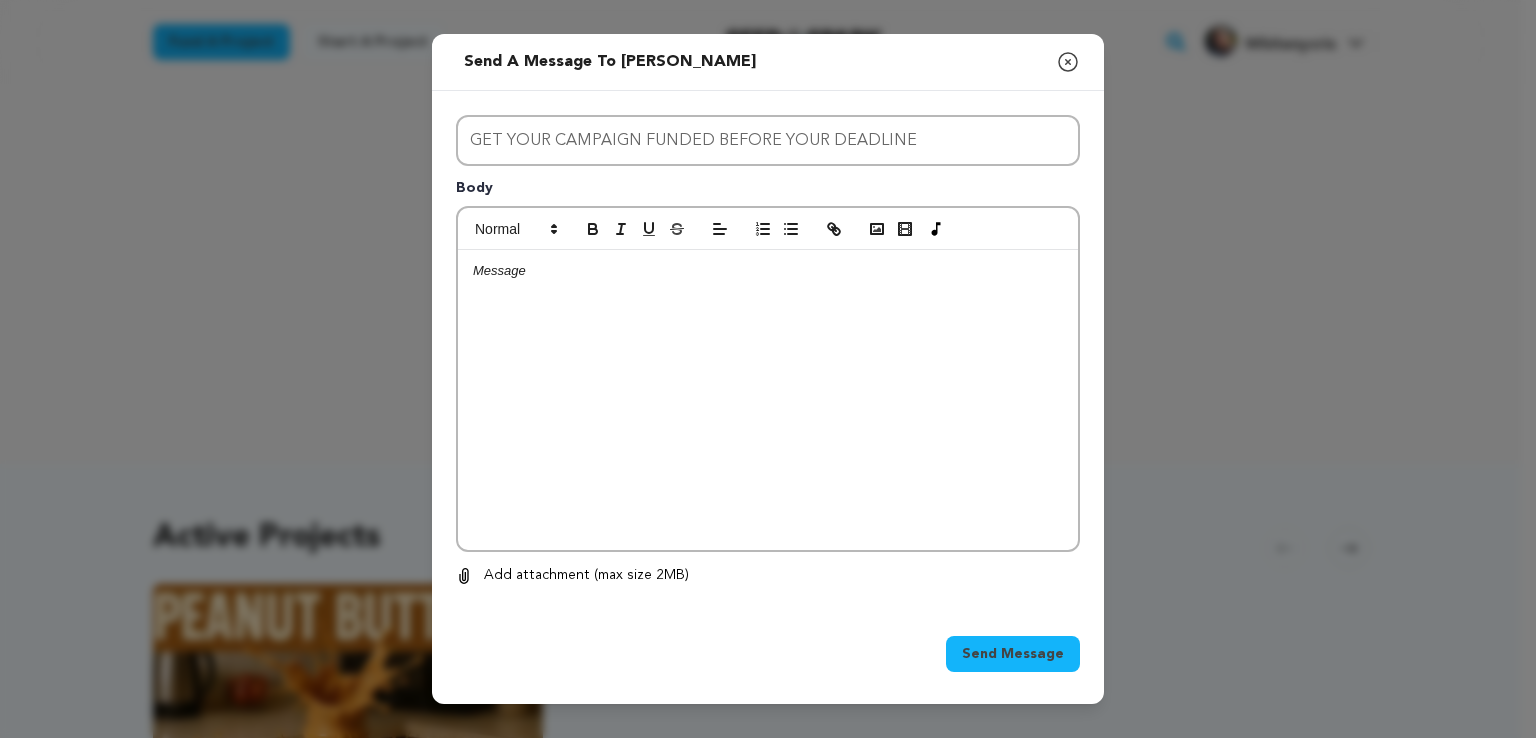 click on "﻿" at bounding box center [768, 400] 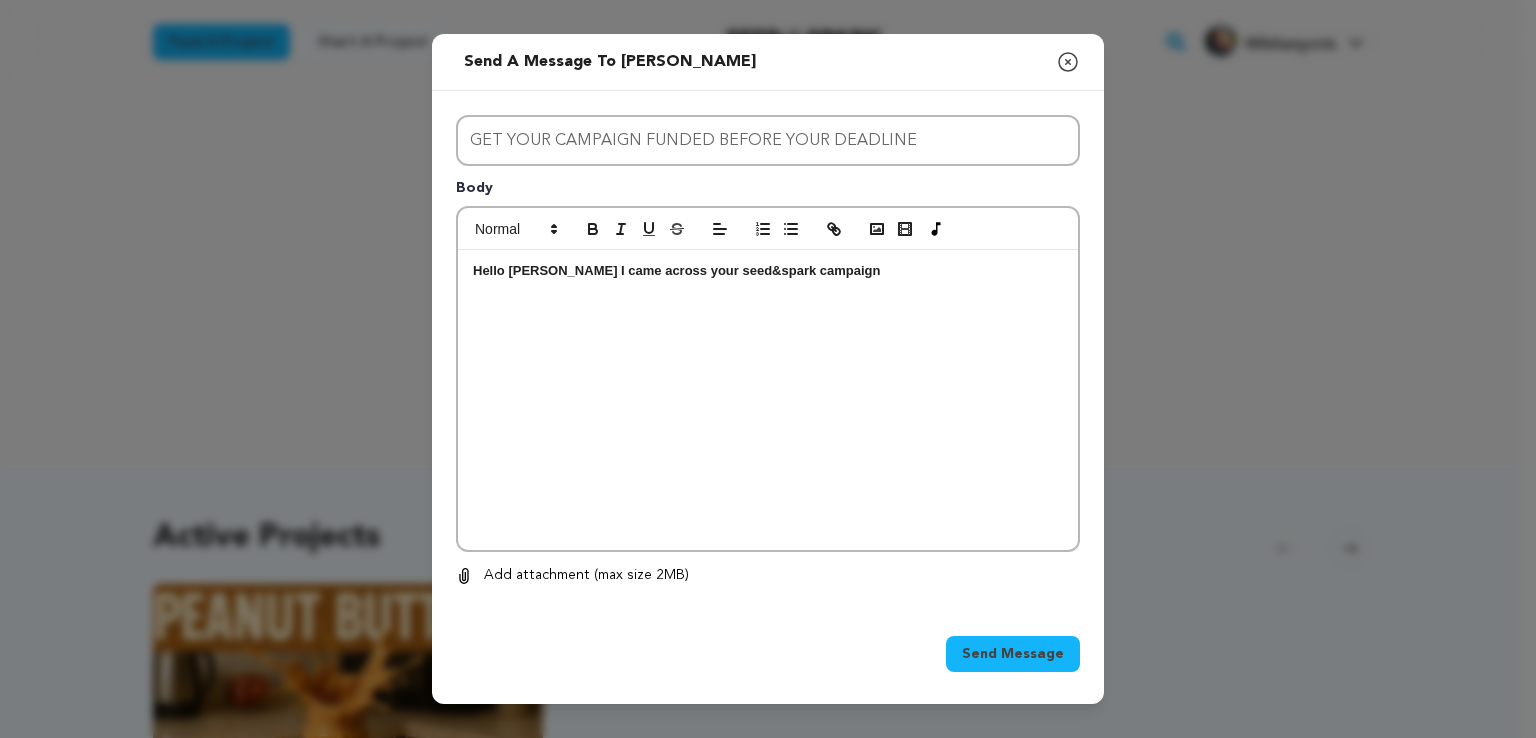 click on "Hello Tori kosten I came across your seed&spark campaign" at bounding box center (768, 400) 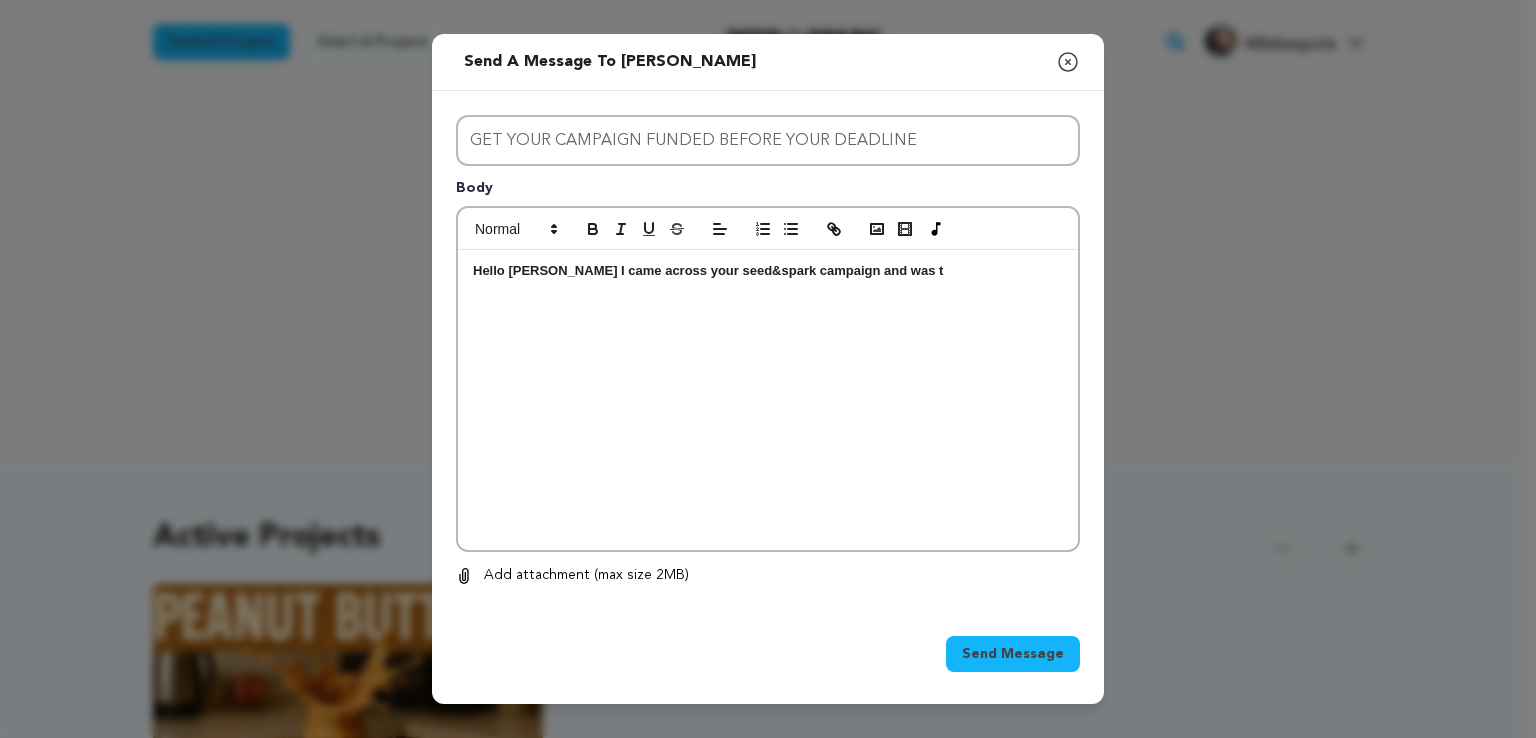 click on "Hello Tori kosten I came across your seed&spark campaign and was t" at bounding box center (768, 400) 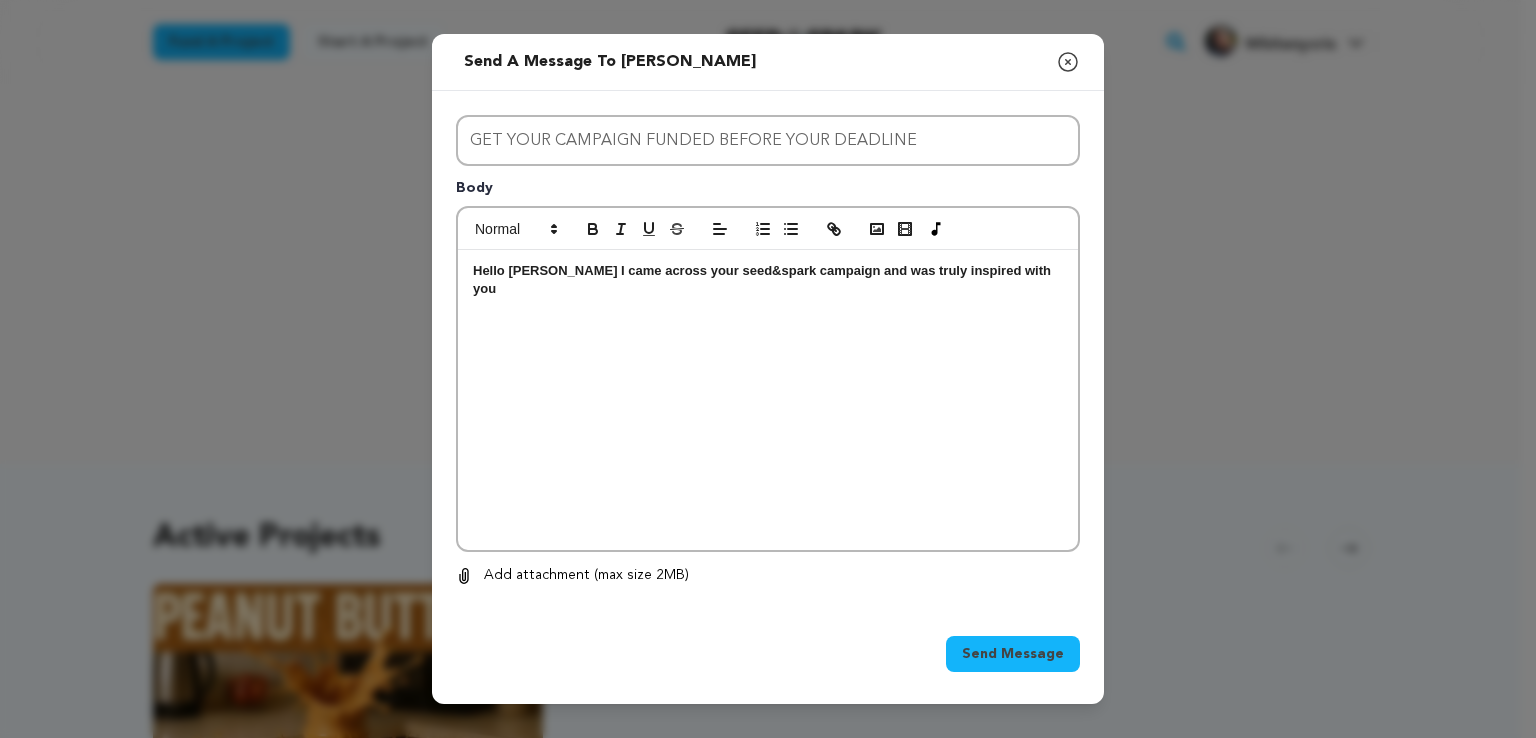 click on "Hello Tori kosten I came across your seed&spark campaign and was truly inspired with you" at bounding box center (764, 279) 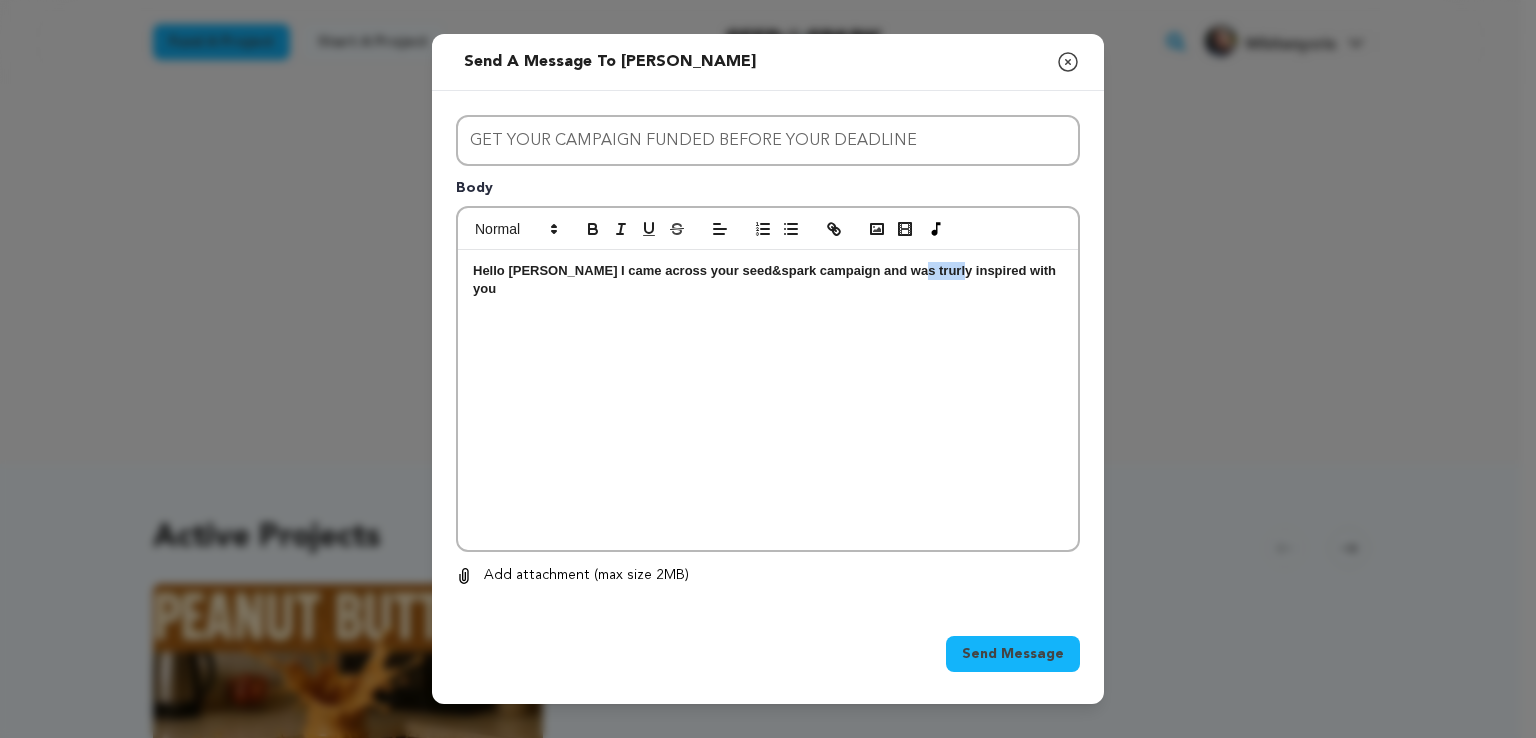 click on "Hello Tori kosten I came across your seed&spark campaign and was trurly inspired with you" at bounding box center (766, 279) 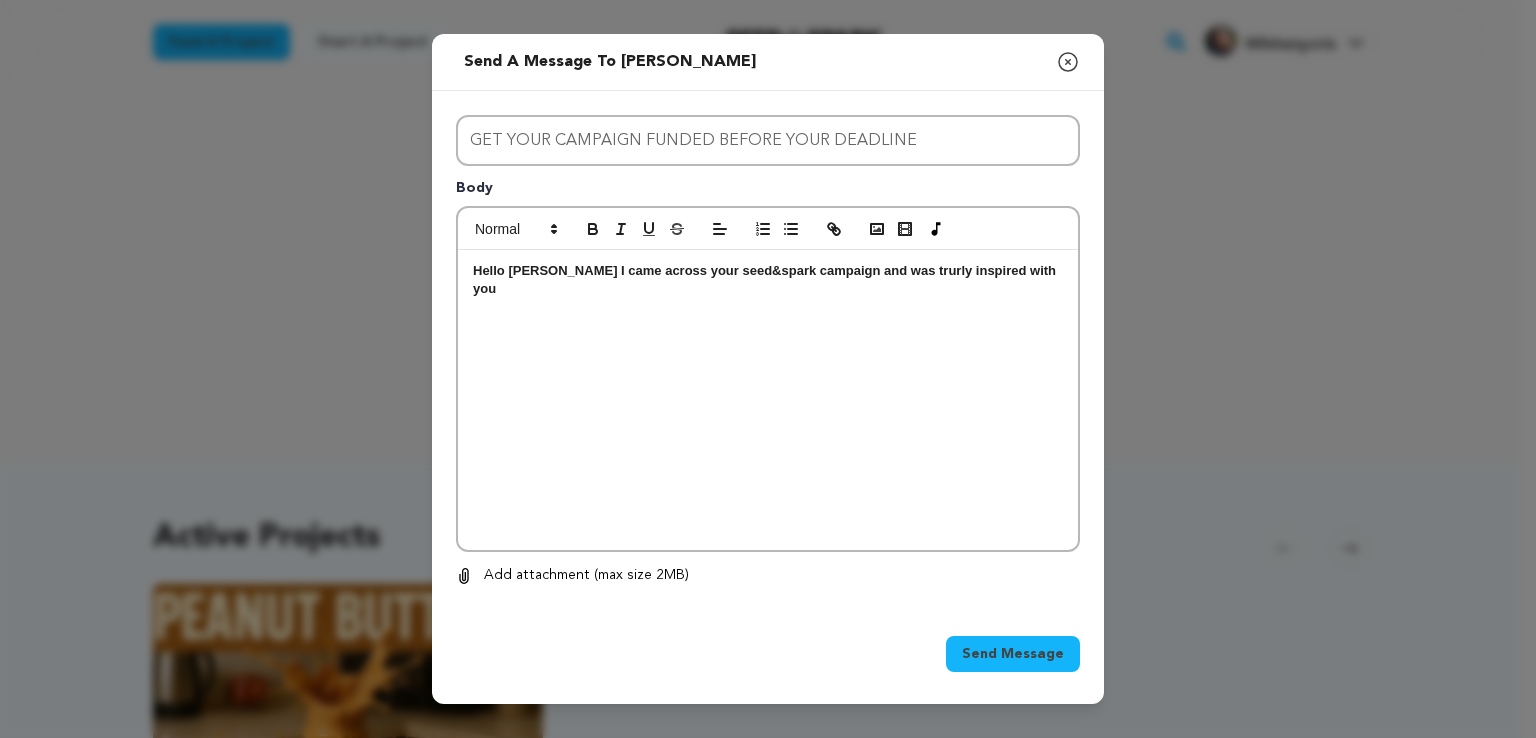 click on "Hello Tori kosten I came across your seed&spark campaign and was trurly inspired with you" at bounding box center [768, 280] 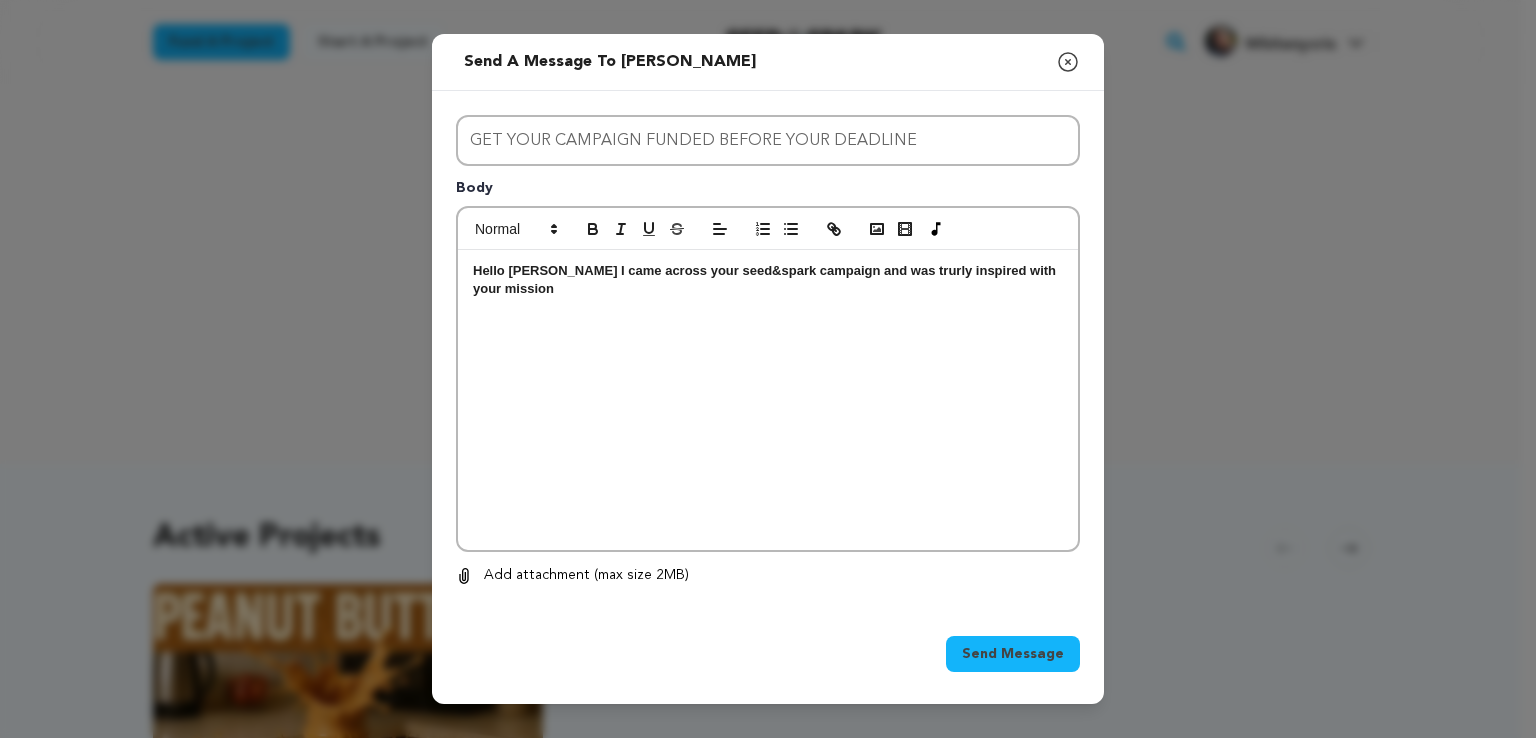 click on "Hello Tori kosten I came across your seed&spark campaign and was trurly inspired with your mission" at bounding box center (766, 279) 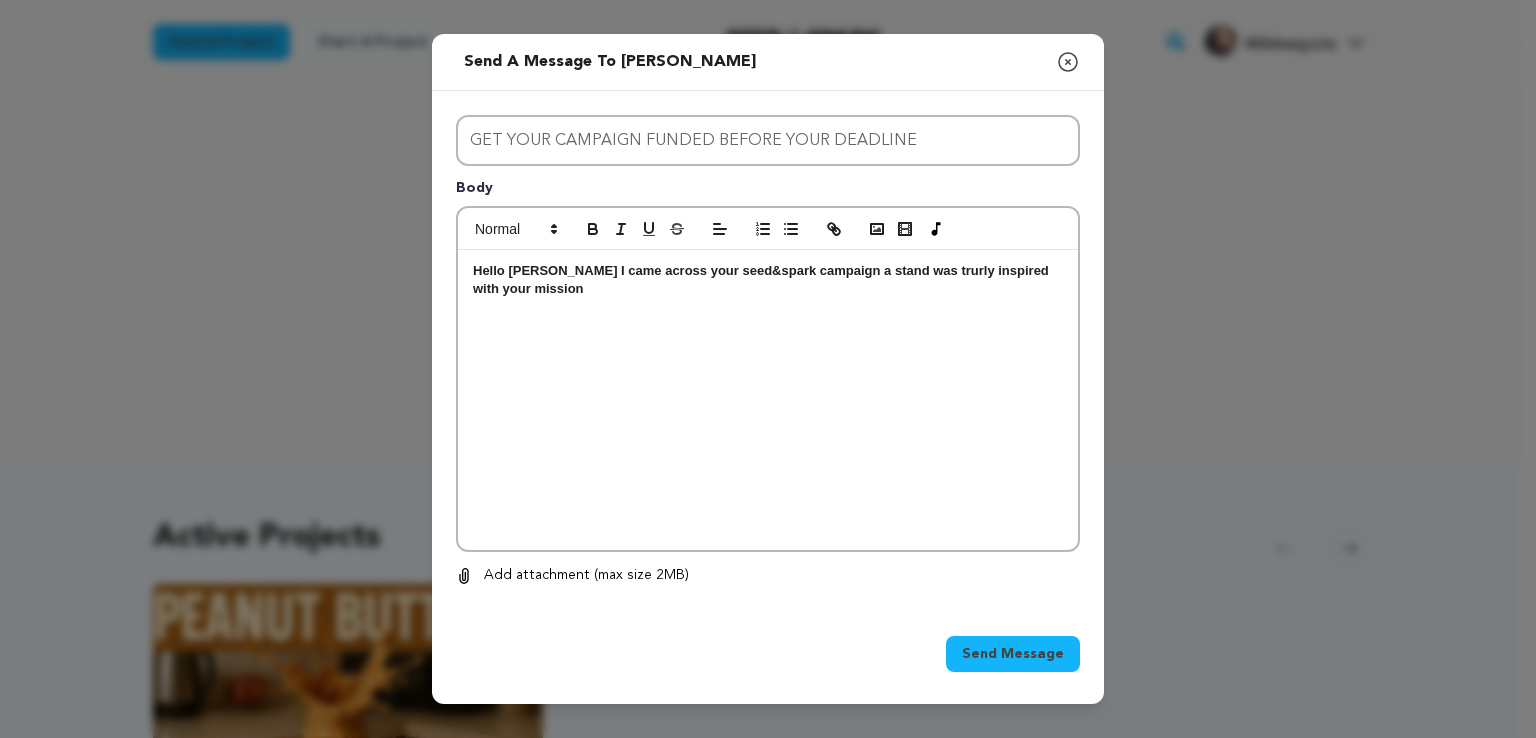 click on "Hello Tori kosten I came across your seed&spark campaign a stand was trurly inspired with your mission" at bounding box center [762, 279] 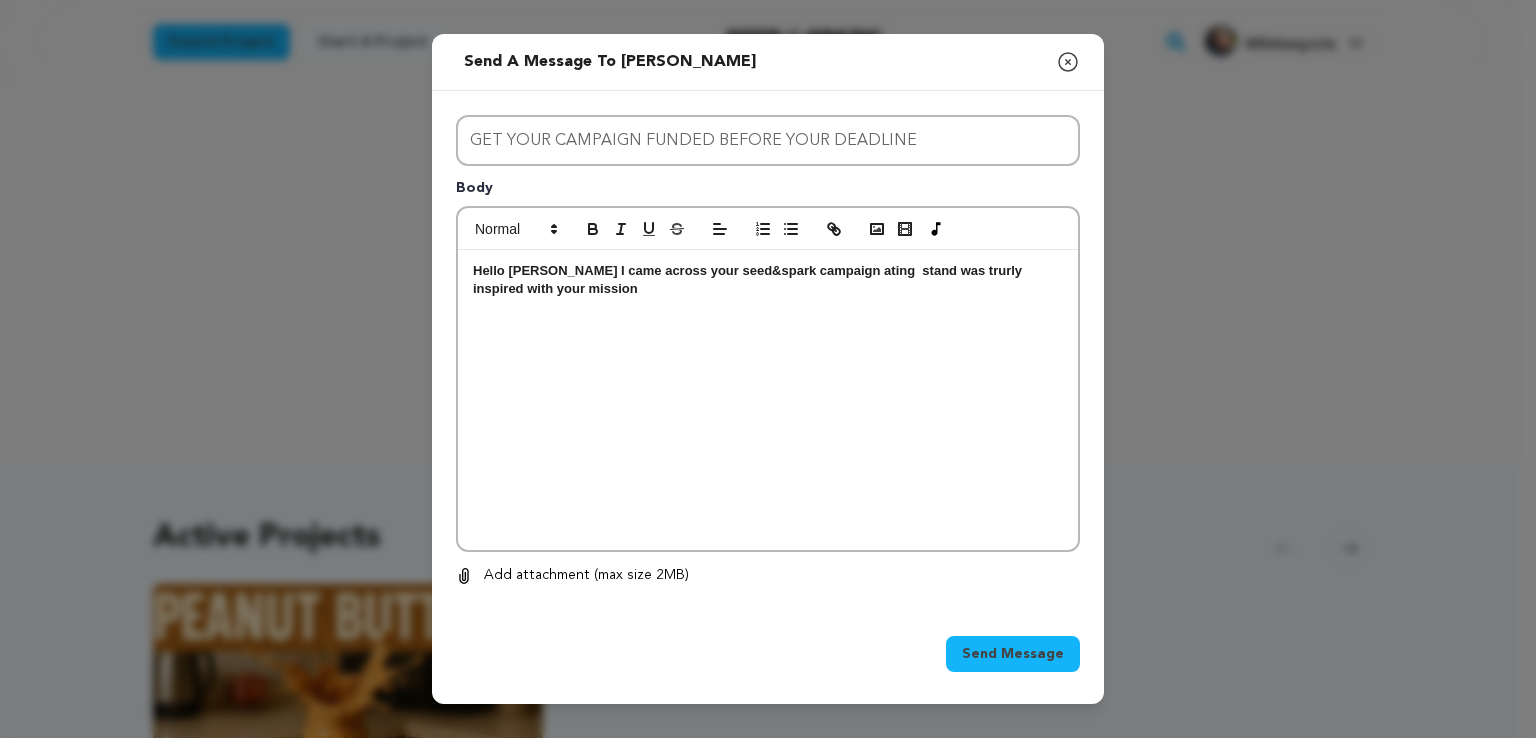 click on "Hello Tori kosten I came across your seed&spark campaign ating  stand was trurly inspired with your mission" at bounding box center [749, 279] 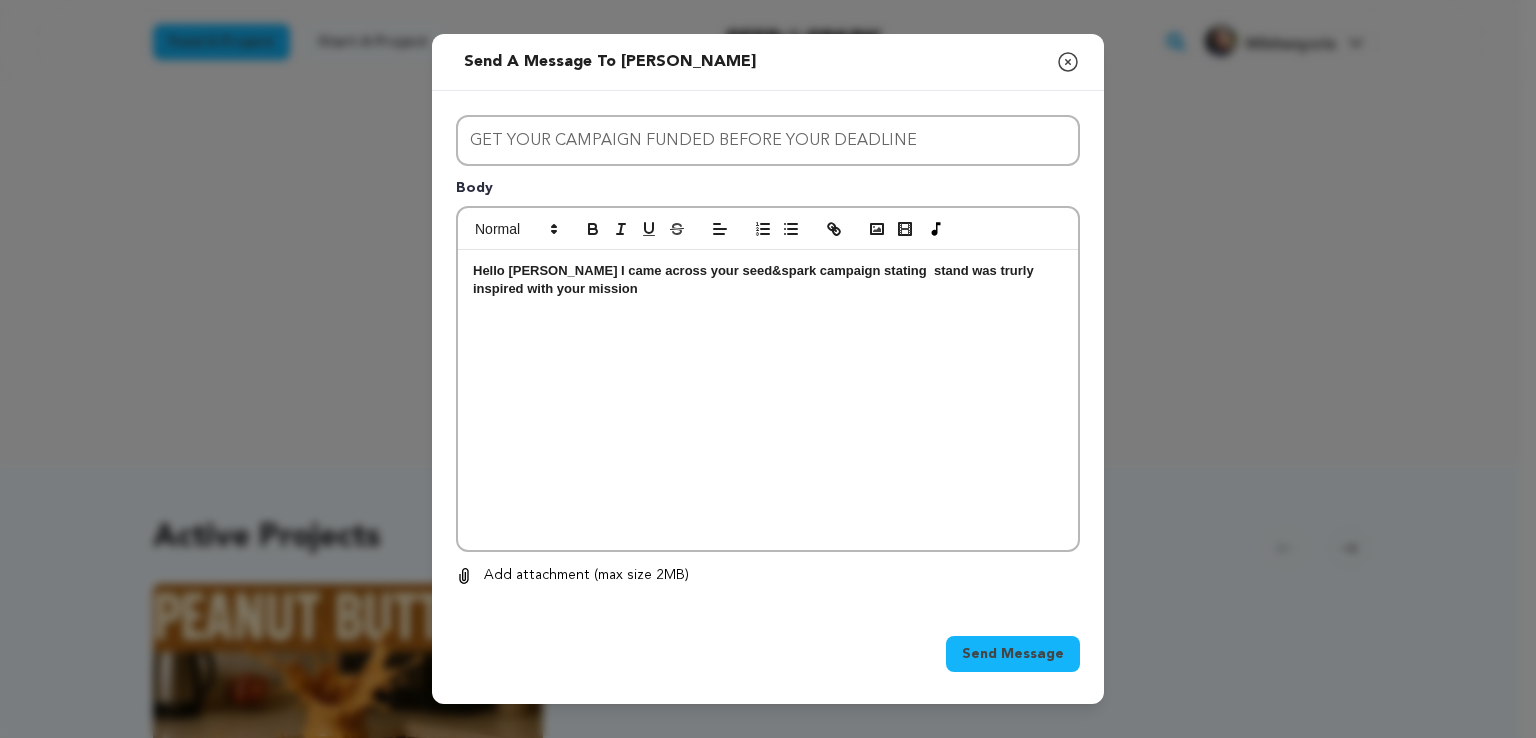click on "Hello Tori kosten I came across your seed&spark campaign stating  stand was trurly inspired with your mission" at bounding box center [755, 279] 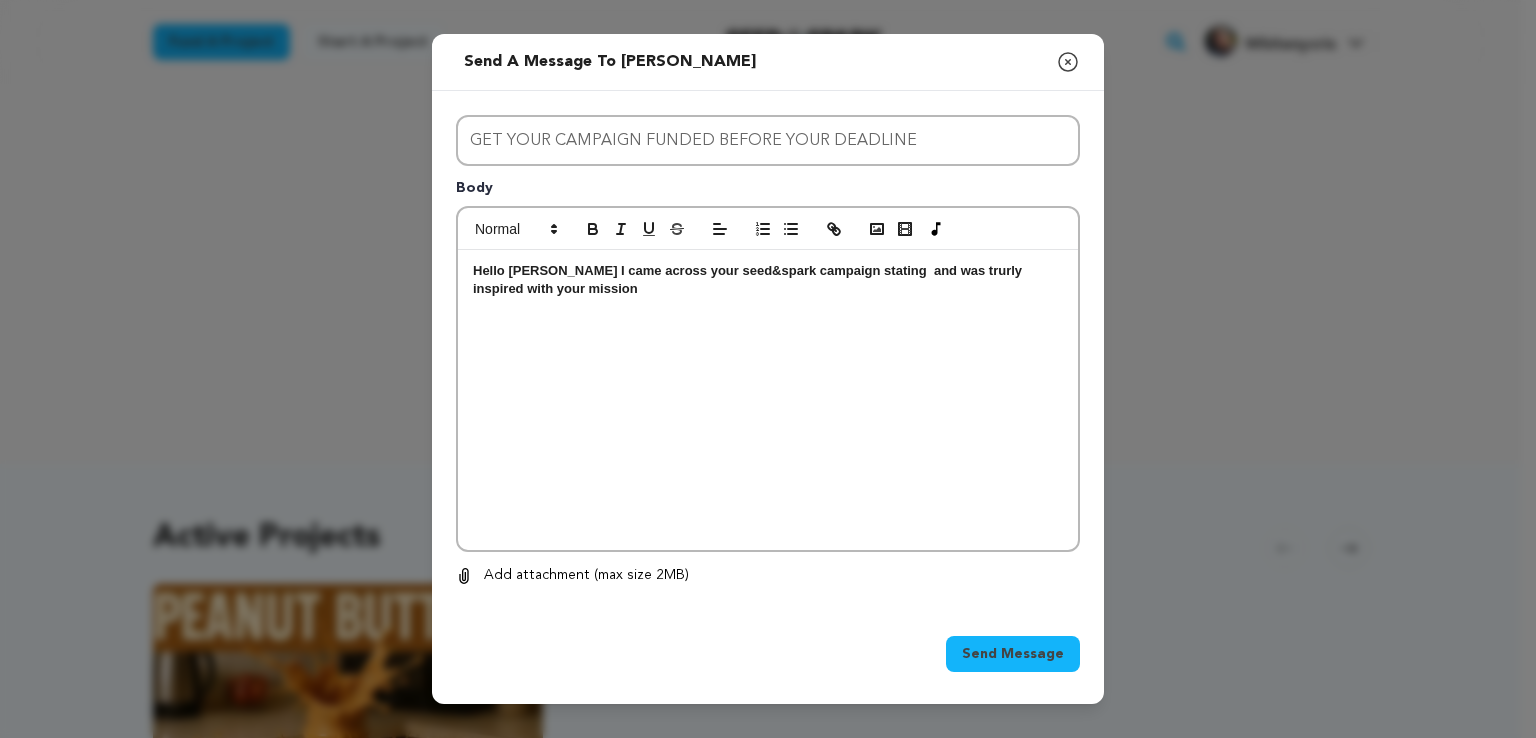 click on "Hello Tori kosten I came across your seed&spark campaign stating  and was trurly inspired with your mission" at bounding box center (749, 279) 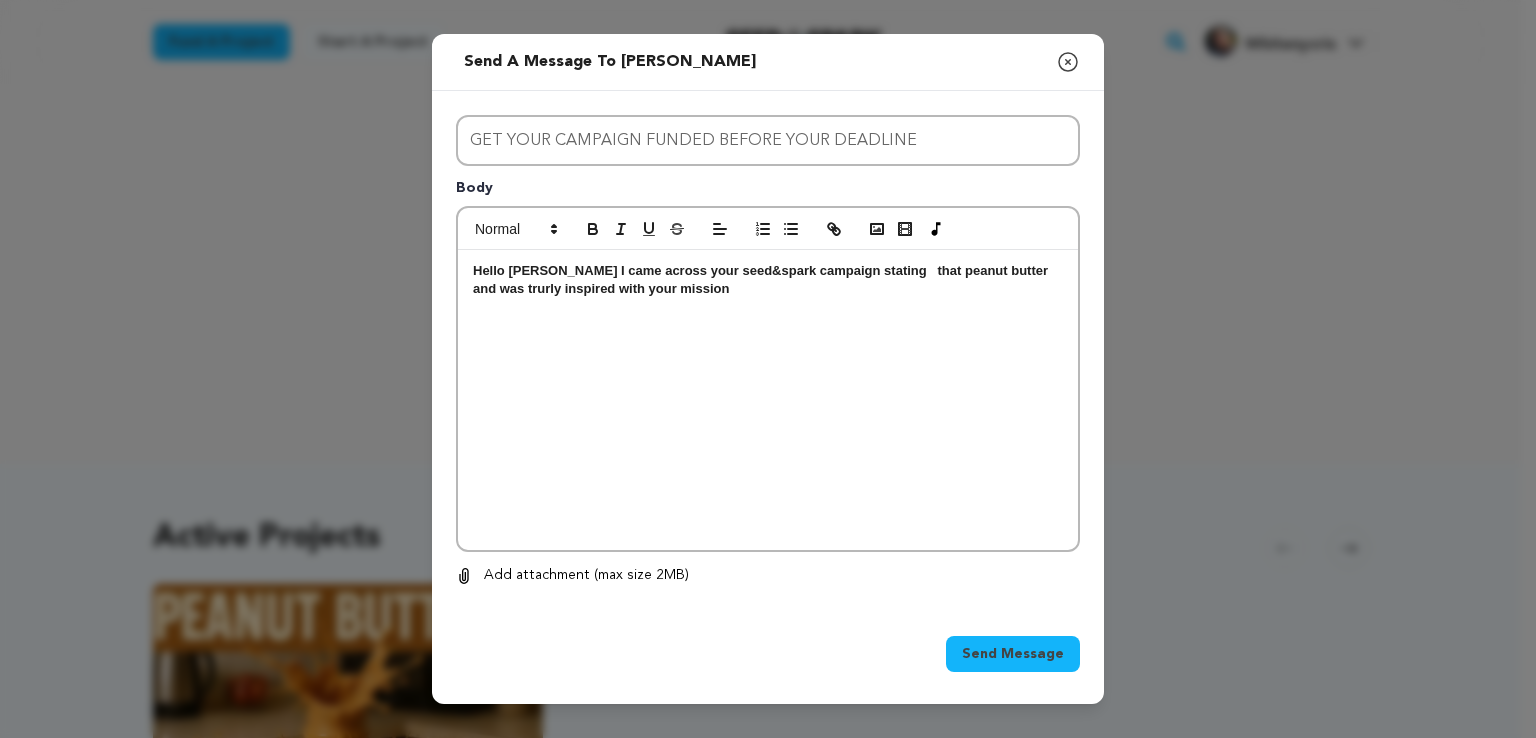 click on "Hello Tori kosten I came across your seed&spark campaign stating   that peanut butter and was trurly inspired with your mission" at bounding box center [762, 279] 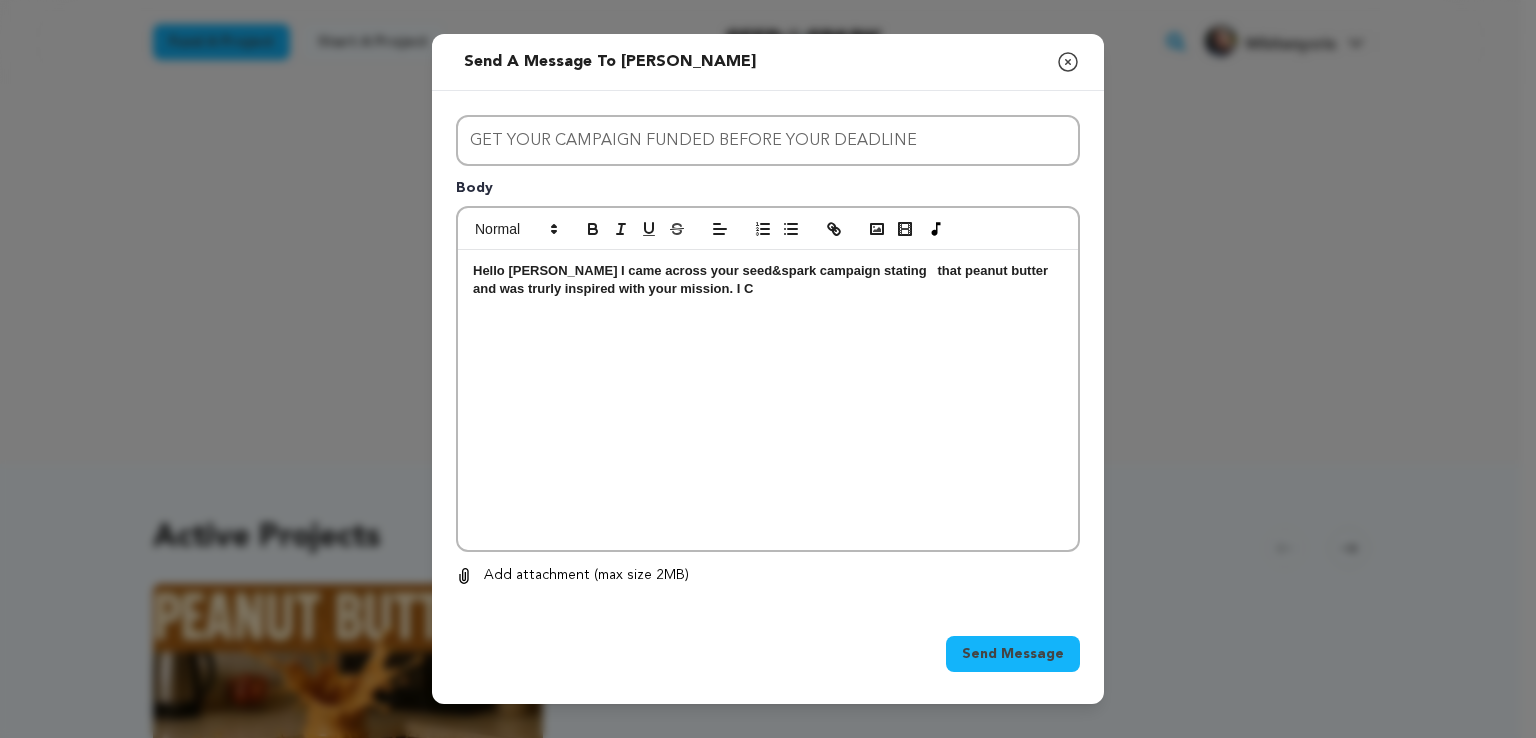 click on "Hello Tori kosten I came across your seed&spark campaign stating   that peanut butter and was trurly inspired with your mission. I C" at bounding box center (768, 280) 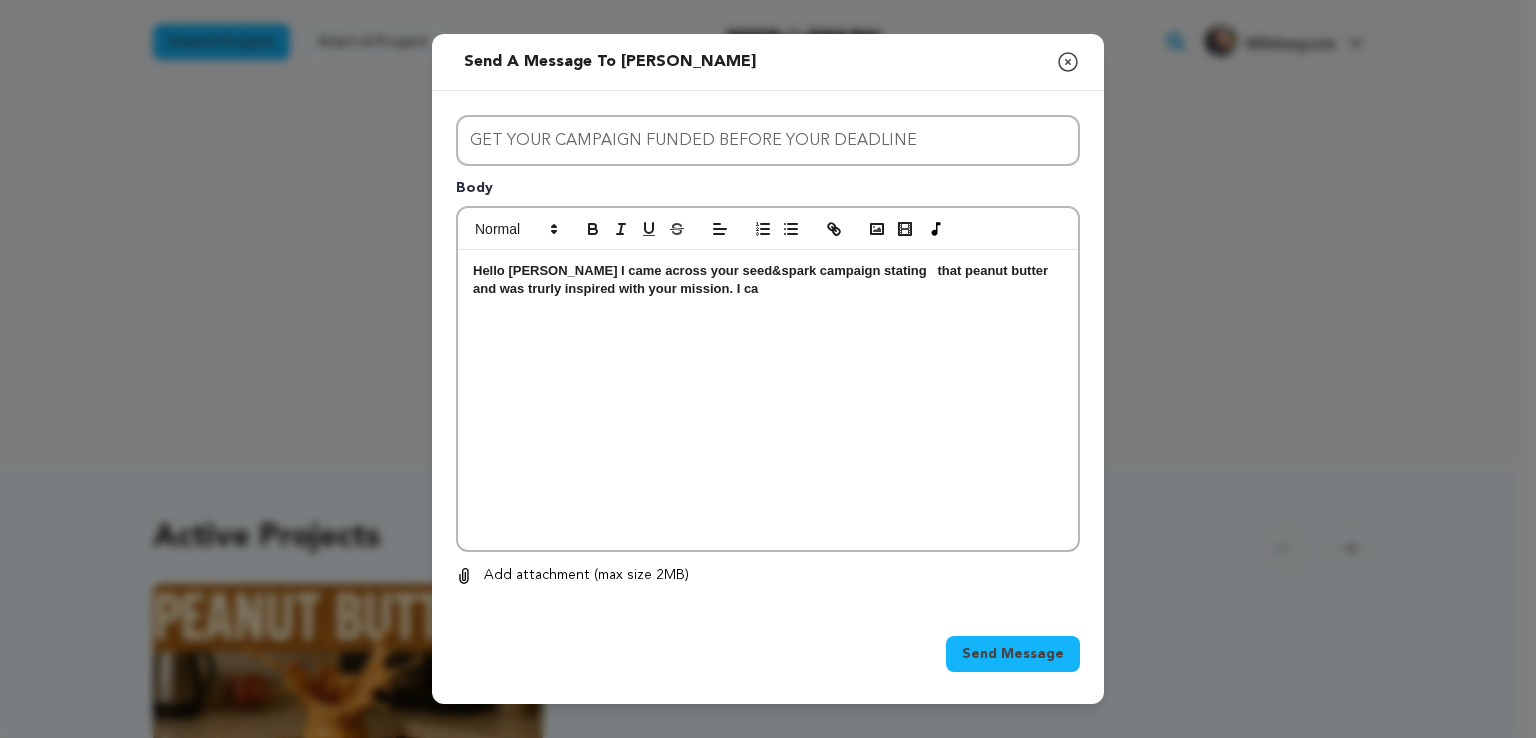 click on "Hello Tori kosten I came across your seed&spark campaign stating   that peanut butter and was trurly inspired with your mission. I ca" at bounding box center (768, 280) 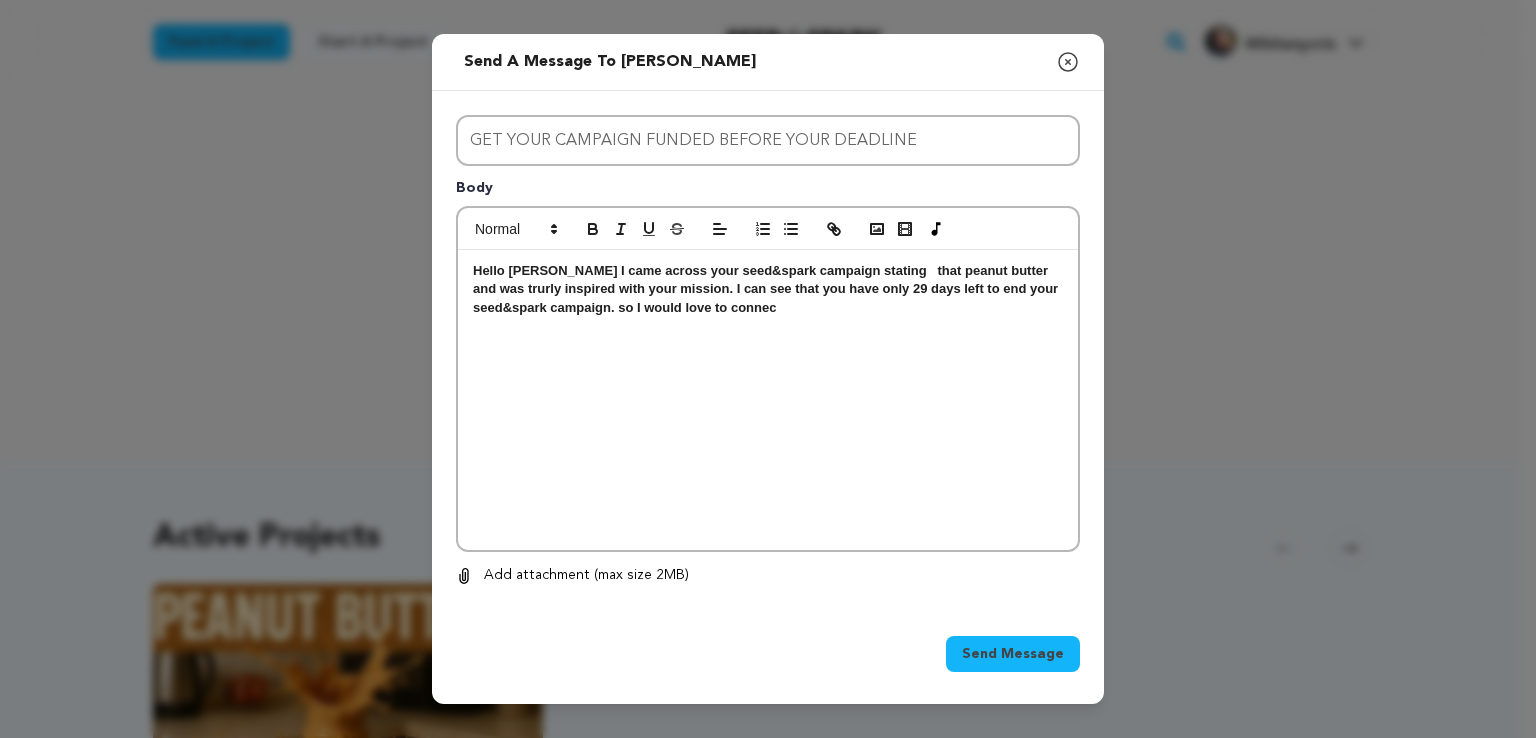 click on "Hello Tori kosten I came across your seed&spark campaign stating   that peanut butter and was trurly inspired with your mission. I can see that you have only 29 days left to end your seed&spark campaign. so I would love to connec" at bounding box center [767, 289] 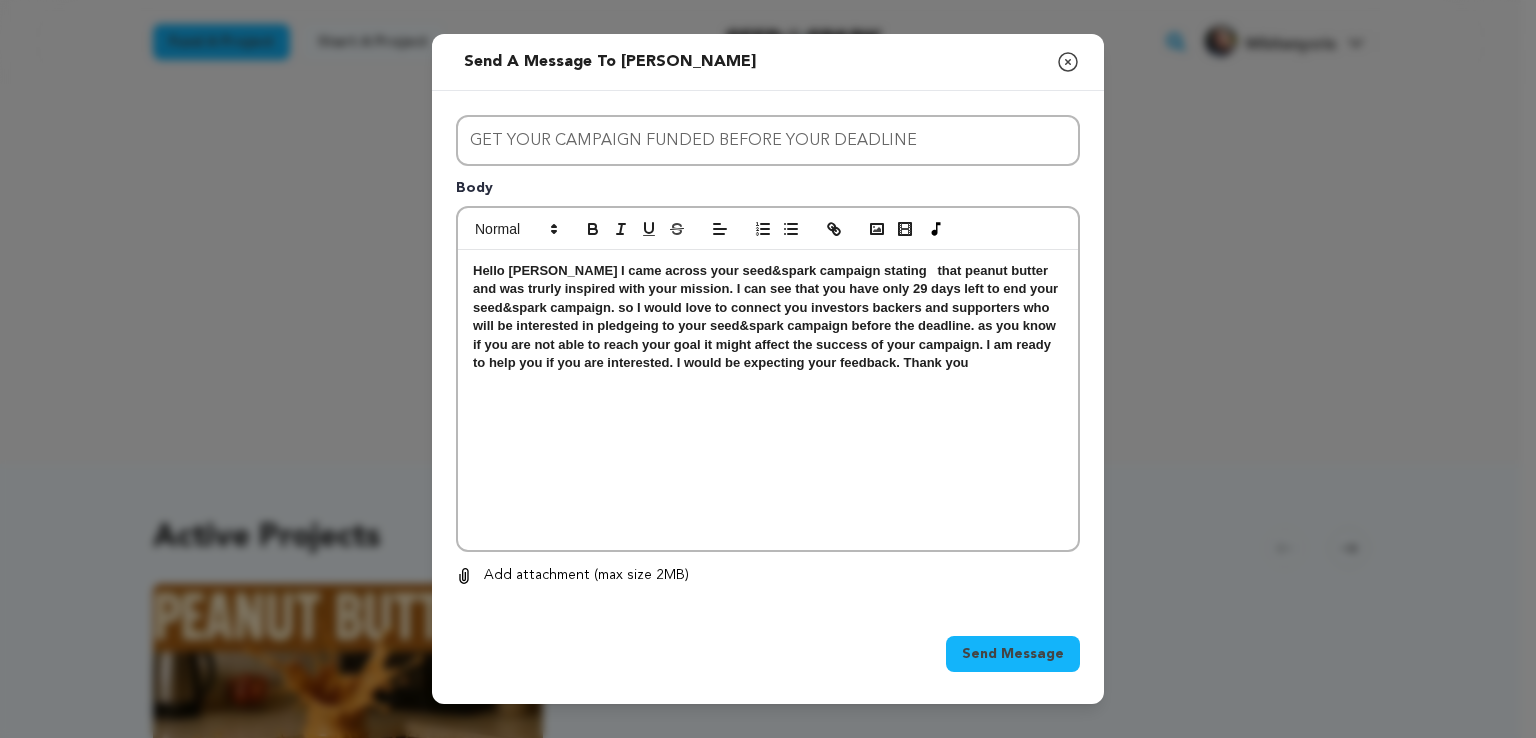 click on "Hello Tori kosten I came across your seed&spark campaign stating   that peanut butter and was trurly inspired with your mission. I can see that you have only 29 days left to end your seed&spark campaign. so I would love to connect you investors backers and supporters who will be interested in pledgeing to your seed&spark campaign before the deadline. as you know if you are not able to reach your goal it might affect the success of your campaign. I am ready to help you if you are interested. I would be expecting your feedback. Thank you" at bounding box center (767, 316) 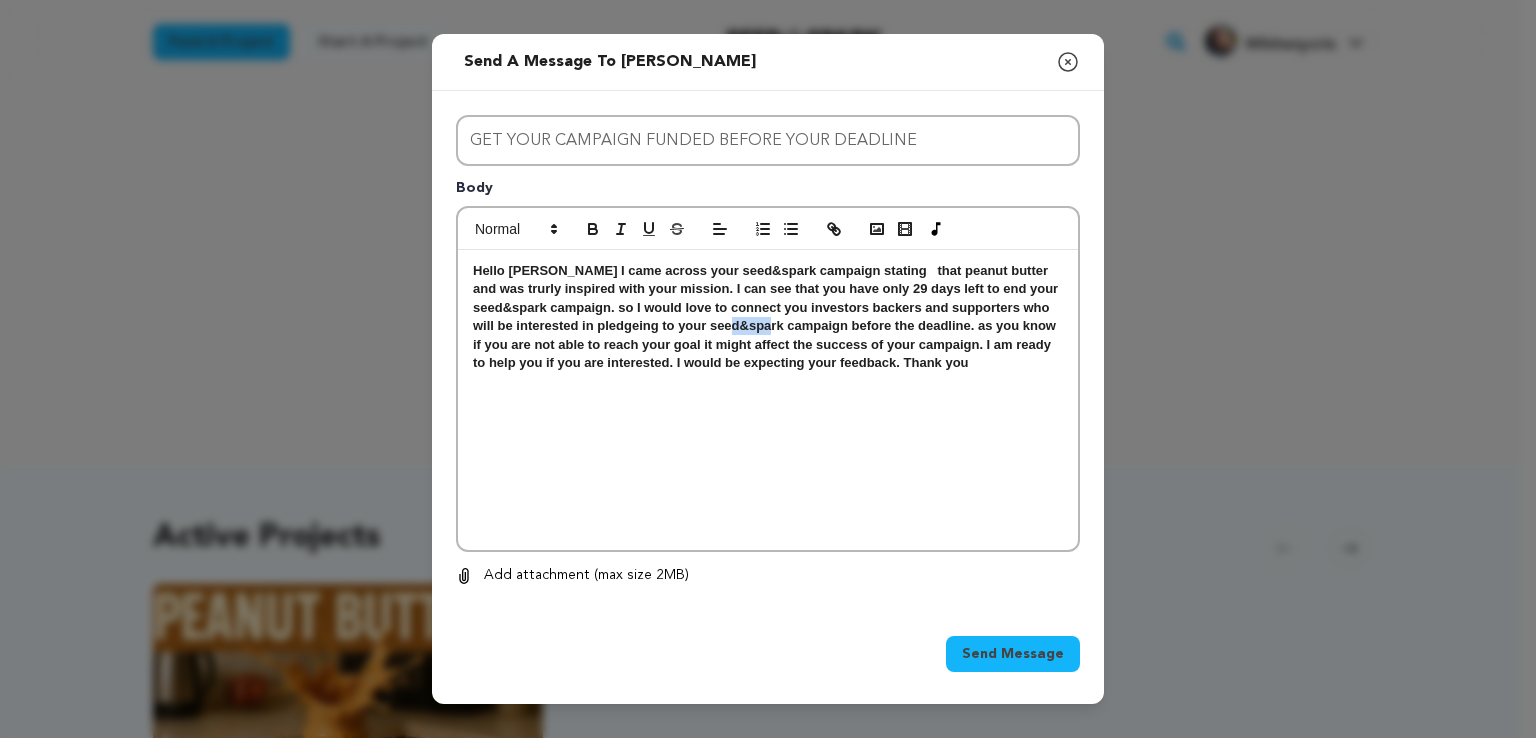 click on "Hello Tori kosten I came across your seed&spark campaign stating   that peanut butter and was trurly inspired with your mission. I can see that you have only 29 days left to end your seed&spark campaign. so I would love to connect you investors backers and supporters who will be interested in pledgeing to your seed&spark campaign before the deadline. as you know if you are not able to reach your goal it might affect the success of your campaign. I am ready to help you if you are interested. I would be expecting your feedback. Thank you" at bounding box center [767, 316] 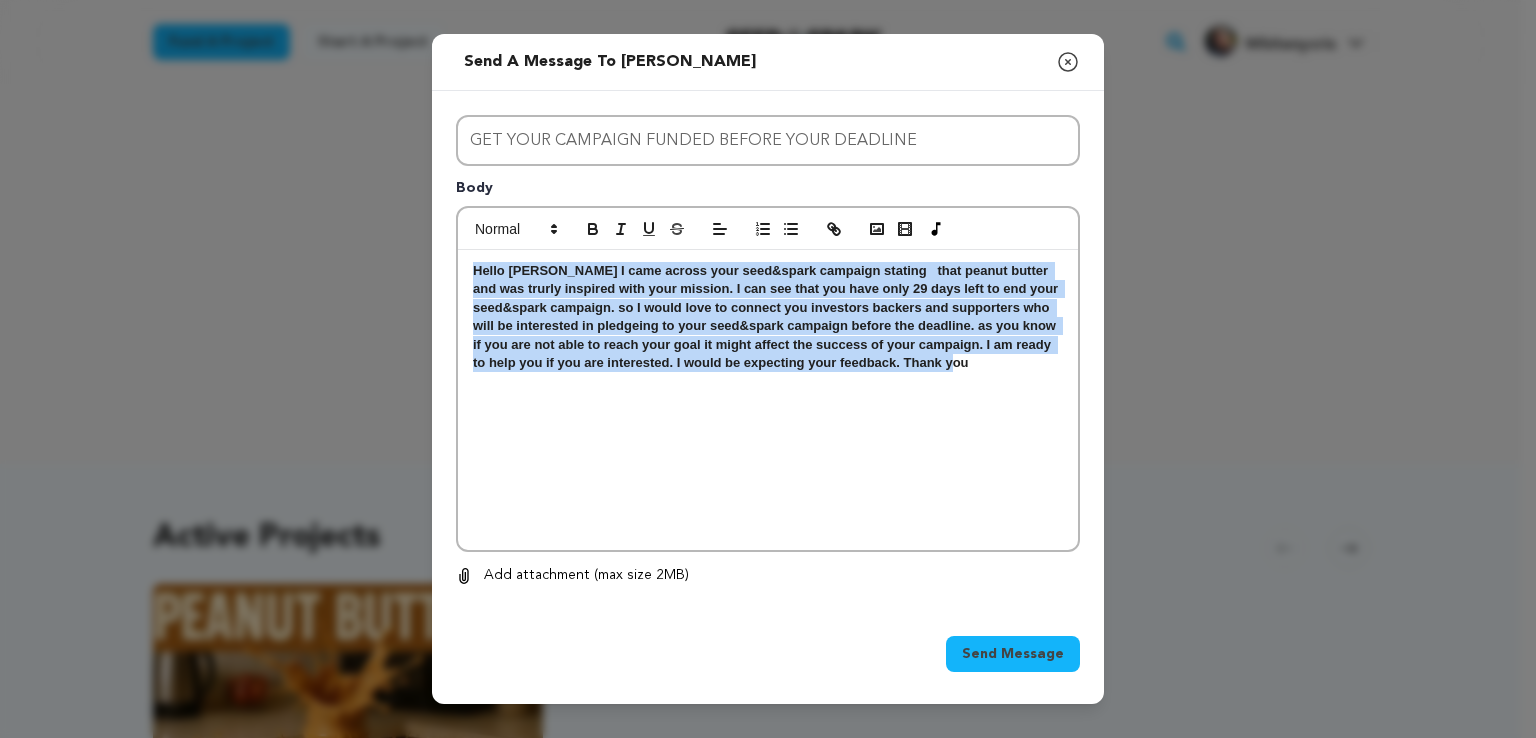click on "Hello Tori kosten I came across your seed&spark campaign stating   that peanut butter and was trurly inspired with your mission. I can see that you have only 29 days left to end your seed&spark campaign. so I would love to connect you investors backers and supporters who will be interested in pledgeing to your seed&spark campaign before the deadline. as you know if you are not able to reach your goal it might affect the success of your campaign. I am ready to help you if you are interested. I would be expecting your feedback. Thank you" at bounding box center (767, 316) 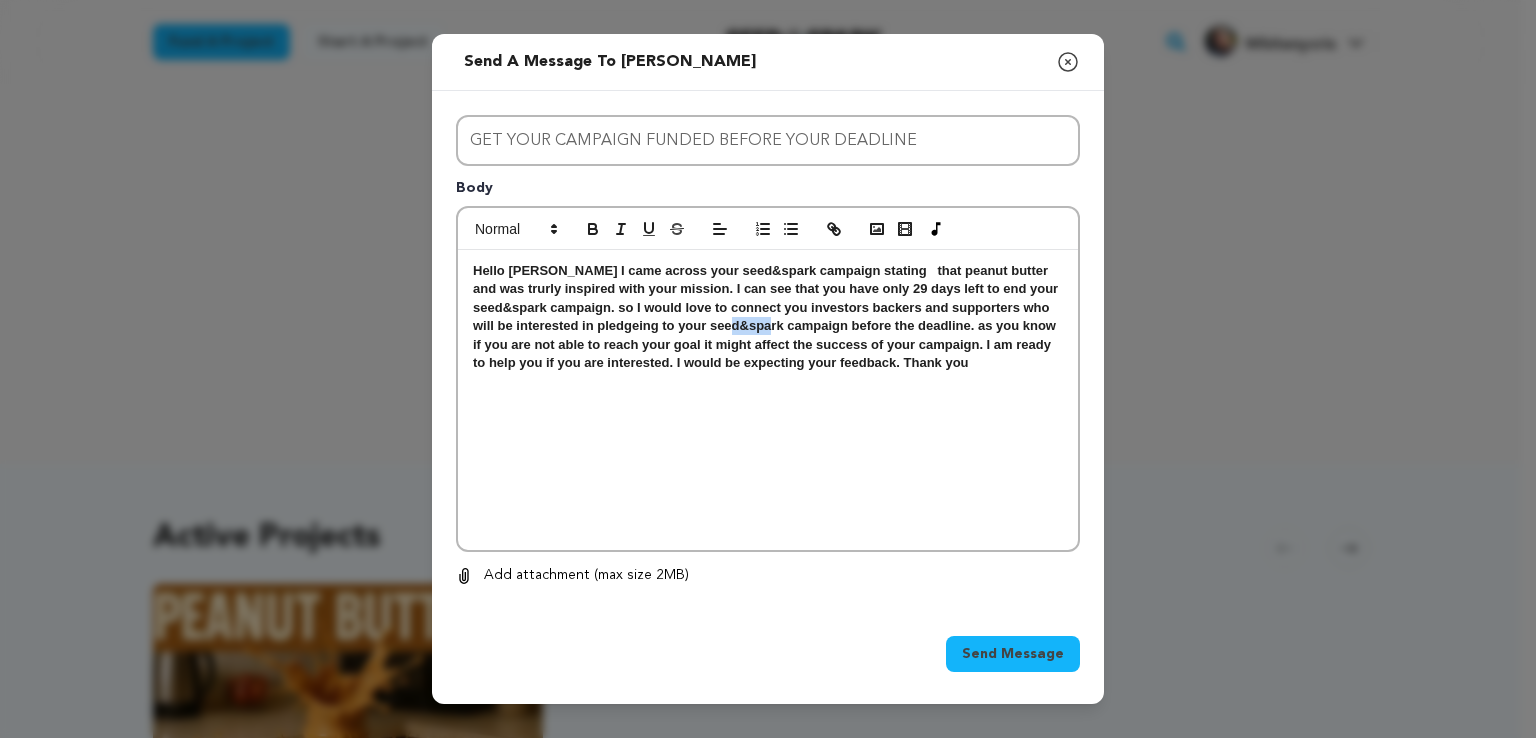 click on "Hello Tori kosten I came across your seed&spark campaign stating   that peanut butter and was trurly inspired with your mission. I can see that you have only 29 days left to end your seed&spark campaign. so I would love to connect you investors backers and supporters who will be interested in pledgeing to your seed&spark campaign before the deadline. as you know if you are not able to reach your goal it might affect the success of your campaign. I am ready to help you if you are interested. I would be expecting your feedback. Thank you" at bounding box center [767, 316] 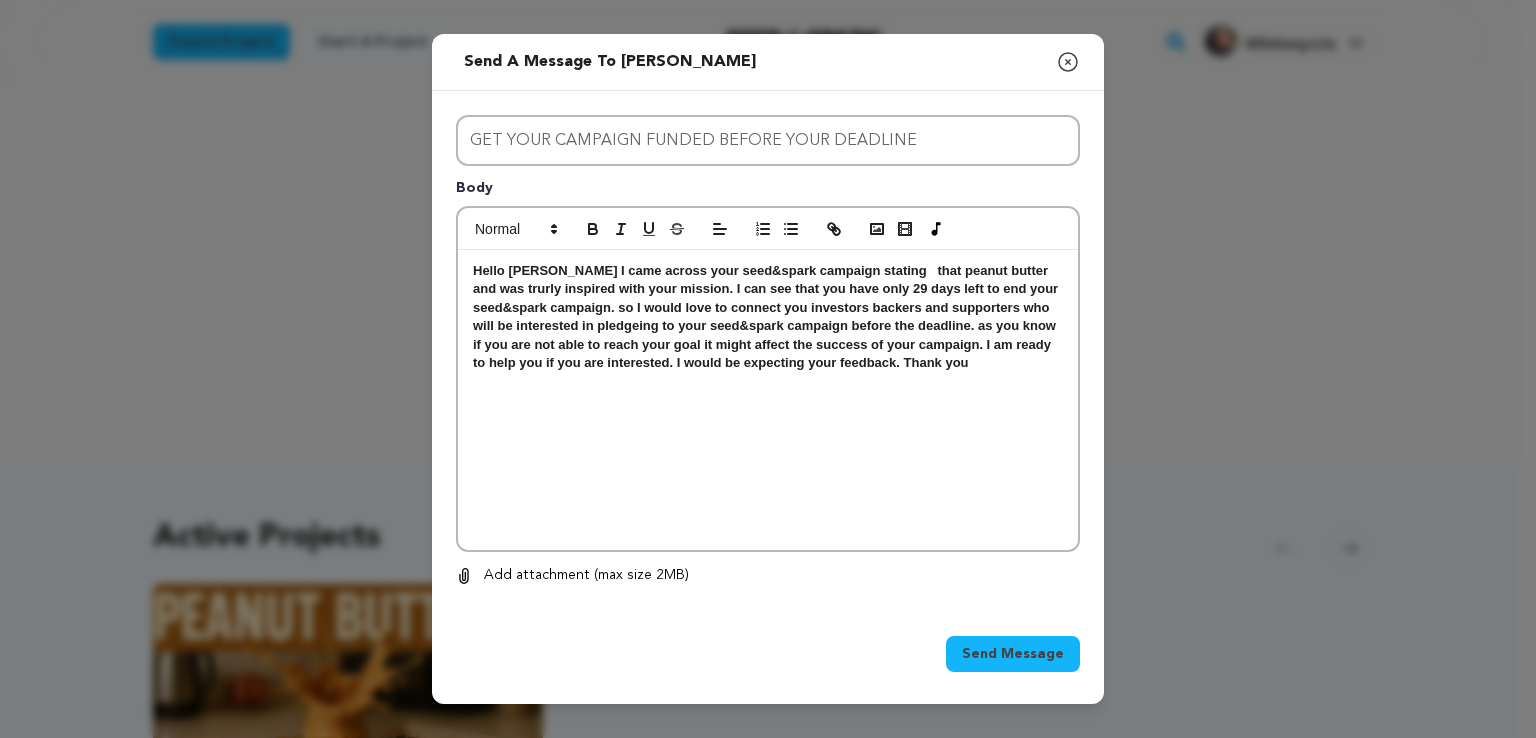 click on "Hello Tori kosten I came across your seed&spark campaign stating   that peanut butter and was trurly inspired with your mission. I can see that you have only 29 days left to end your seed&spark campaign. so I would love to connect you investors backers and supporters who will be interested in pledgeing to your seed&spark campaign before the deadline. as you know if you are not able to reach your goal it might affect the success of your campaign. I am ready to help you if you are interested. I would be expecting your feedback. Thank you" at bounding box center [767, 316] 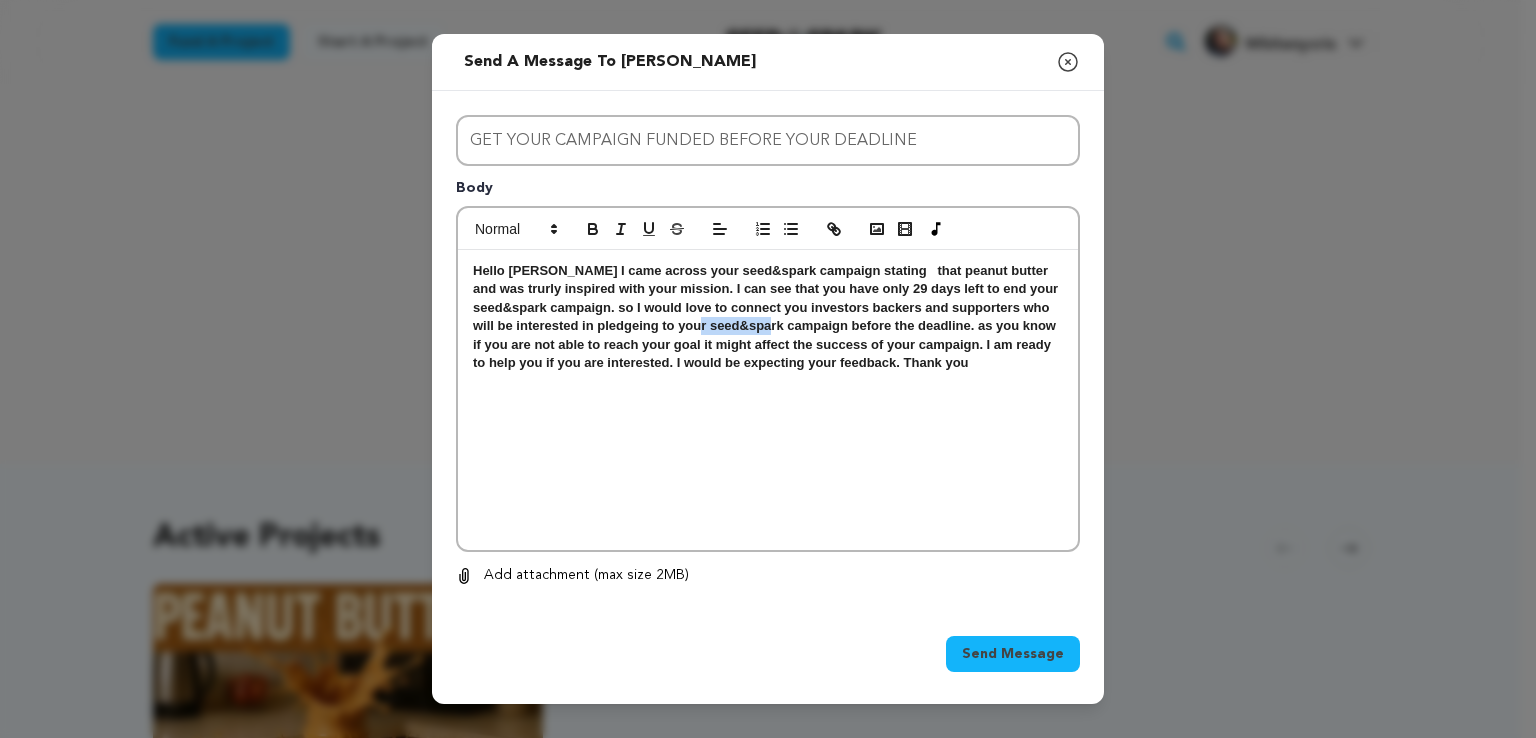drag, startPoint x: 709, startPoint y: 325, endPoint x: 780, endPoint y: 333, distance: 71.44928 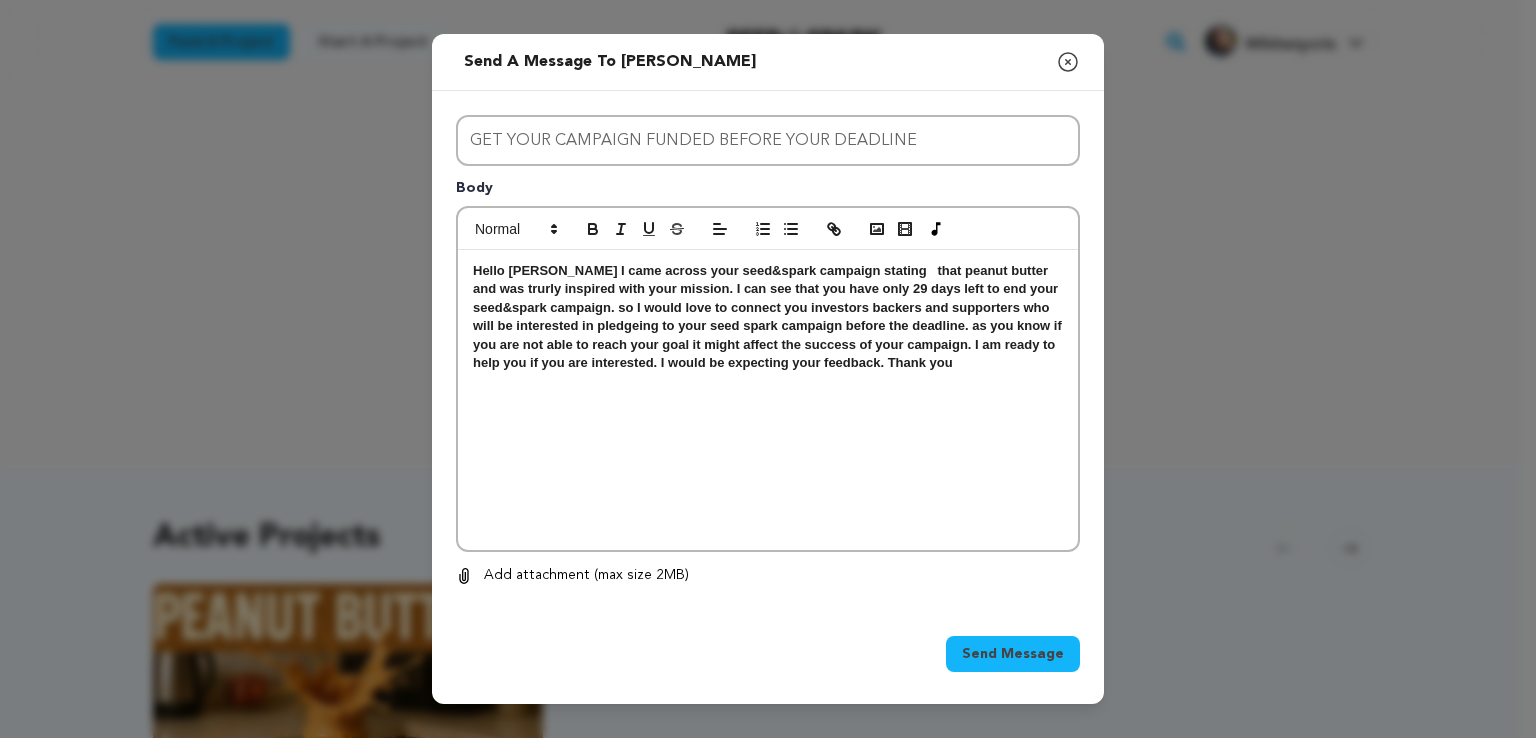 click on "Hello Tori kosten I came across your seed&spark campaign stating   that peanut butter and was trurly inspired with your mission. I can see that you have only 29 days left to end your seed&spark campaign. so I would love to connect you investors backers and supporters who will be interested in pledgeing to your seed spark campaign before the deadline. as you know if you are not able to reach your goal it might affect the success of your campaign. I am ready to help you if you are interested. I would be expecting your feedback. Thank you" at bounding box center [769, 316] 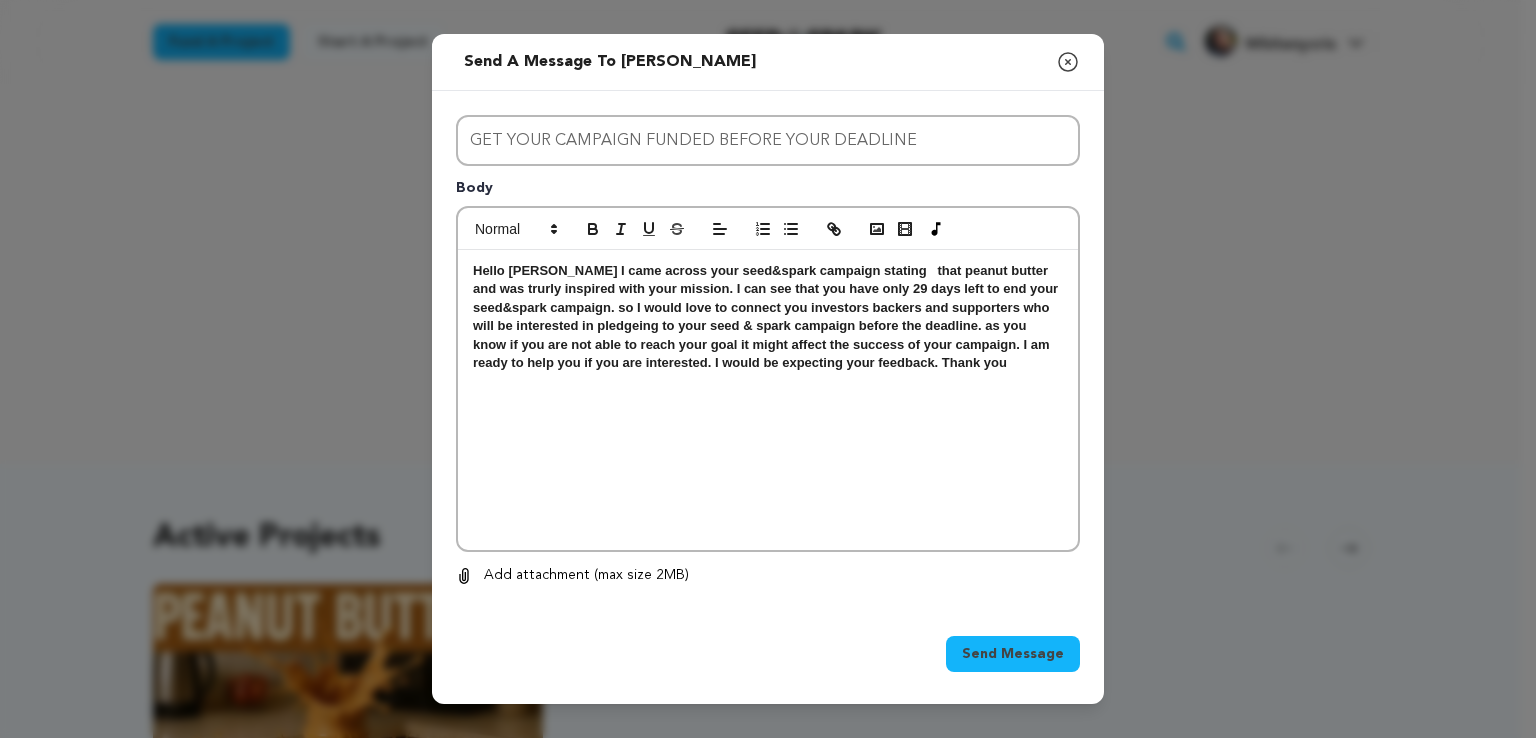 click on "Hello Tori kosten I came across your seed&spark campaign stating   that peanut butter and was trurly inspired with your mission. I can see that you have only 29 days left to end your seed&spark campaign. so I would love to connect you investors backers and supporters who will be interested in pledgeing to your seed & spark campaign before the deadline. as you know if you are not able to reach your goal it might affect the success of your campaign. I am ready to help you if you are interested. I would be expecting your feedback. Thank you" at bounding box center (767, 316) 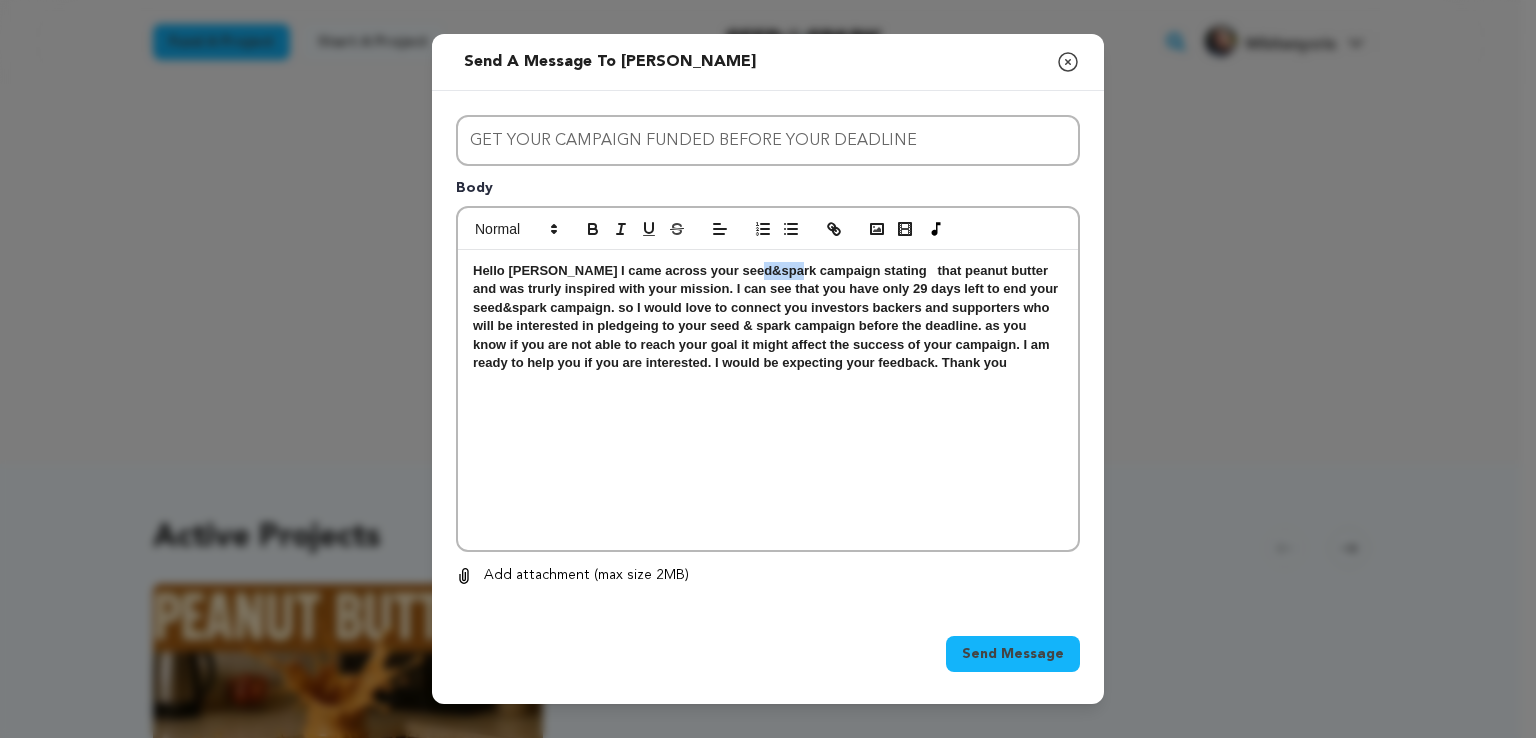 click on "Hello Tori kosten I came across your seed&spark campaign stating   that peanut butter and was trurly inspired with your mission. I can see that you have only 29 days left to end your seed&spark campaign. so I would love to connect you investors backers and supporters who will be interested in pledgeing to your seed & spark campaign before the deadline. as you know if you are not able to reach your goal it might affect the success of your campaign. I am ready to help you if you are interested. I would be expecting your feedback. Thank you" at bounding box center (767, 316) 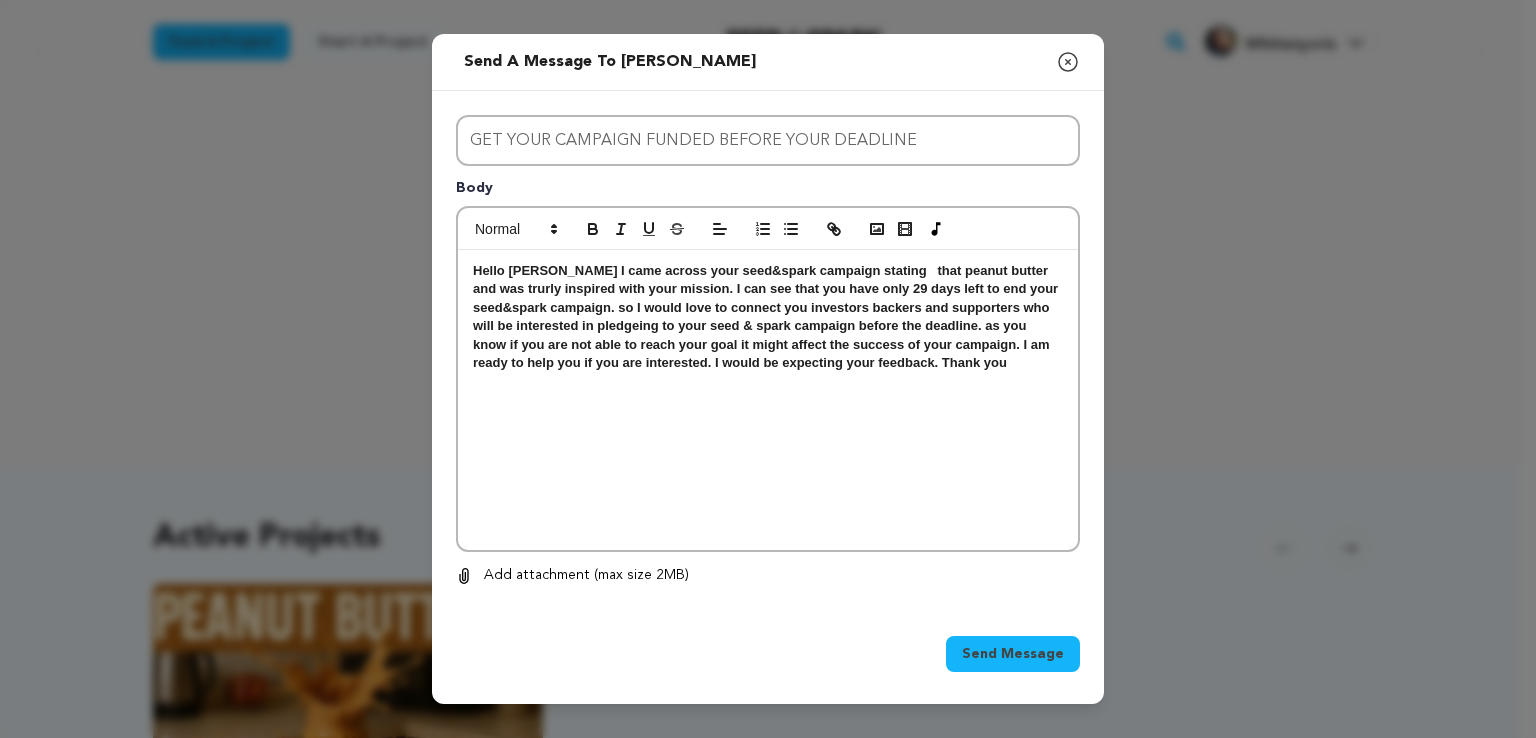 click on "Hello Tori kosten I came across your seed&spark campaign stating   that peanut butter and was trurly inspired with your mission. I can see that you have only 29 days left to end your seed&spark campaign. so I would love to connect you investors backers and supporters who will be interested in pledgeing to your seed & spark campaign before the deadline. as you know if you are not able to reach your goal it might affect the success of your campaign. I am ready to help you if you are interested. I would be expecting your feedback. Thank you" at bounding box center [767, 316] 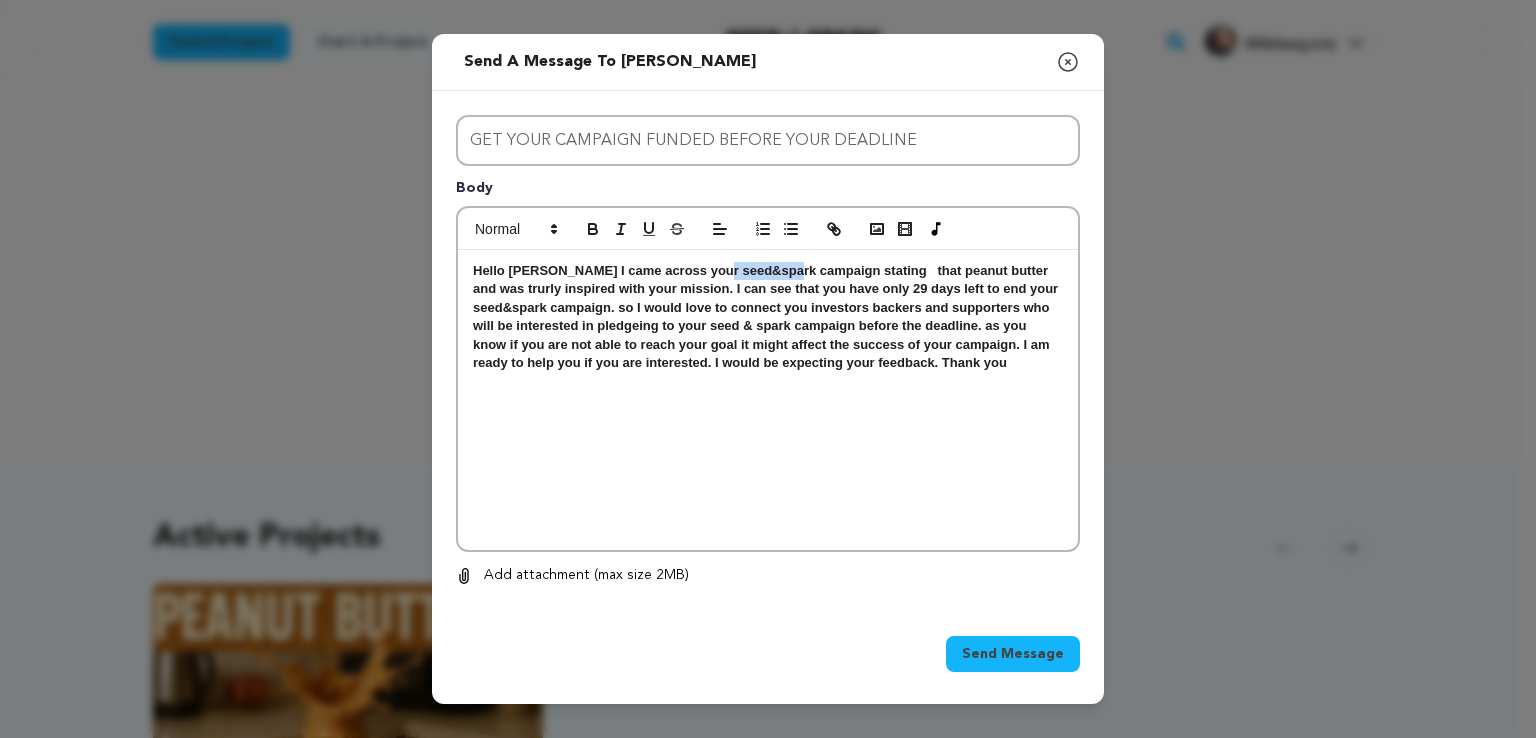 drag, startPoint x: 701, startPoint y: 267, endPoint x: 776, endPoint y: 277, distance: 75.66373 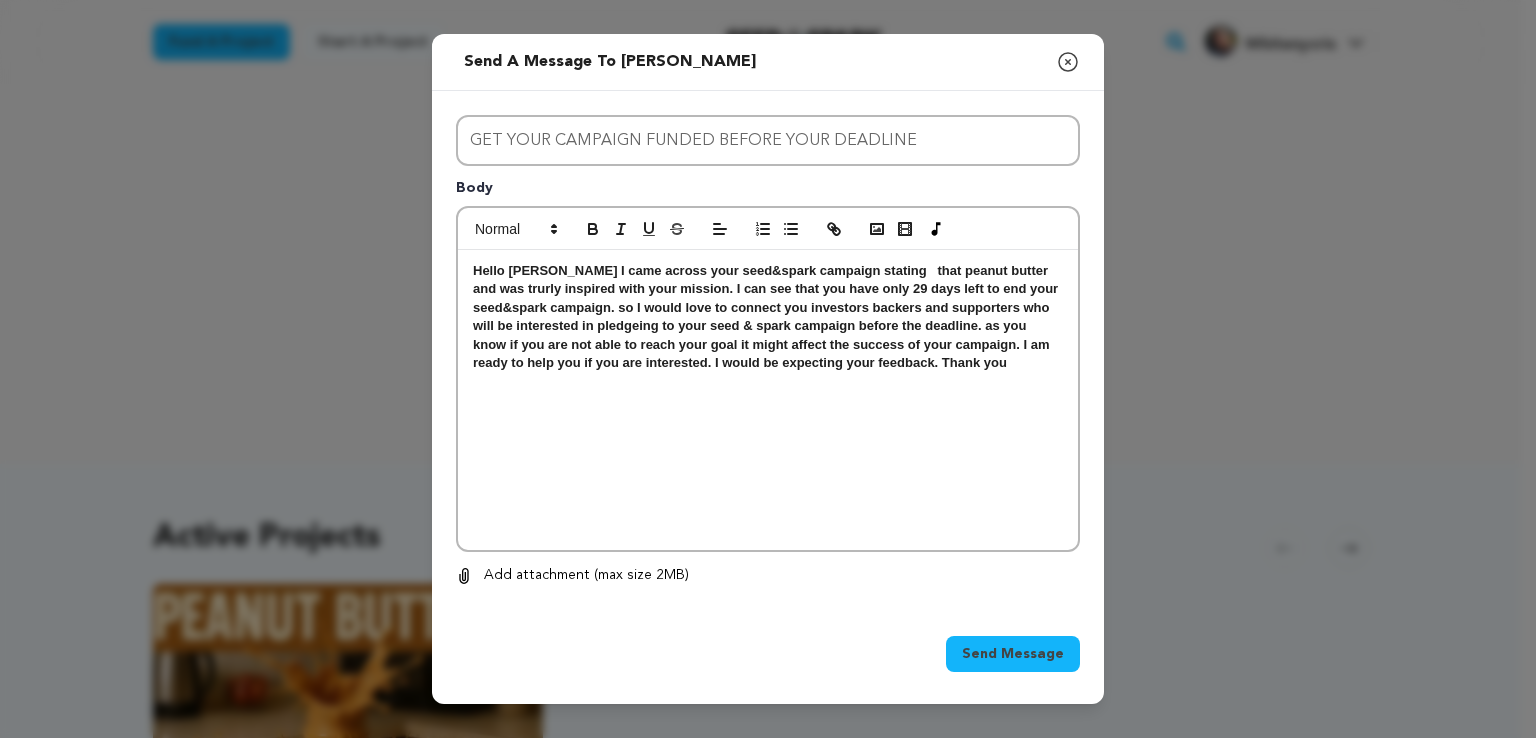 drag, startPoint x: 776, startPoint y: 277, endPoint x: 557, endPoint y: 272, distance: 219.05707 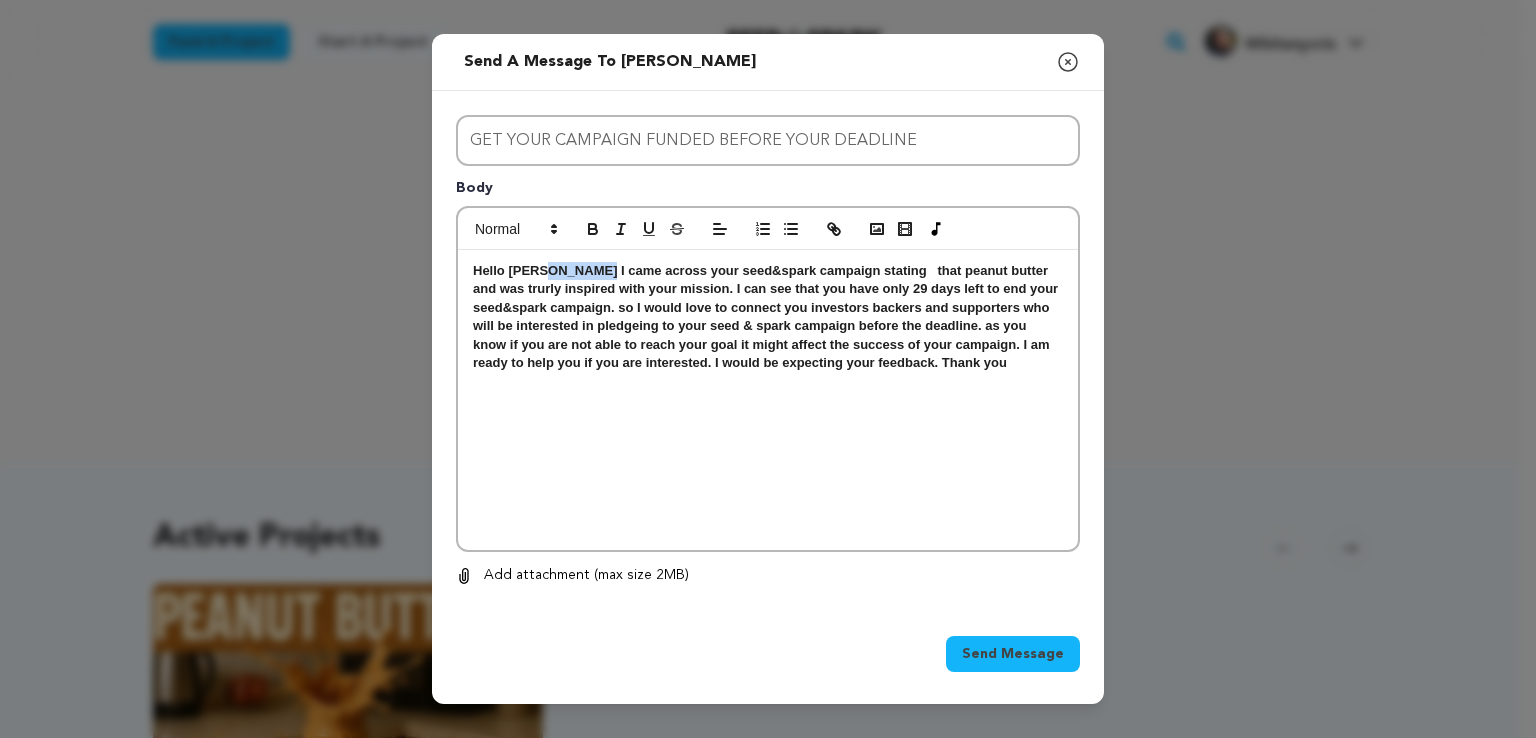 drag, startPoint x: 535, startPoint y: 274, endPoint x: 584, endPoint y: 277, distance: 49.09175 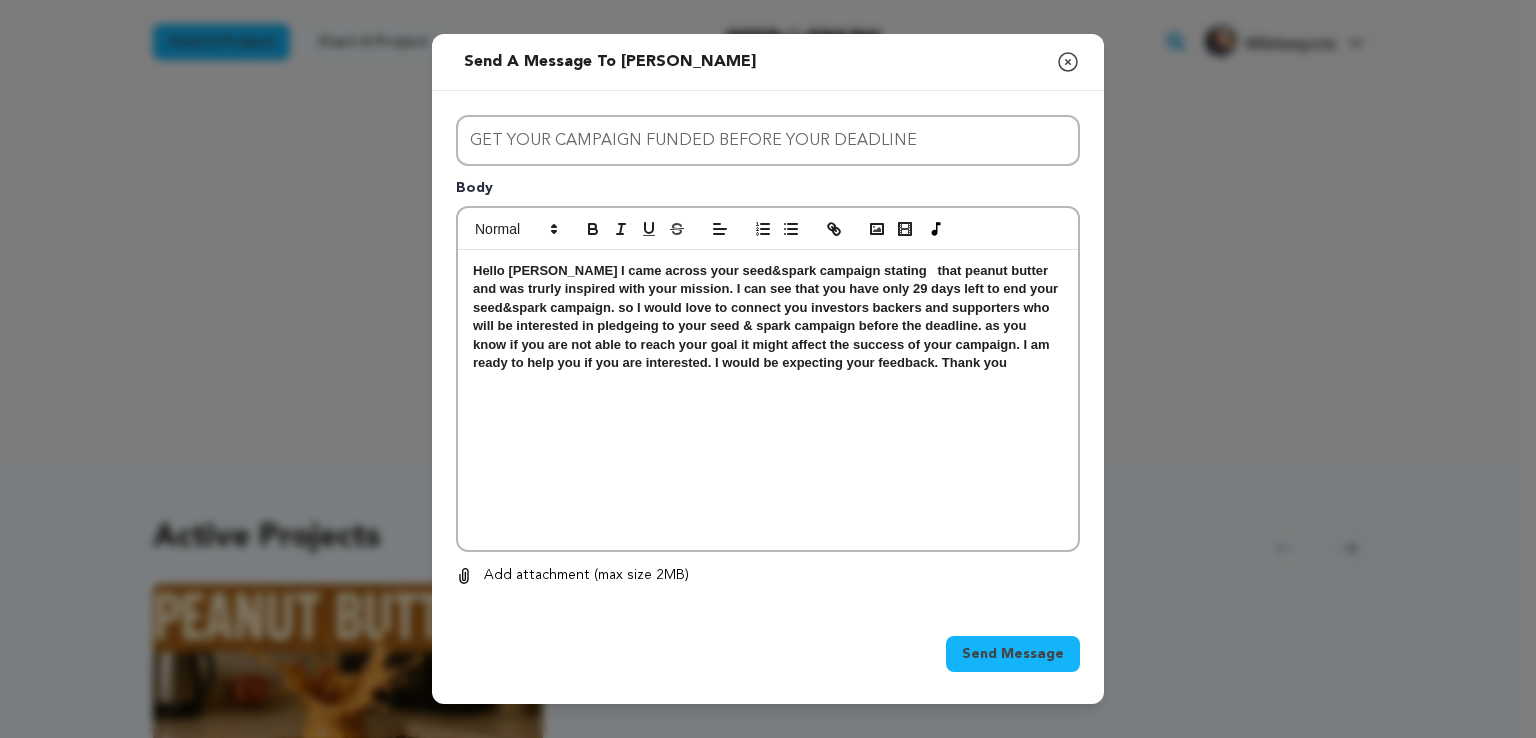 click on "Hello Tori kosten I came across your seed&spark campaign stating   that peanut butter and was trurly inspired with your mission. I can see that you have only 29 days left to end your seed&spark campaign. so I would love to connect you investors backers and supporters who will be interested in pledgeing to your seed & spark campaign before the deadline. as you know if you are not able to reach your goal it might affect the success of your campaign. I am ready to help you if you are interested. I would be expecting your feedback. Thank you" at bounding box center (767, 316) 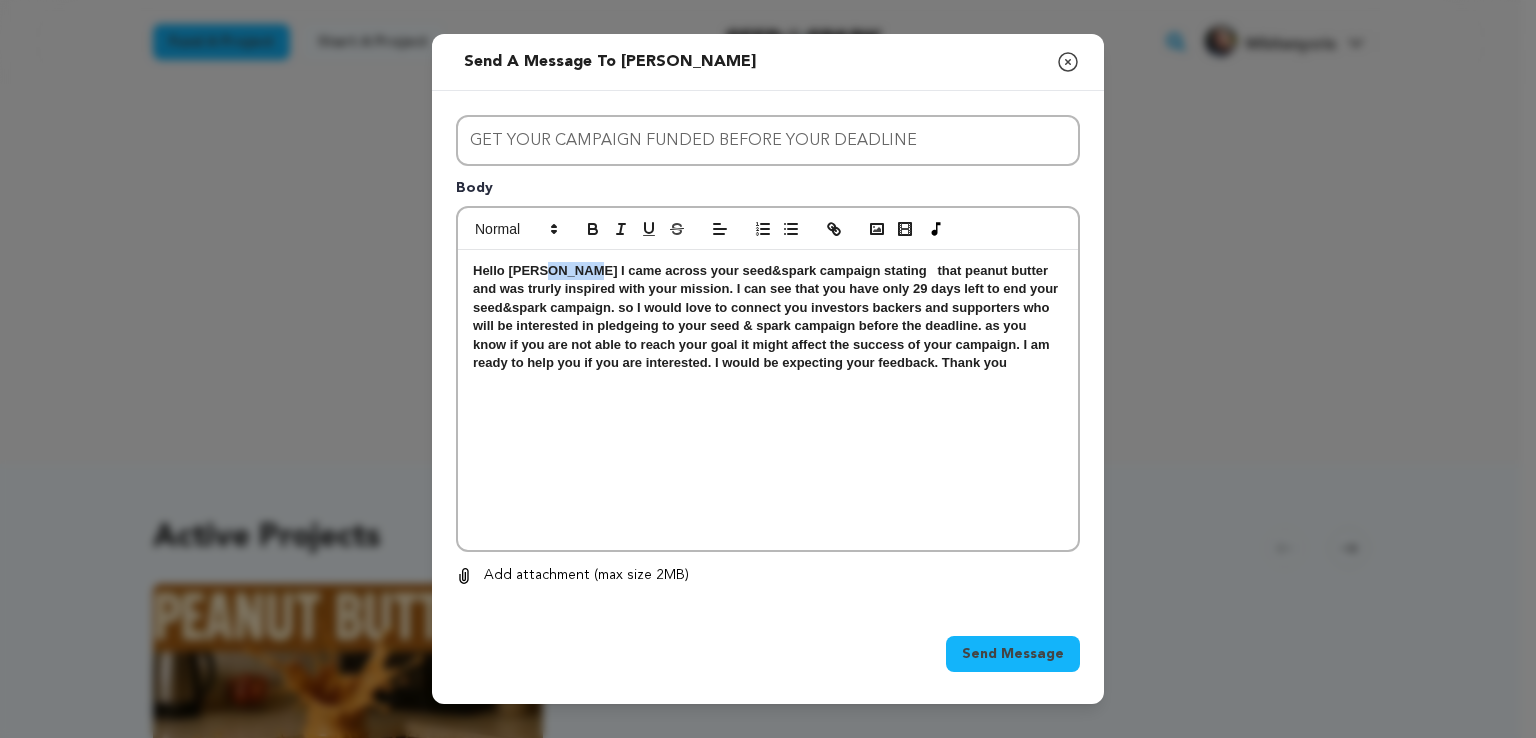 drag, startPoint x: 533, startPoint y: 273, endPoint x: 576, endPoint y: 279, distance: 43.416588 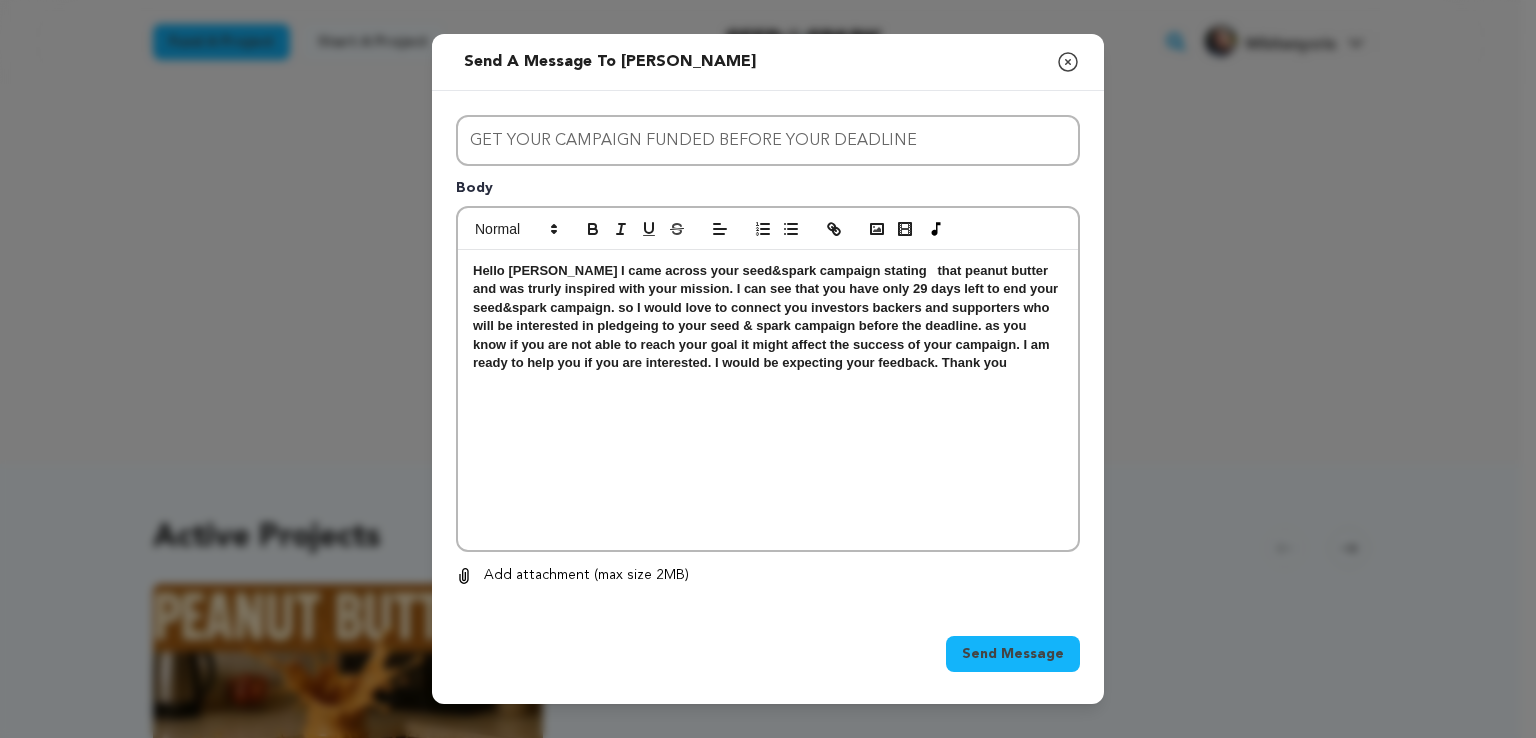 drag, startPoint x: 576, startPoint y: 279, endPoint x: 489, endPoint y: 291, distance: 87.823685 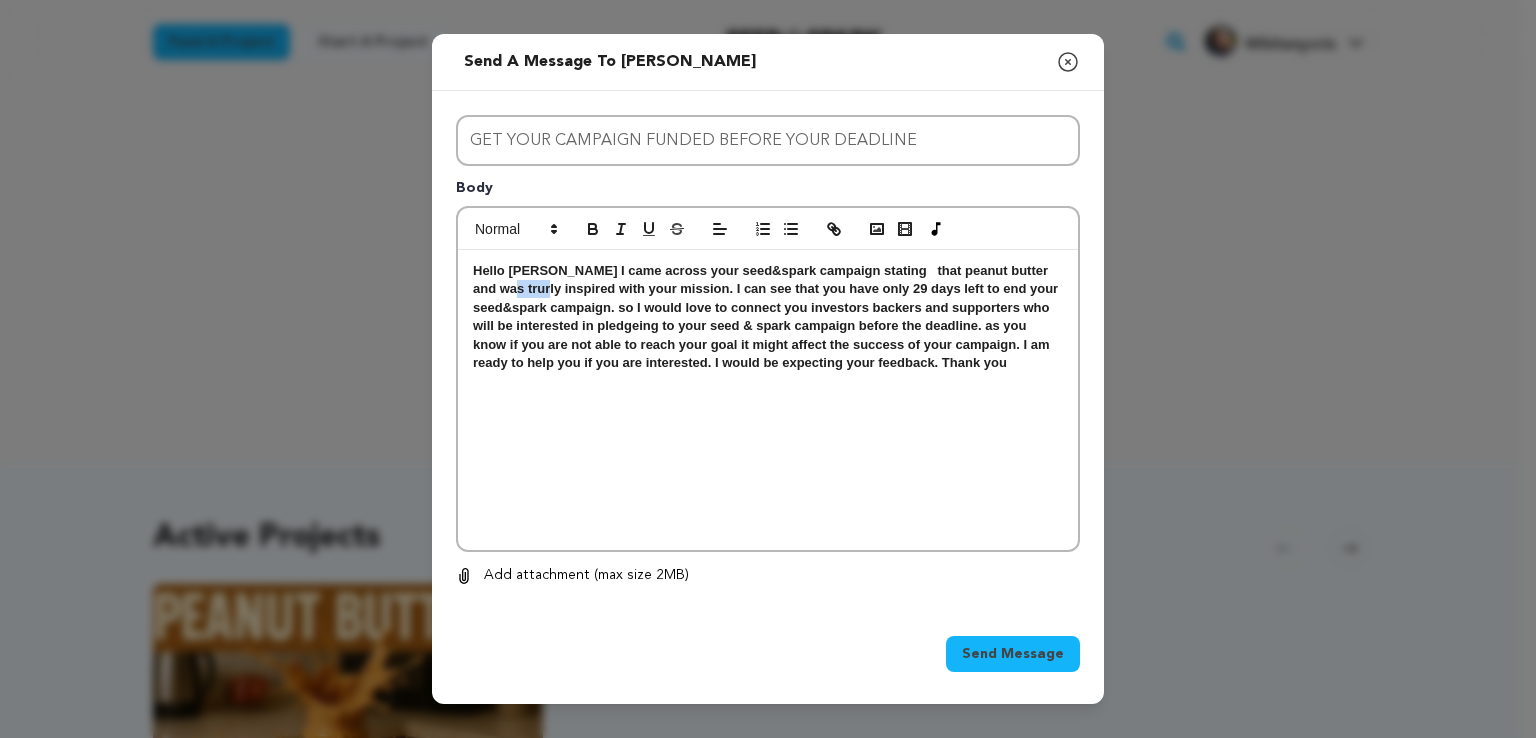 drag, startPoint x: 472, startPoint y: 292, endPoint x: 506, endPoint y: 296, distance: 34.234486 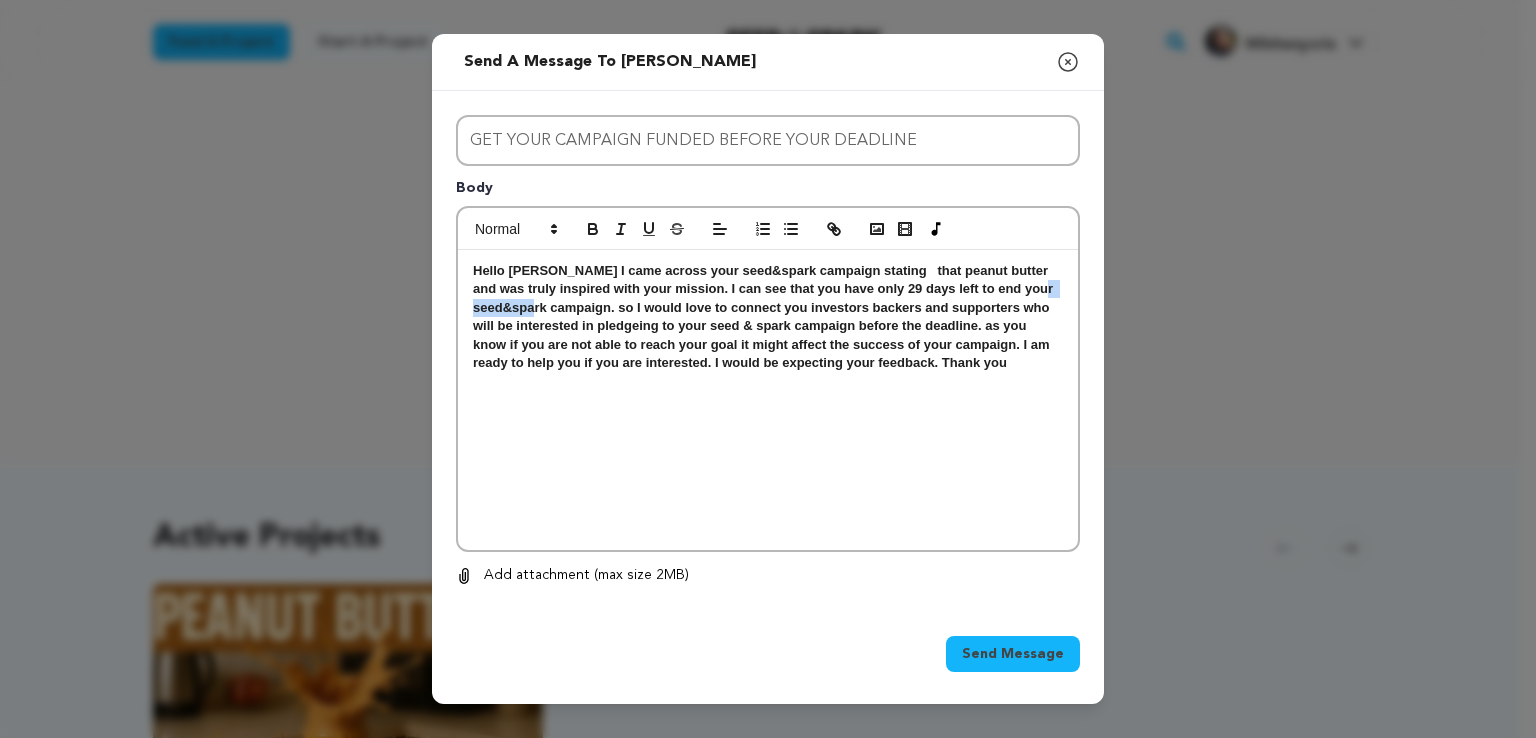 drag, startPoint x: 472, startPoint y: 309, endPoint x: 548, endPoint y: 305, distance: 76.105194 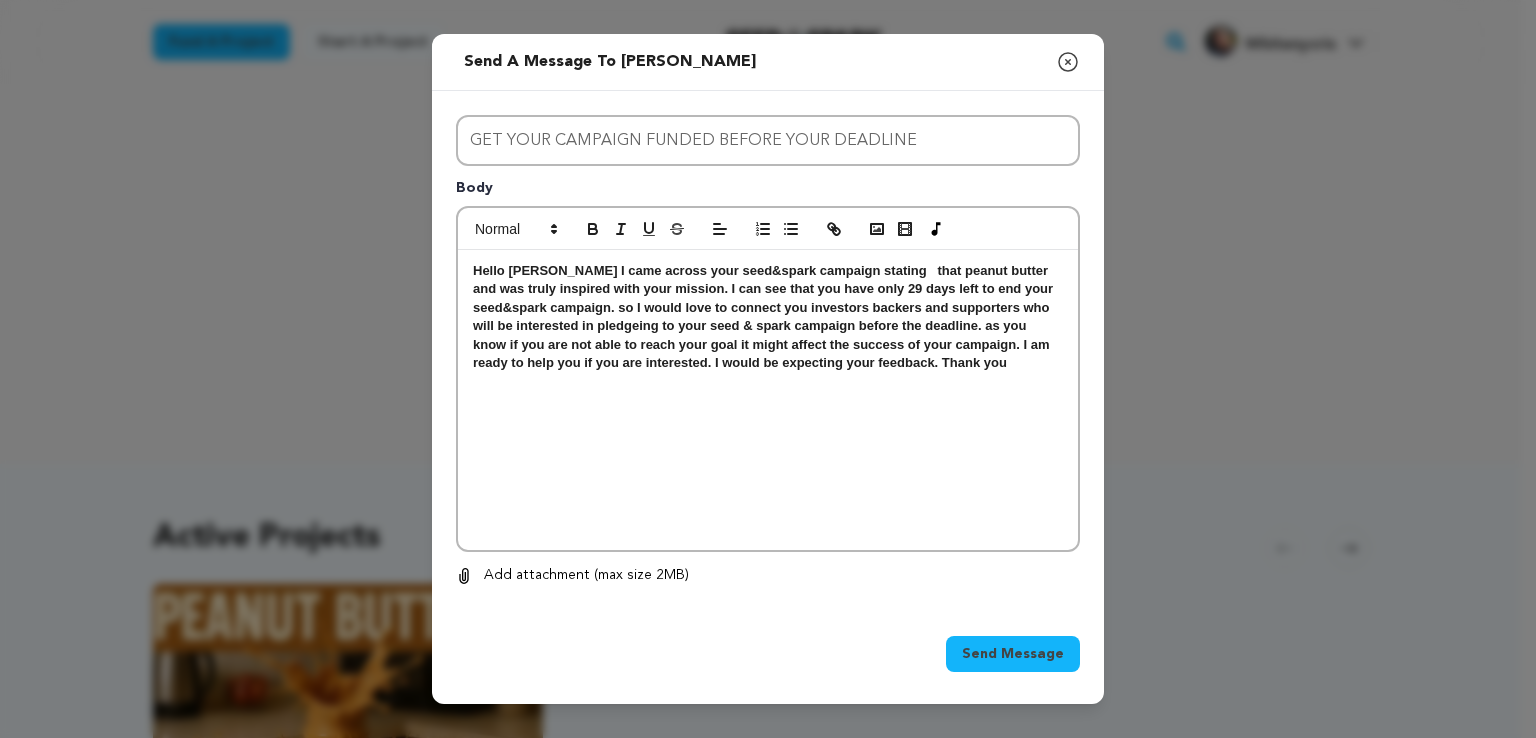 drag, startPoint x: 548, startPoint y: 305, endPoint x: 477, endPoint y: 389, distance: 109.98637 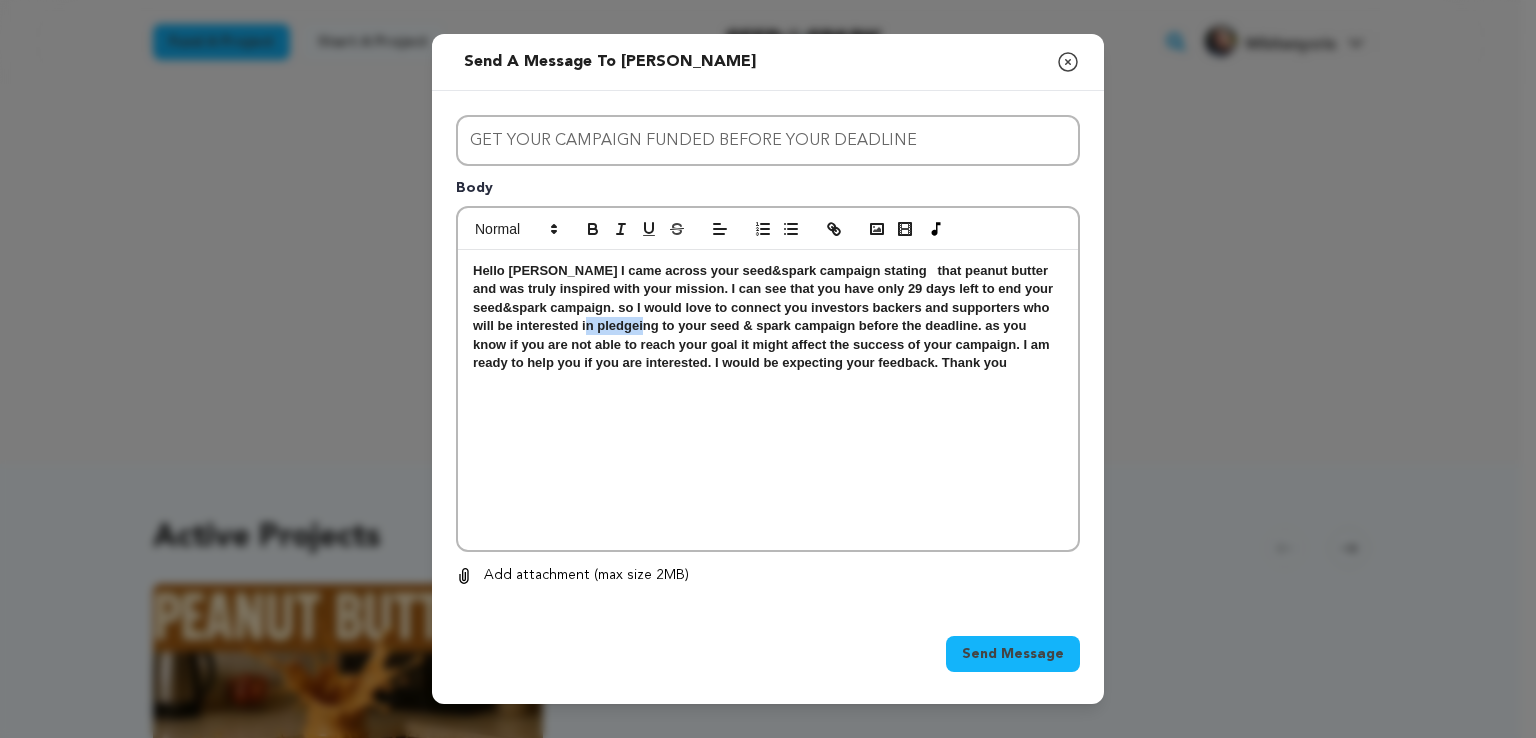 drag, startPoint x: 596, startPoint y: 330, endPoint x: 656, endPoint y: 327, distance: 60.074955 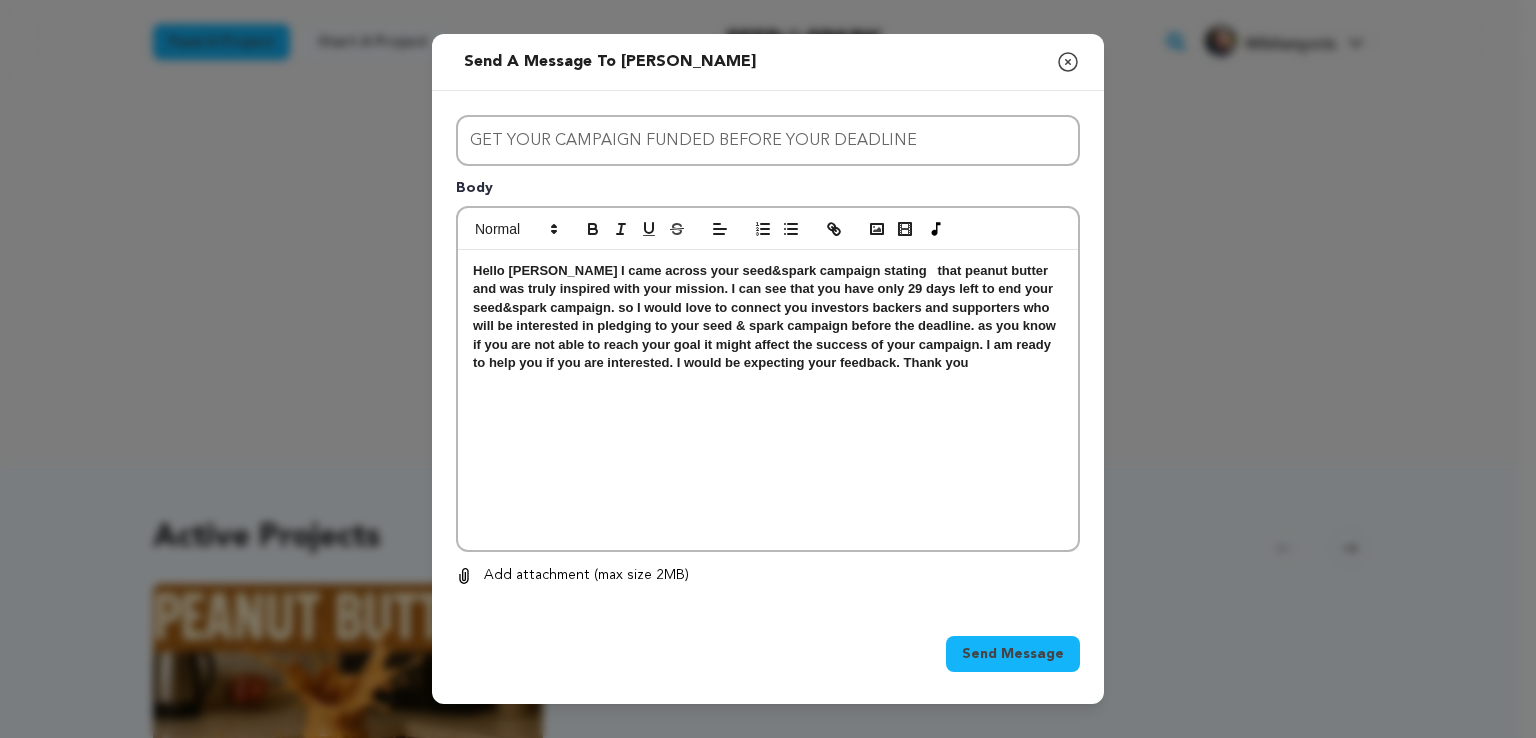 click on "Hello Tori kosten I came across your seed&spark campaign stating   that peanut butter and was truly inspired with your mission. I can see that you have only 29 days left to end your seed&spark campaign. so I would love to connect you investors backers and supporters who will be interested in pledging to your seed & spark campaign before the deadline. as you know if you are not able to reach your goal it might affect the success of your campaign. I am ready to help you if you are interested. I would be expecting your feedback. Thank you" at bounding box center [768, 317] 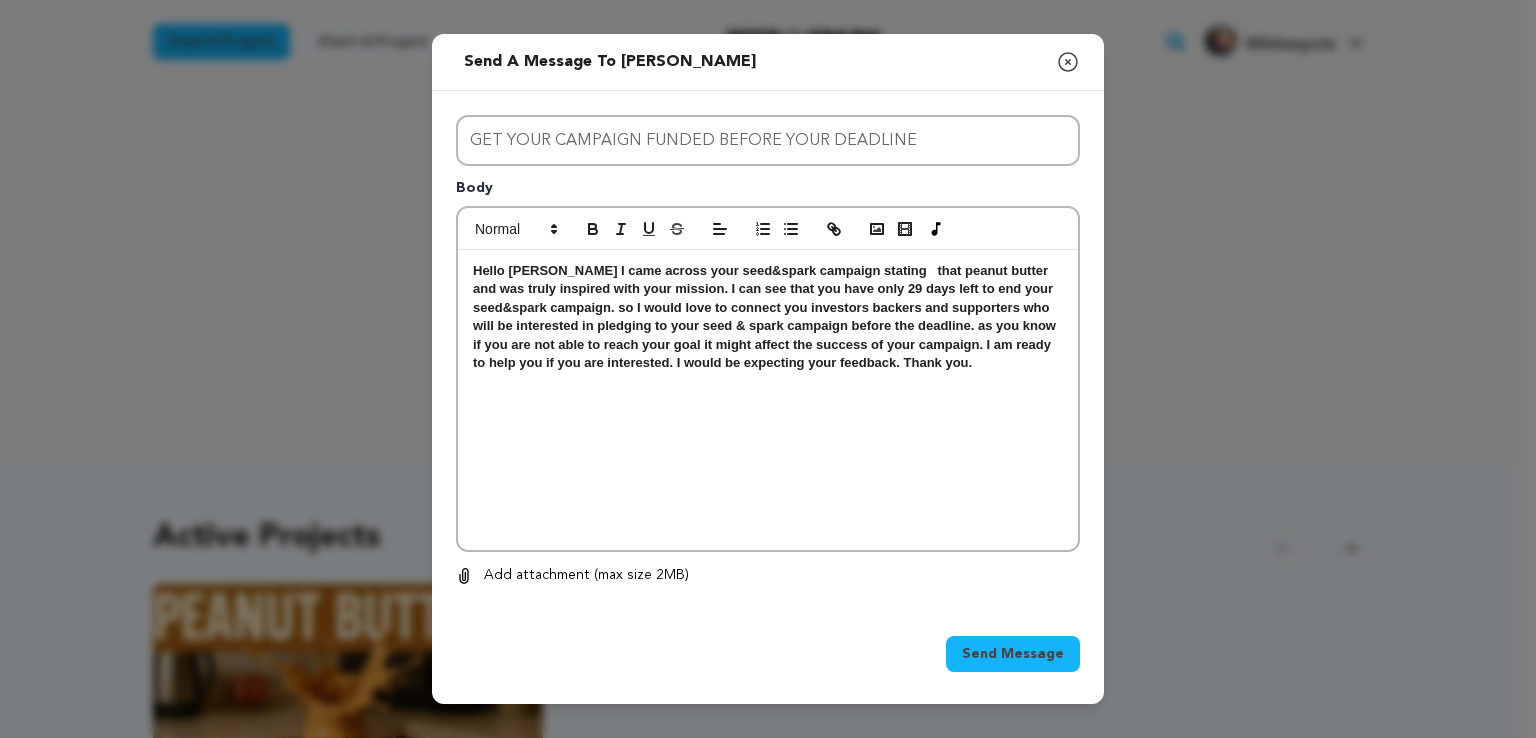 click on "Hello Tori kosten I came across your seed&spark campaign stating   that peanut butter and was truly inspired with your mission. I can see that you have only 29 days left to end your seed&spark campaign. so I would love to connect you investors backers and supporters who will be interested in pledging to your seed & spark campaign before the deadline. as you know if you are not able to reach your goal it might affect the success of your campaign. I am ready to help you if you are interested. I would be expecting your feedback. Thank you." at bounding box center (768, 317) 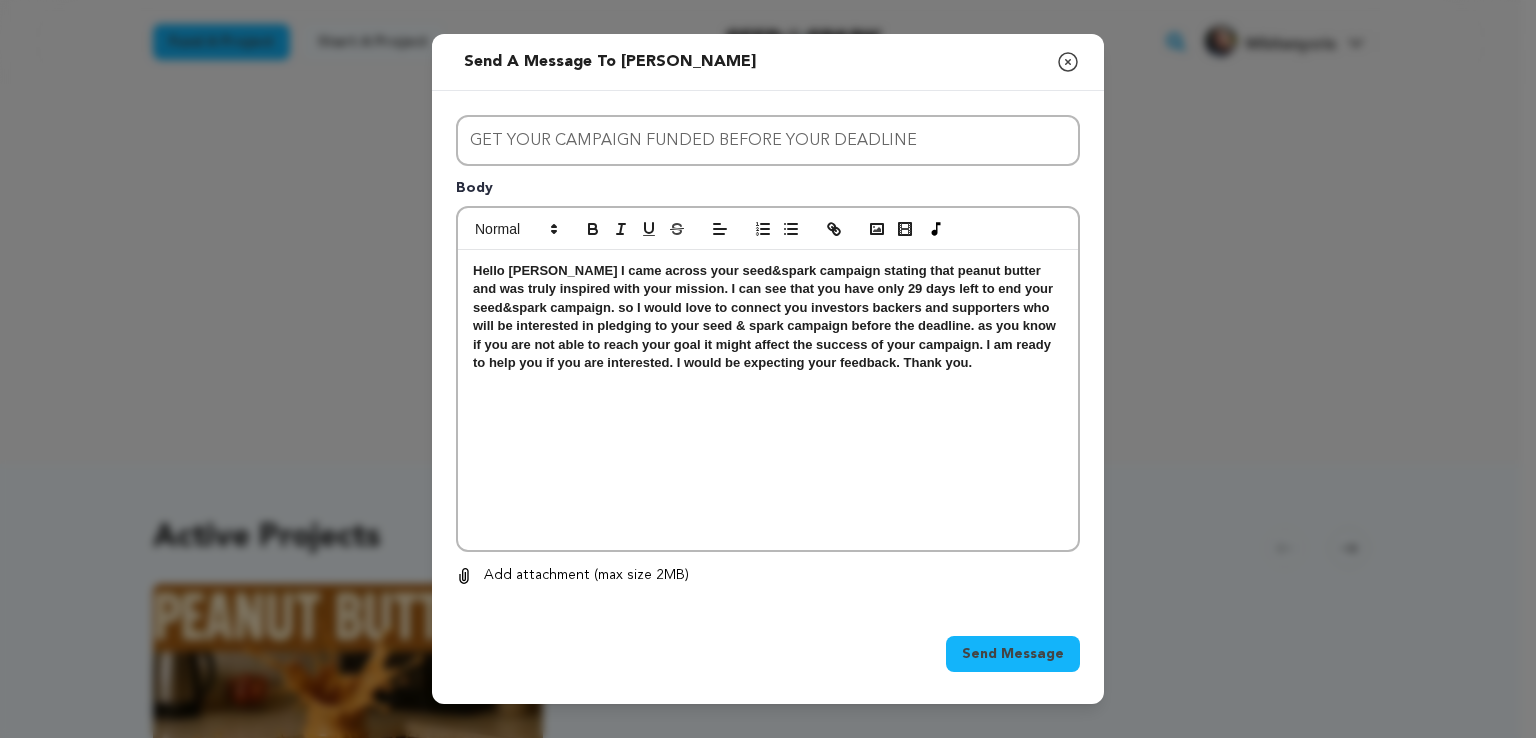 click on "Send Message" at bounding box center (1013, 654) 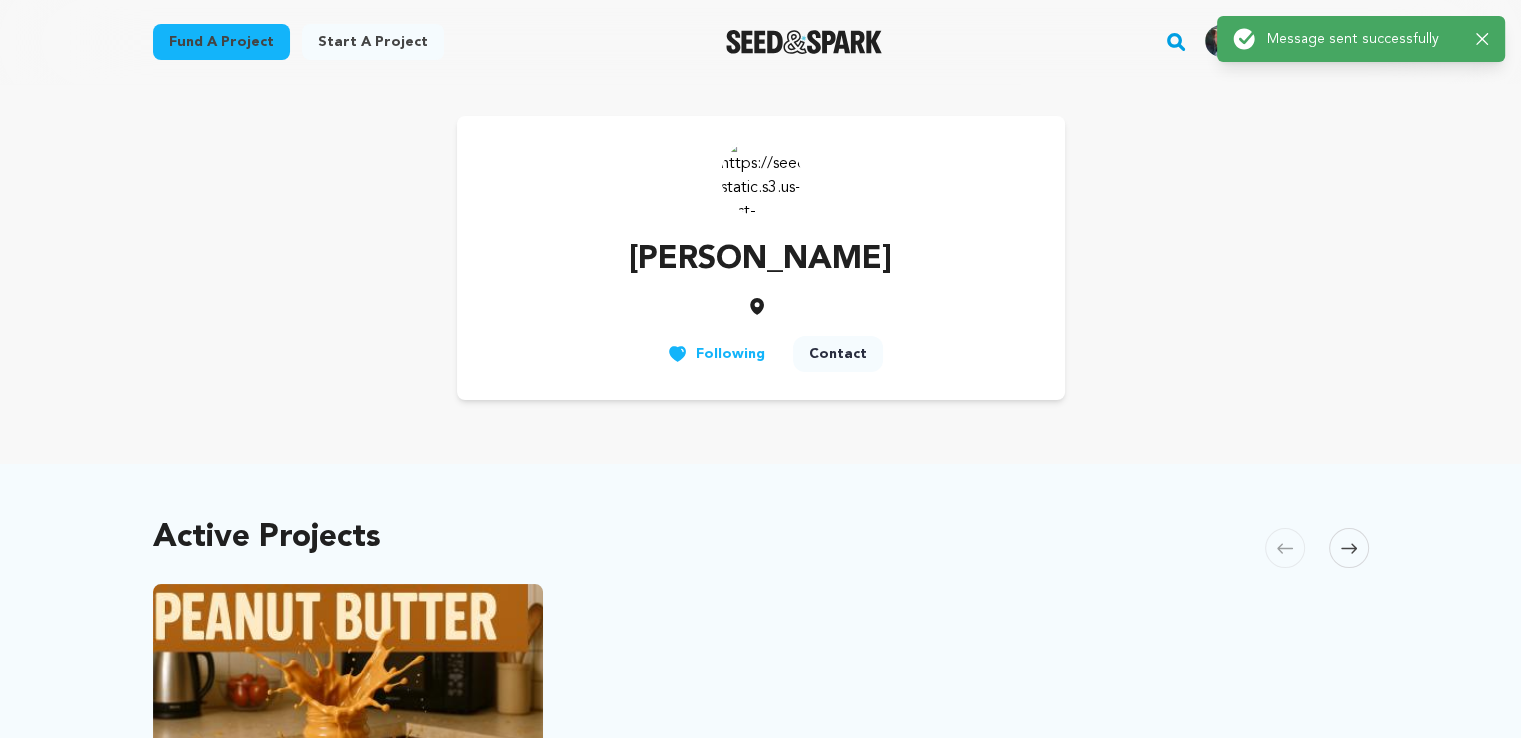 click on "Tori Kotsen
Follow
Following" at bounding box center [761, 258] 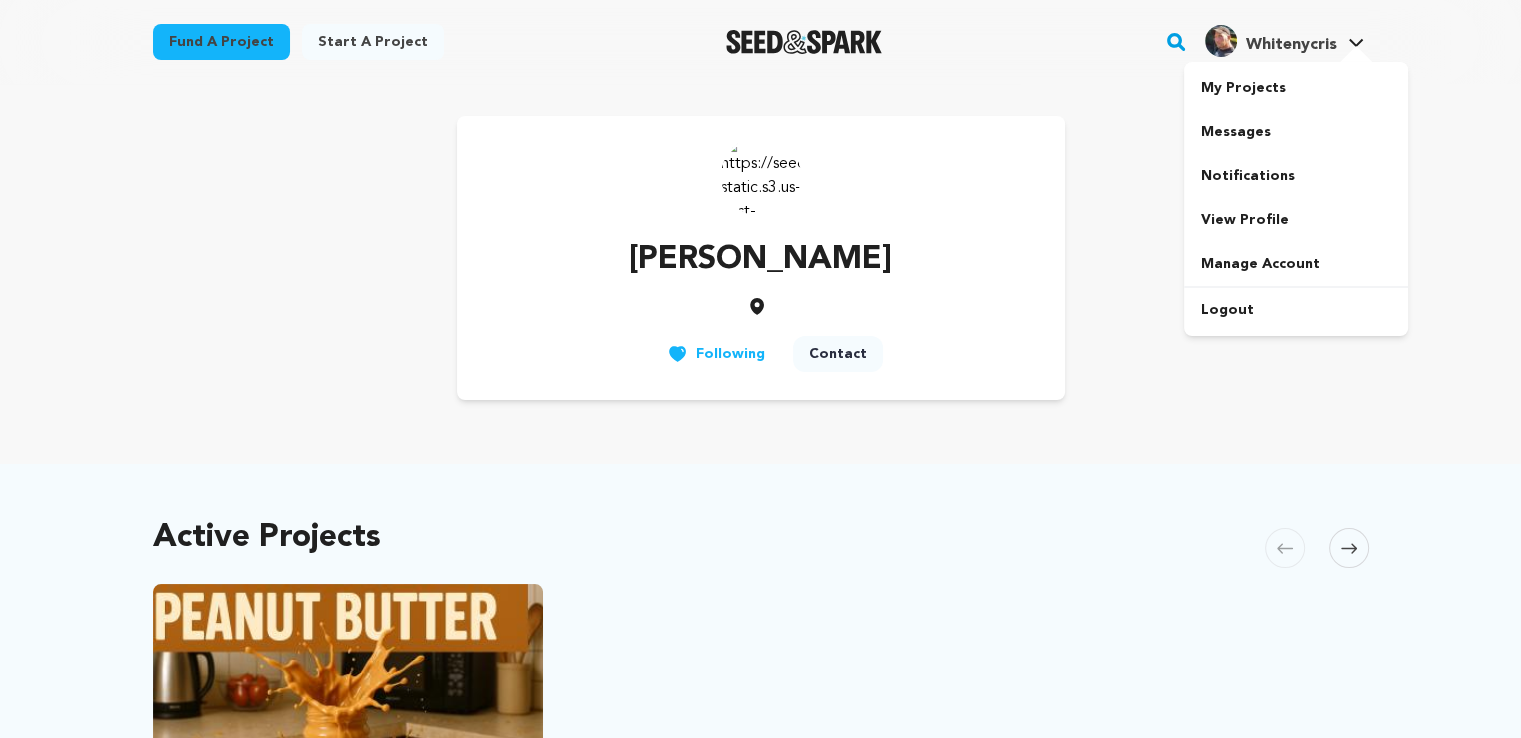 click on "Whitenycris" at bounding box center [1290, 45] 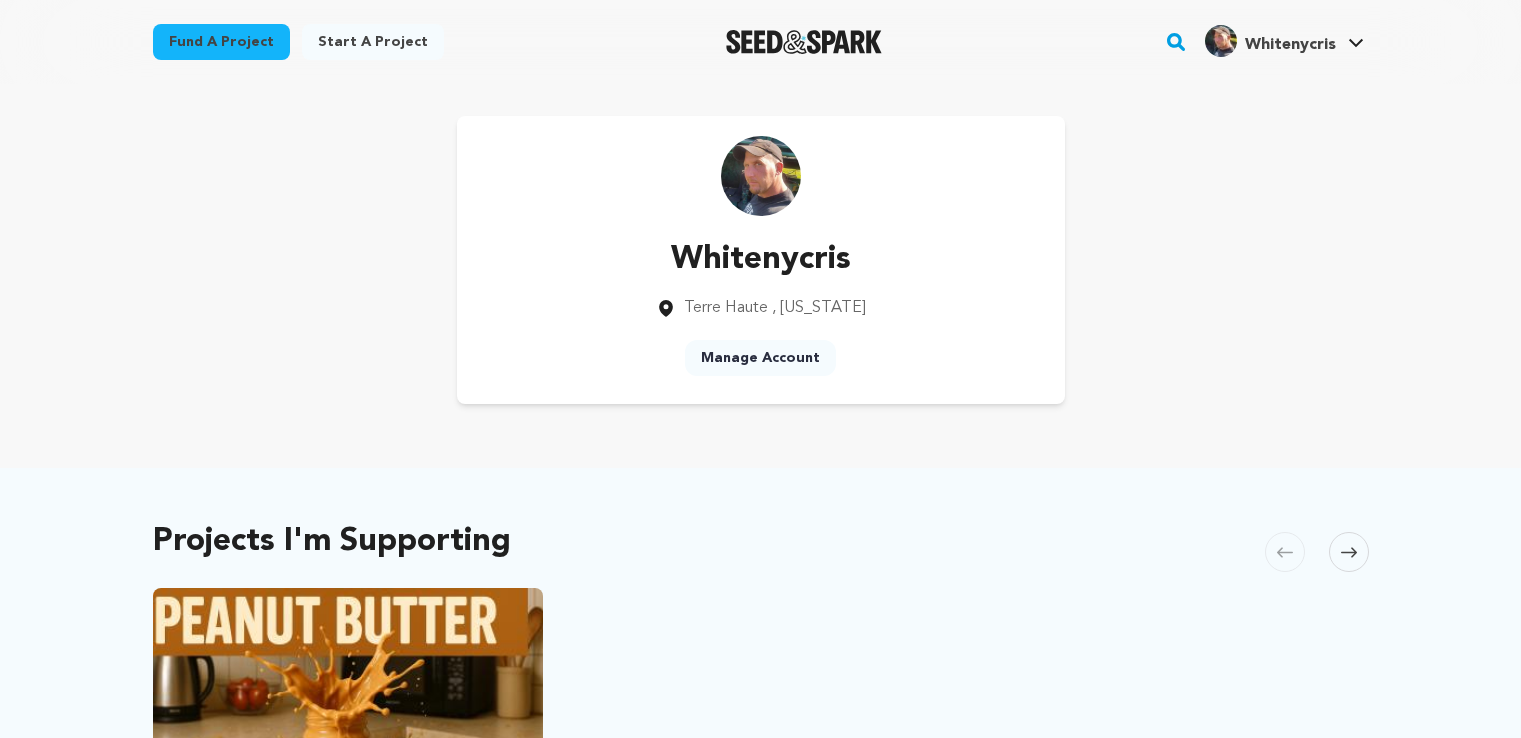 scroll, scrollTop: 0, scrollLeft: 0, axis: both 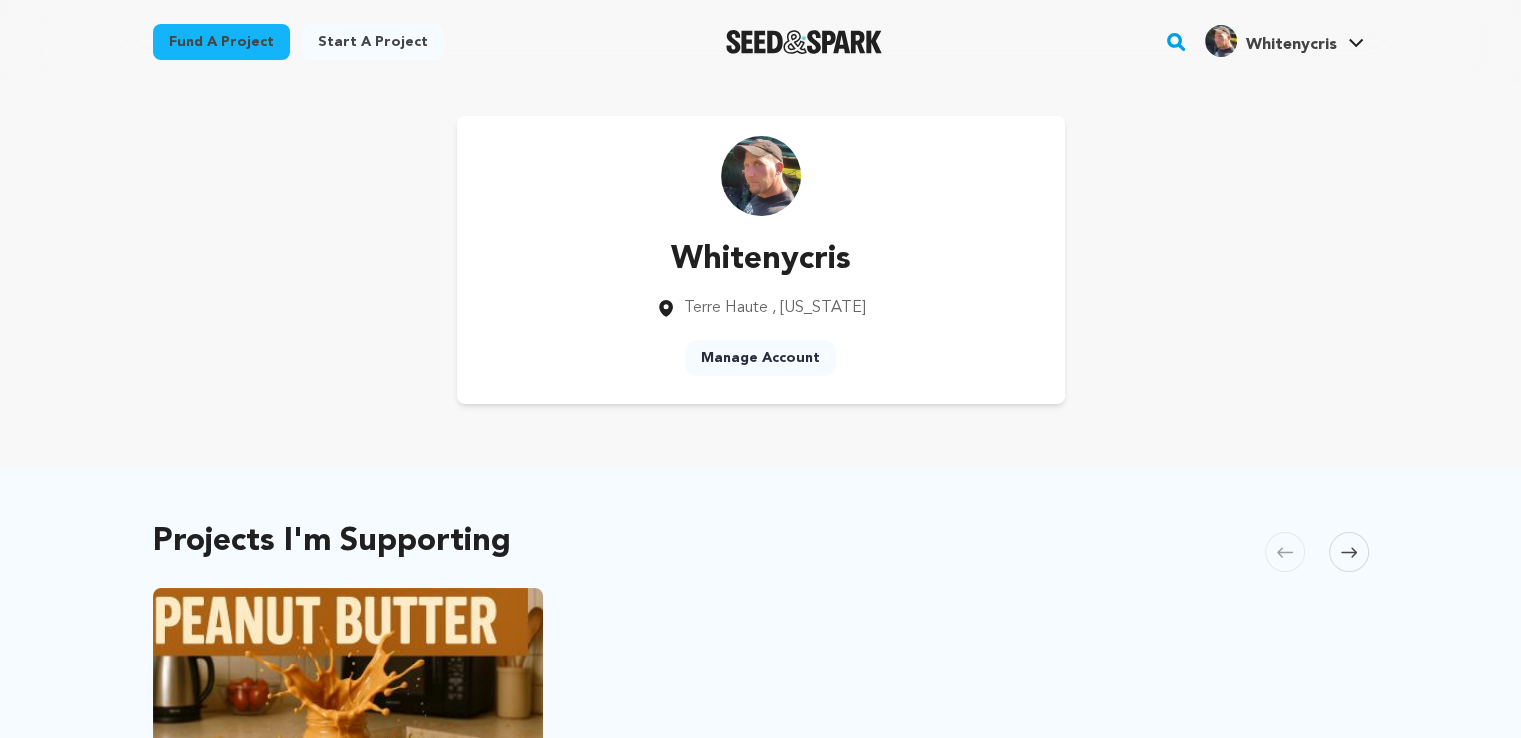 click on "Fund a project
Start a project
Search" at bounding box center [745, 42] 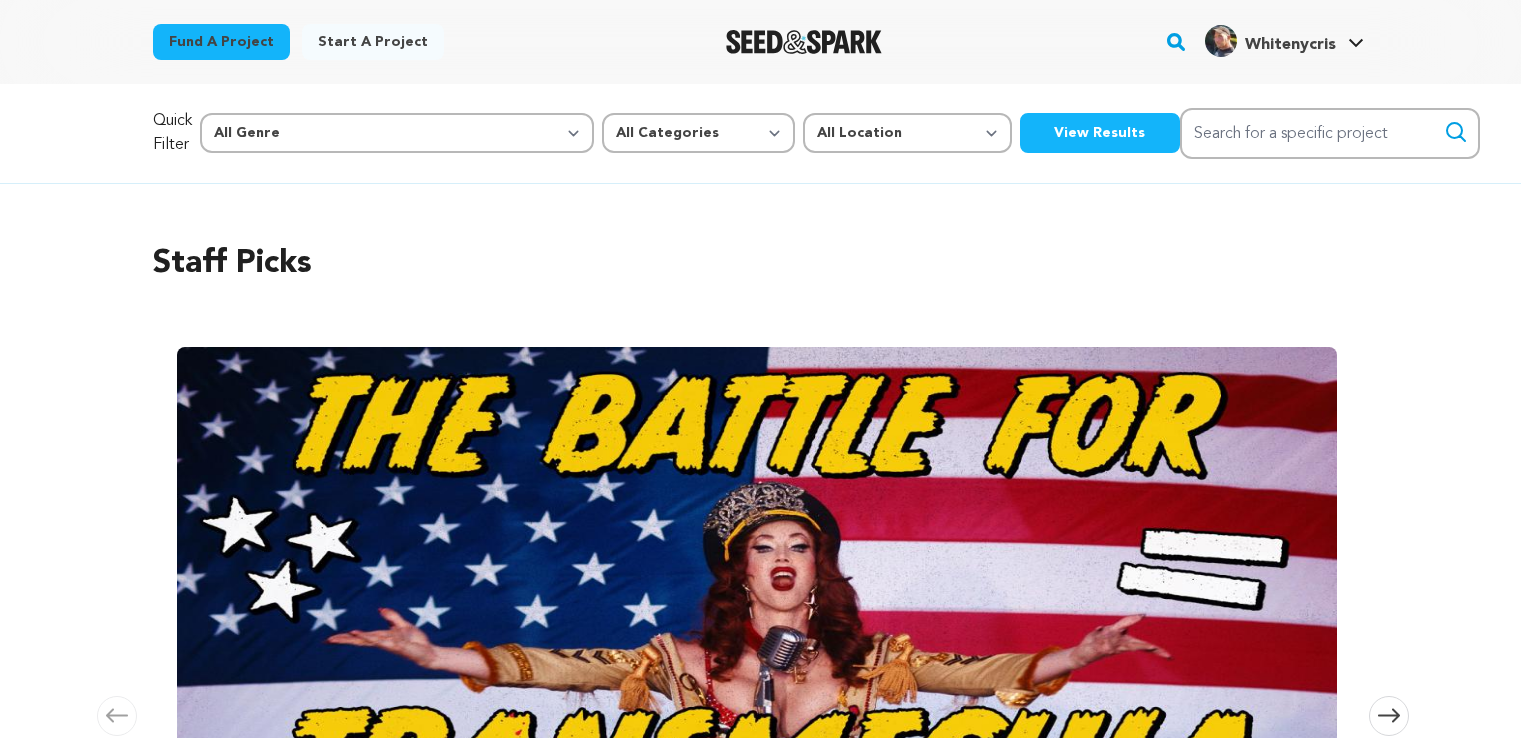 scroll, scrollTop: 0, scrollLeft: 0, axis: both 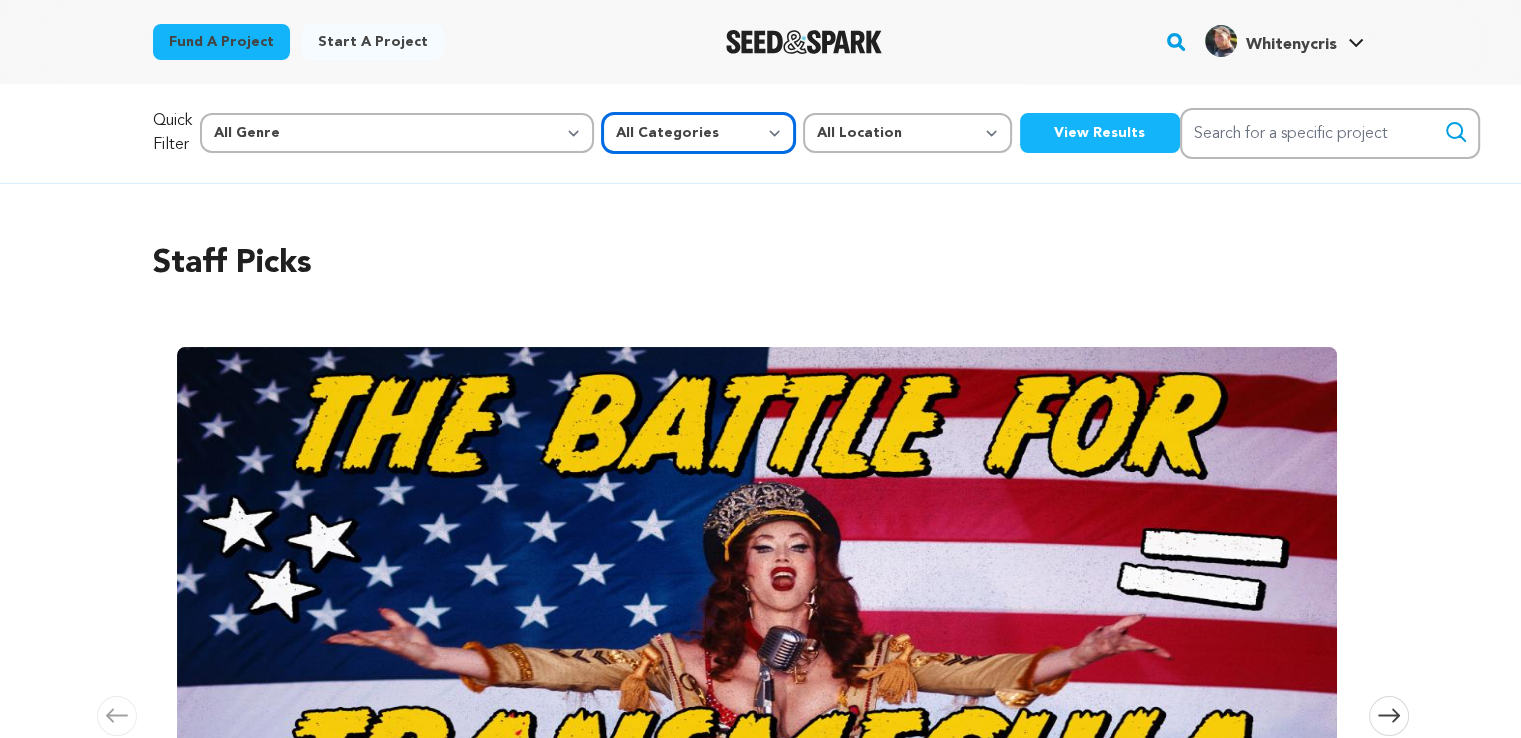 click on "All Categories
Film Feature
Film Short
Series
Music Video
Comics
Artist Residency
Art & Photography
Collective
Dance
Games
Music
Radio & Podcasts
Orgs & Companies
Venue & Spaces" at bounding box center (698, 133) 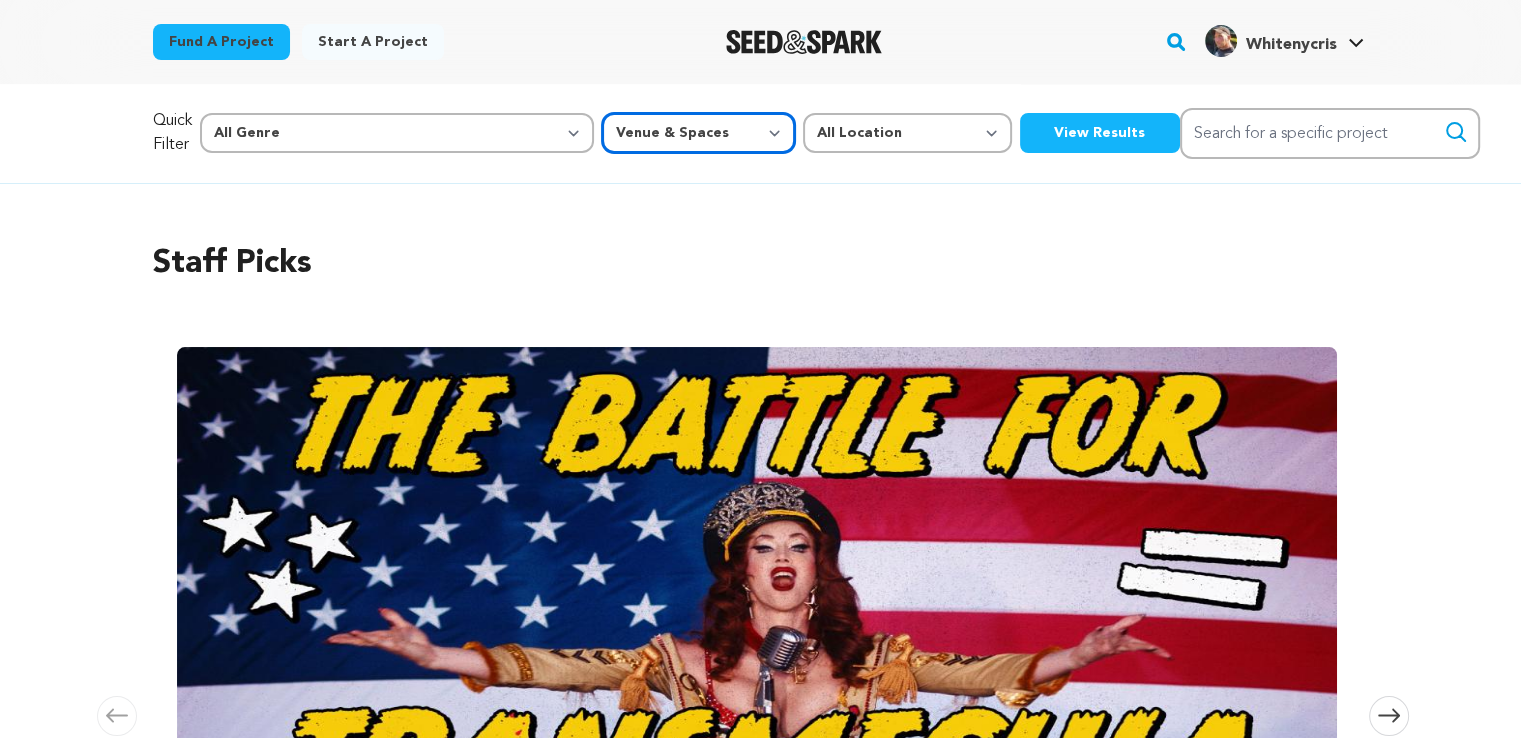 click on "All Categories
Film Feature
Film Short
Series
Music Video
Comics
Artist Residency
Art & Photography
Collective
Dance
Games
Music
Radio & Podcasts
Orgs & Companies
Venue & Spaces" at bounding box center [698, 133] 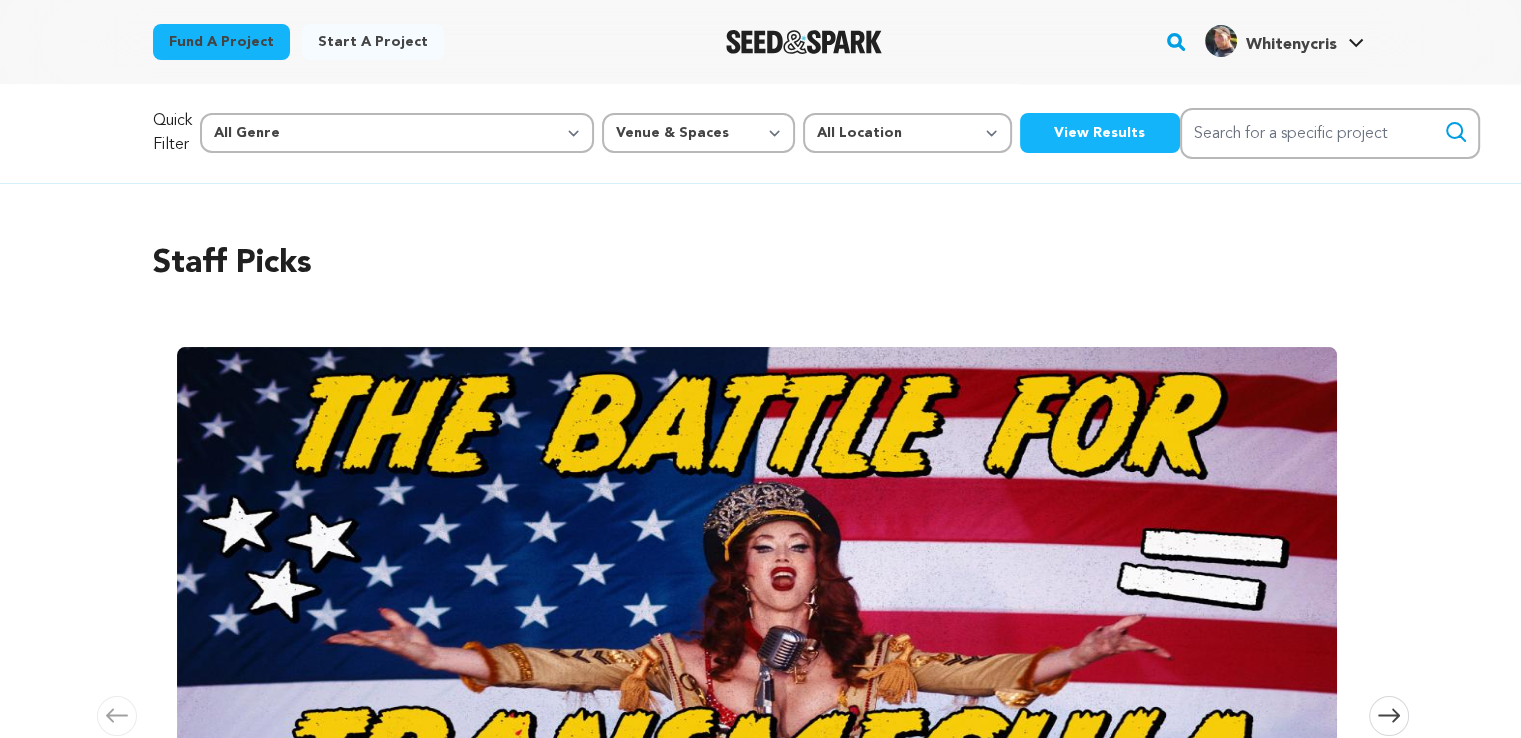 click on "Quick Filter
All Genre
Action
Adventure
Afrobeat
Alternative
Ambient
Animation
Bebop
Big Band
Biography
Bluegrass
Blues
Classical
Comedy
Country
Crime
Disco
Documentary
Drama
Dubstep
Electronic/Dance
Emo
Experimental
Family
Fantasy
Film-Noir
Film-related Business
Filmmaker Resource
Folk
Foreign Film
Funk Game-Show Garage Pop" at bounding box center (761, 133) 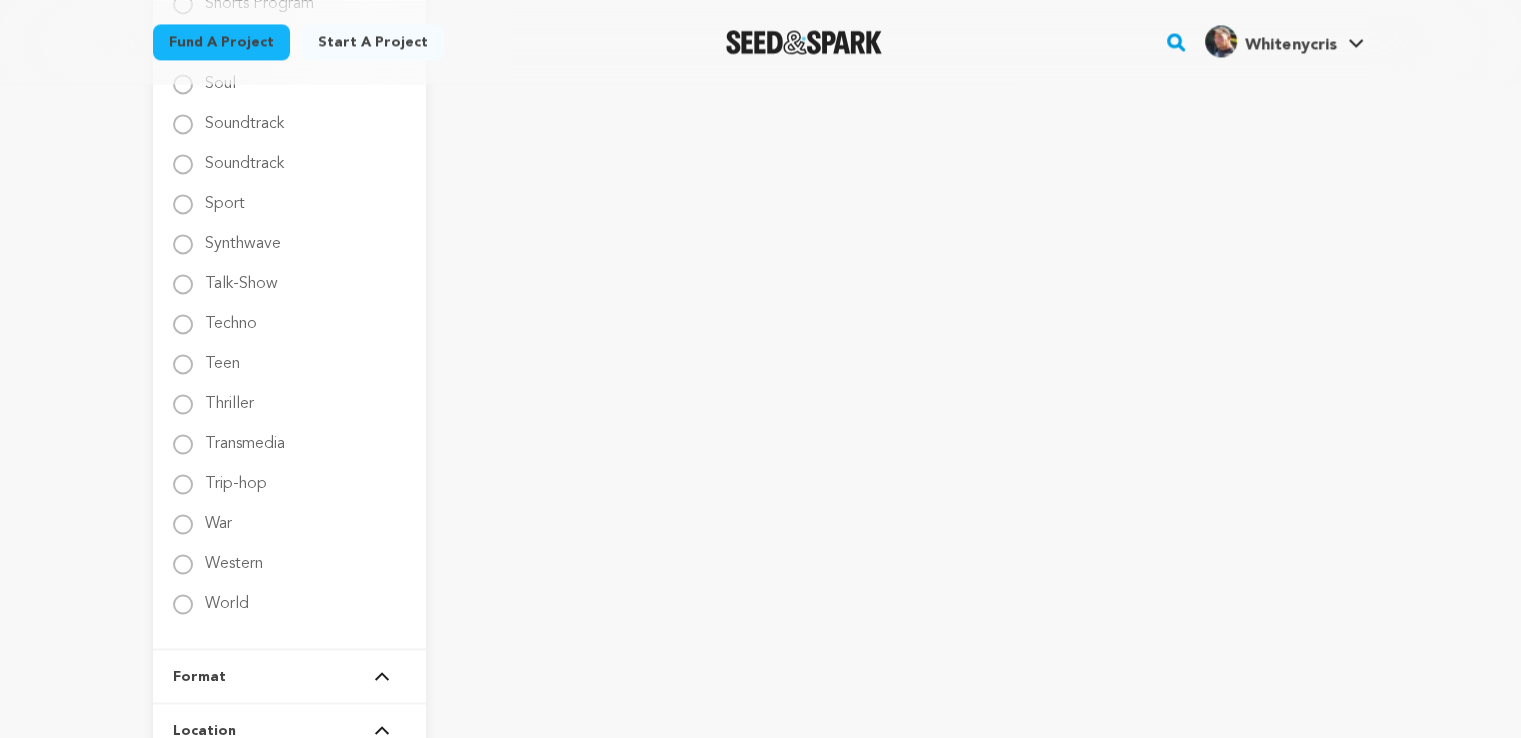 scroll, scrollTop: 3153, scrollLeft: 0, axis: vertical 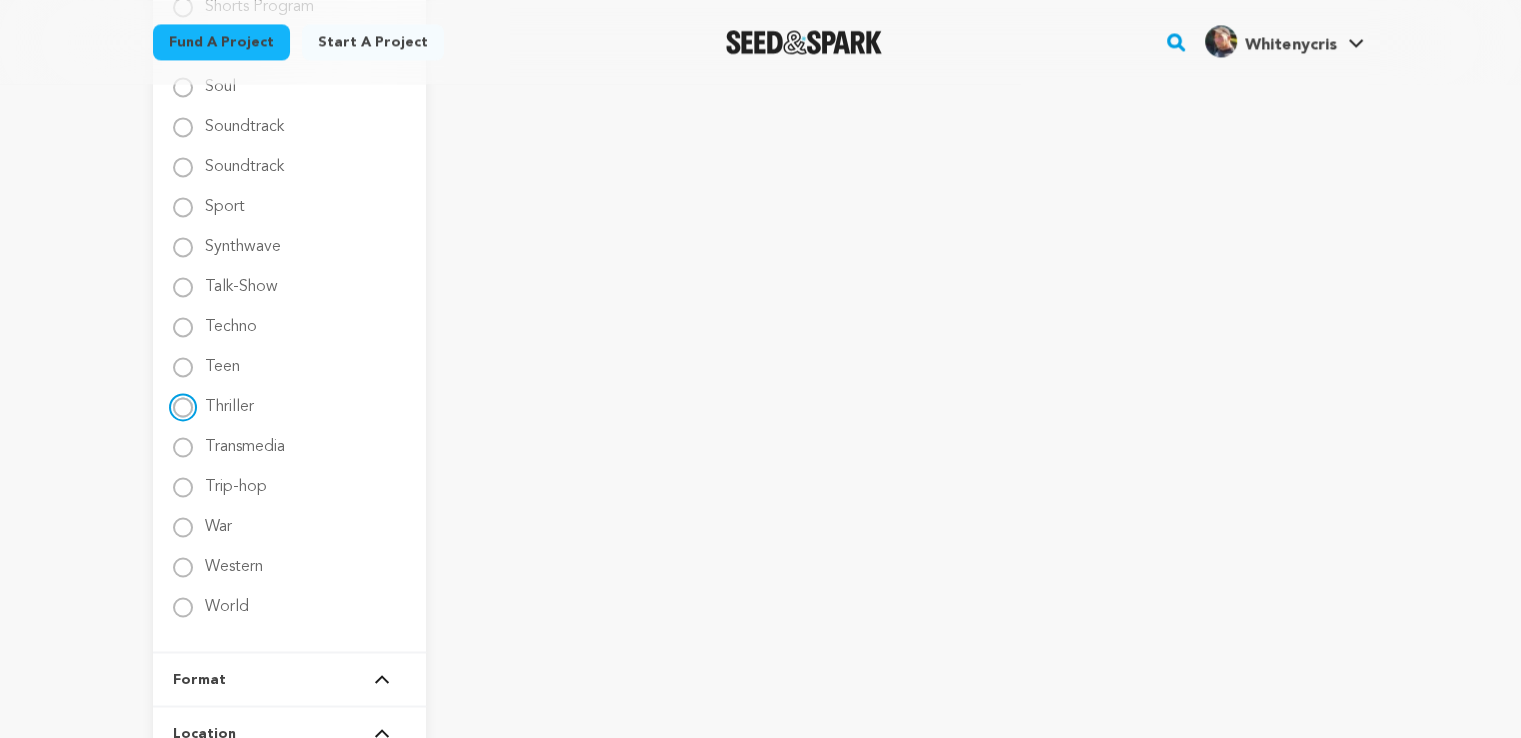 click on "Thriller" at bounding box center (183, 407) 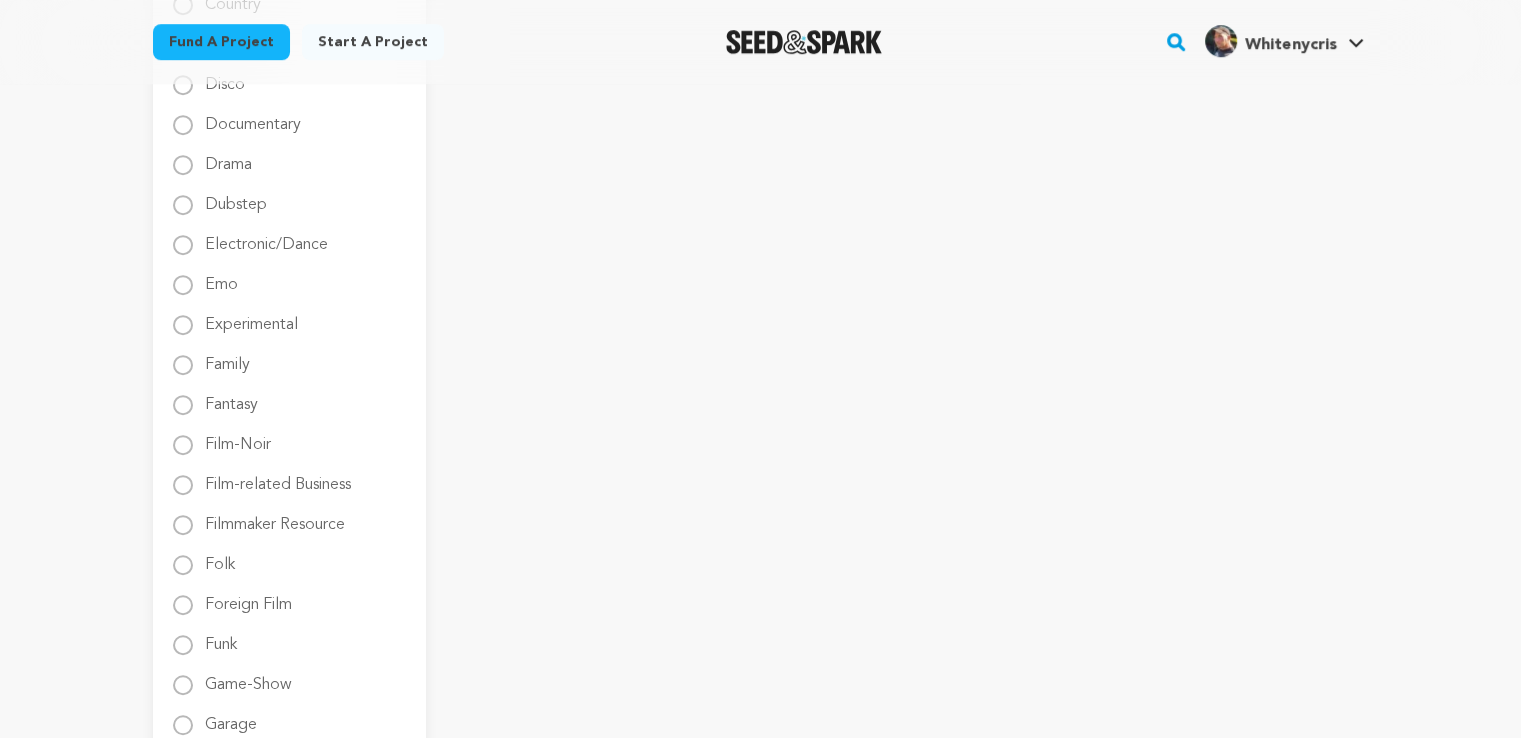 scroll, scrollTop: 298, scrollLeft: 0, axis: vertical 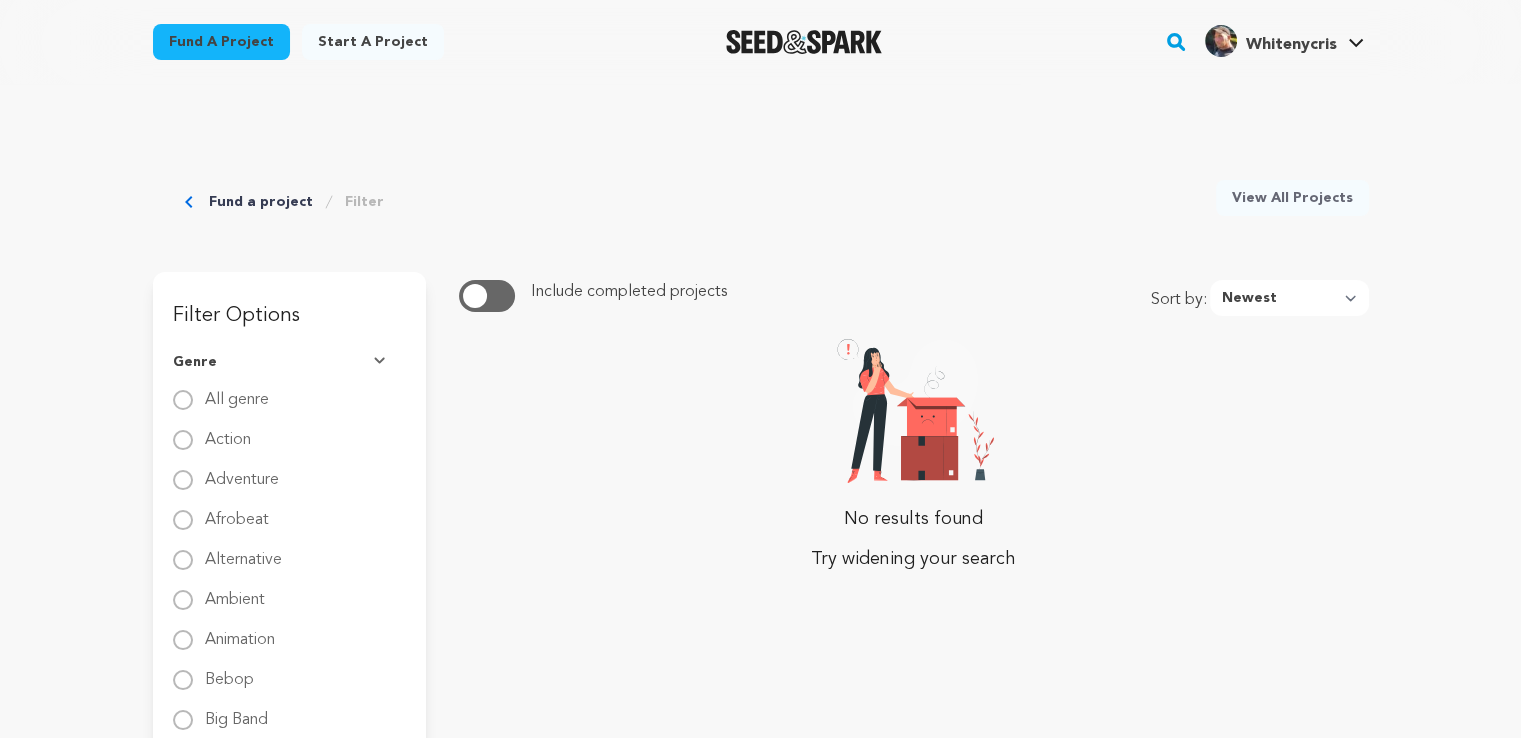 click on "Filter" at bounding box center (364, 202) 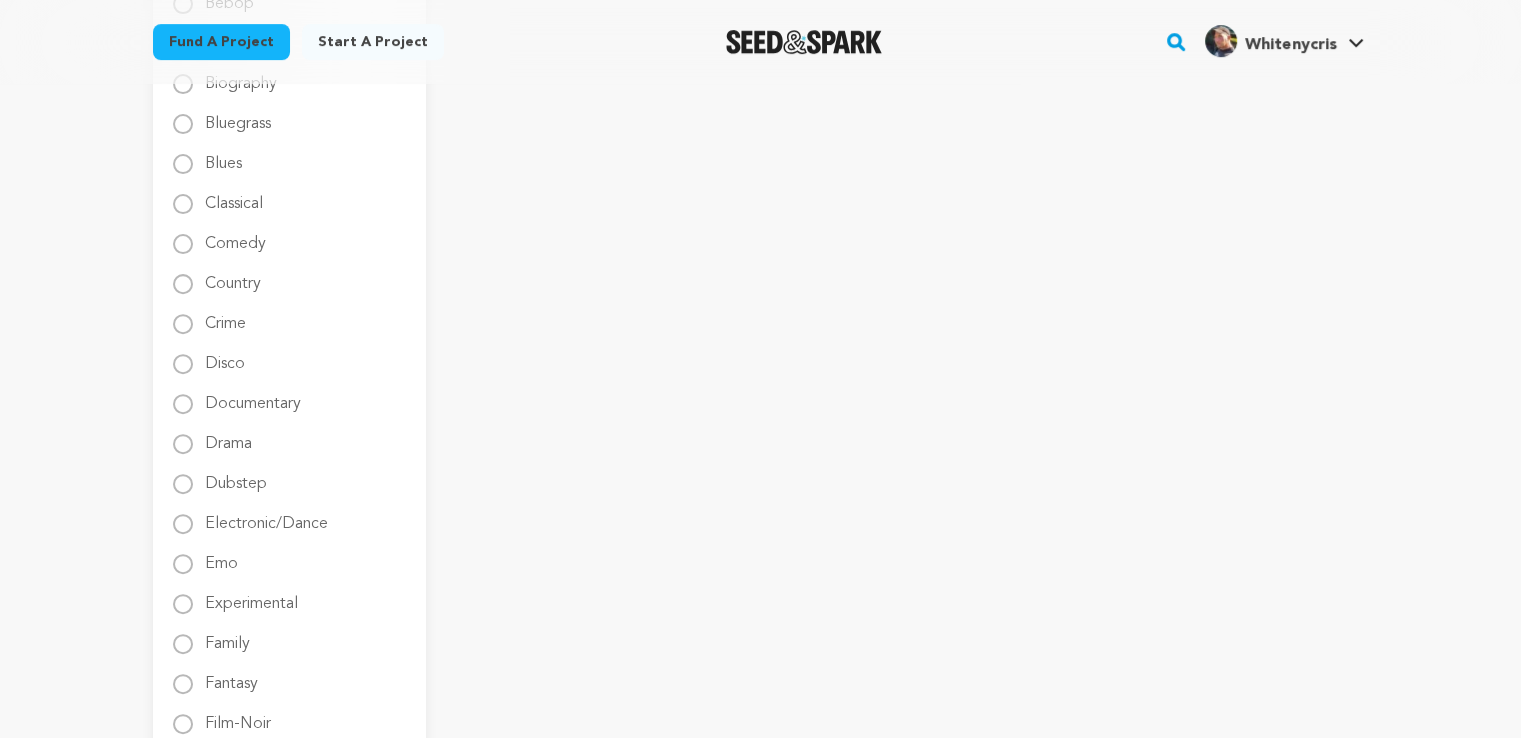 scroll, scrollTop: 0, scrollLeft: 0, axis: both 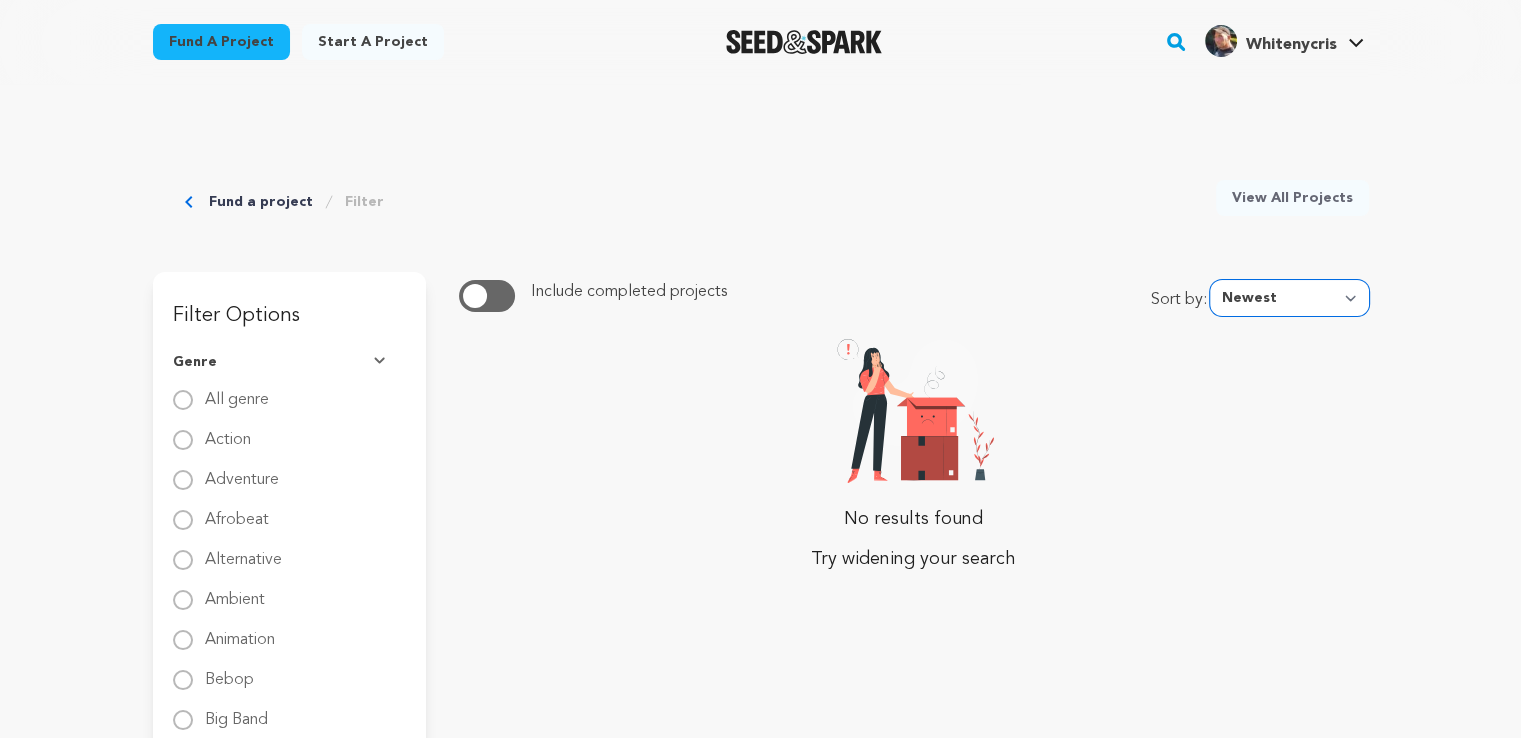 click on "Newest Most Popular Most Funded Trending Now Ending Now Amount Raised" at bounding box center (1289, 298) 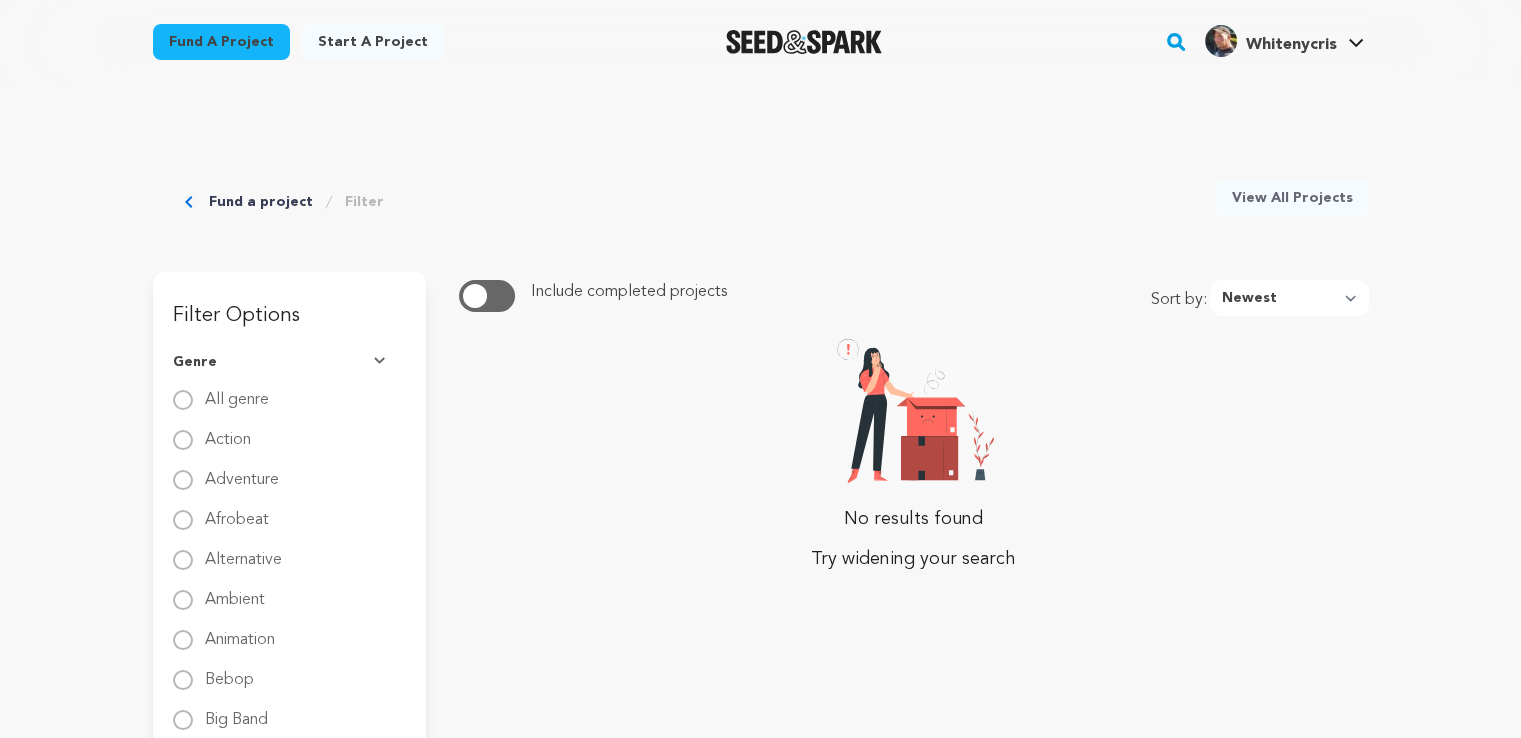 click on "Genre" at bounding box center [289, 362] 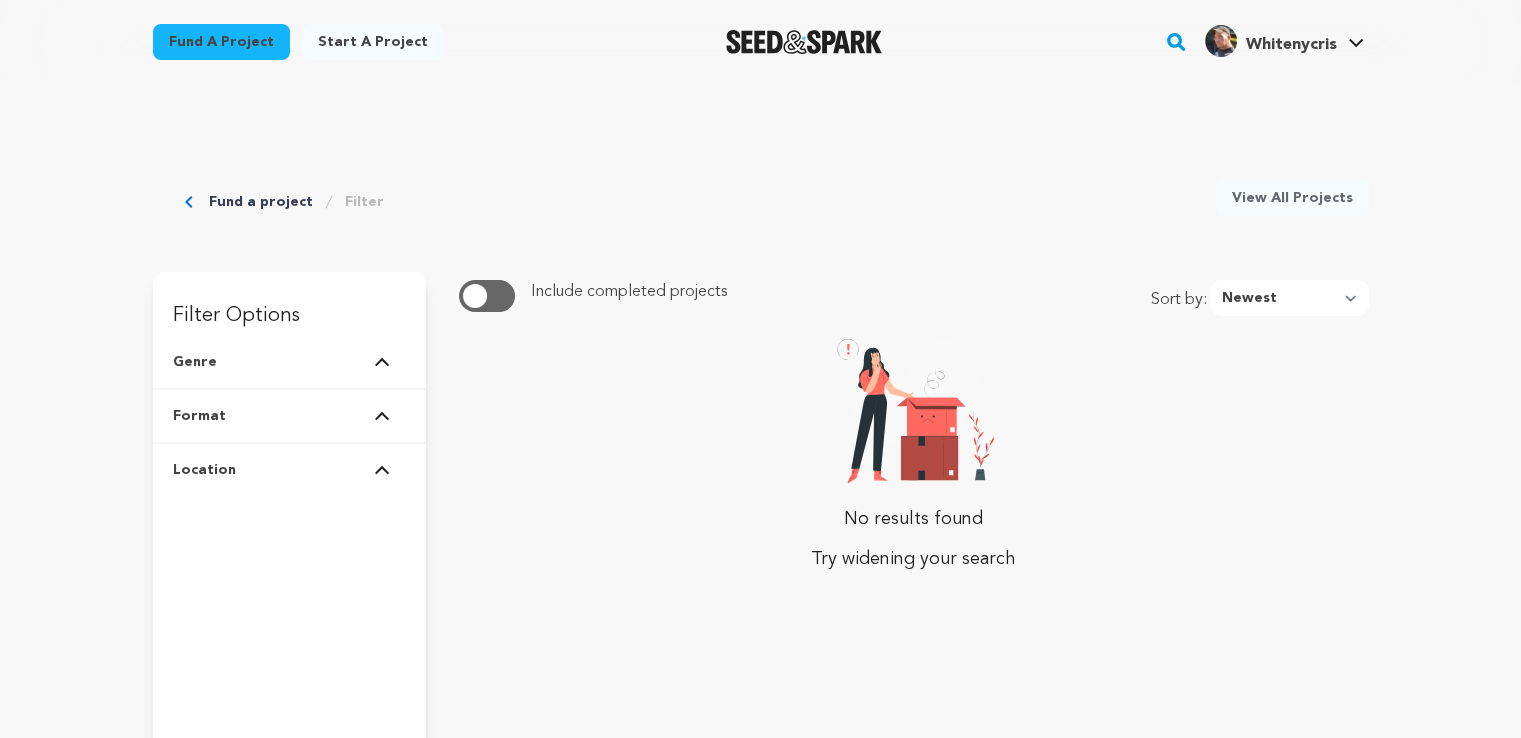 click on "Genre" at bounding box center [289, 362] 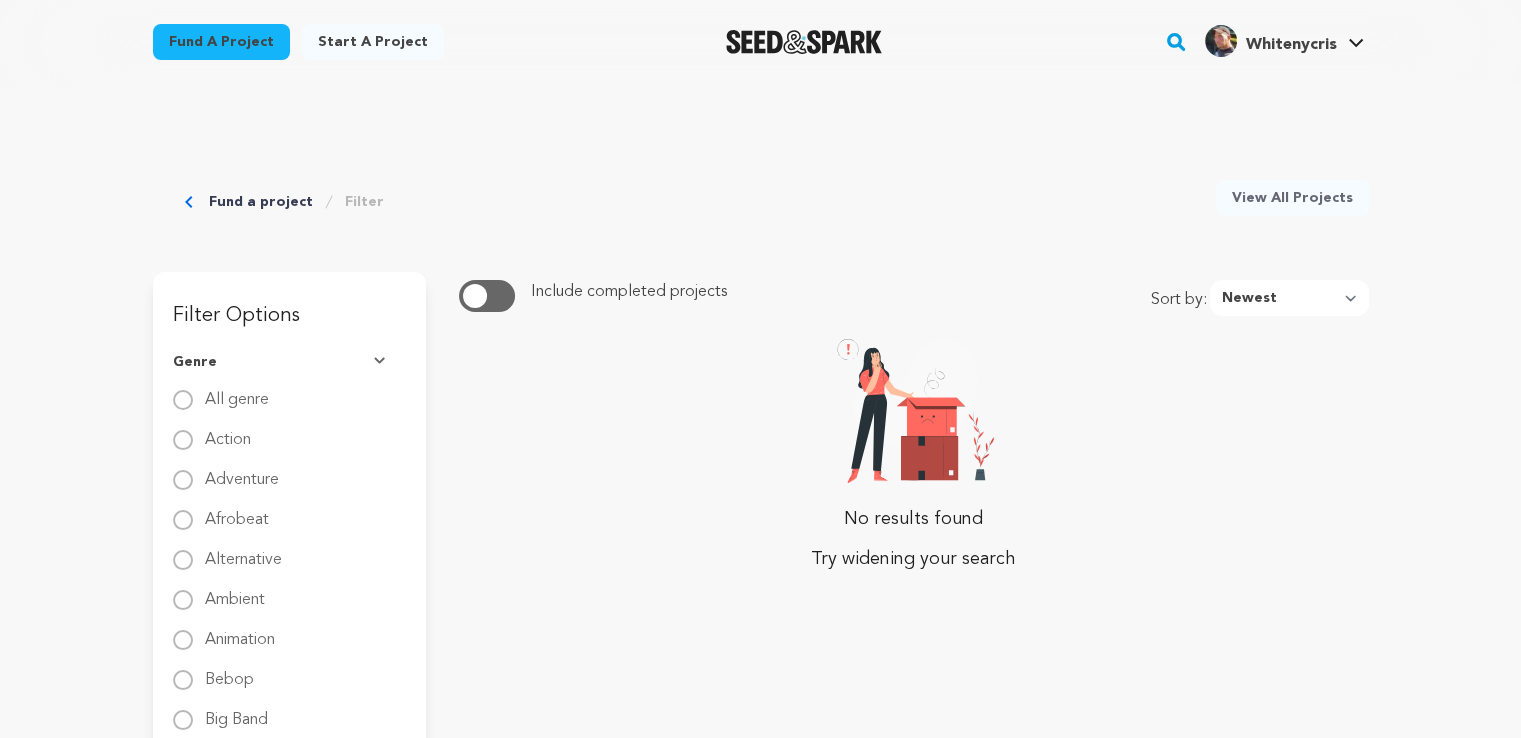 click on "Genre" at bounding box center (289, 362) 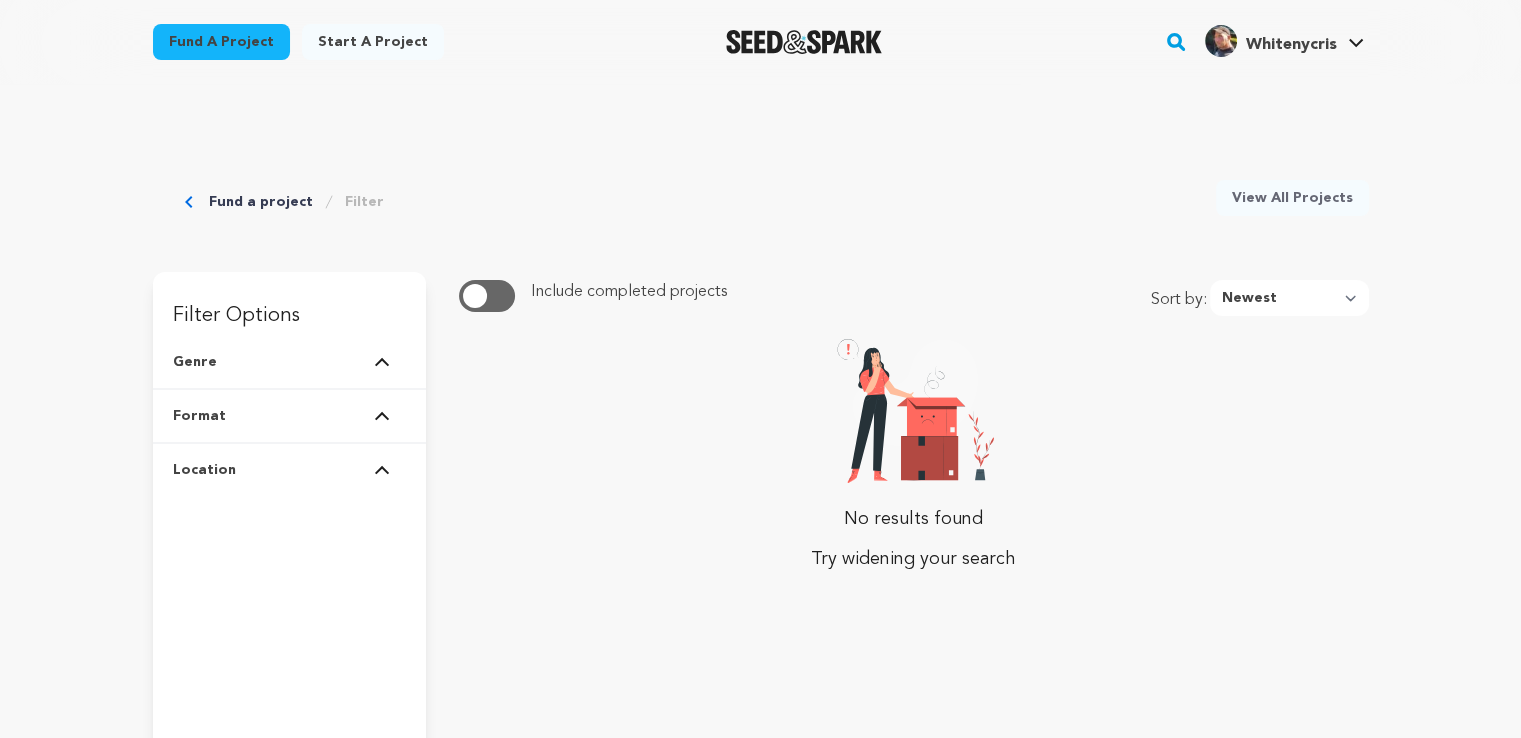 click on "Genre" at bounding box center [289, 362] 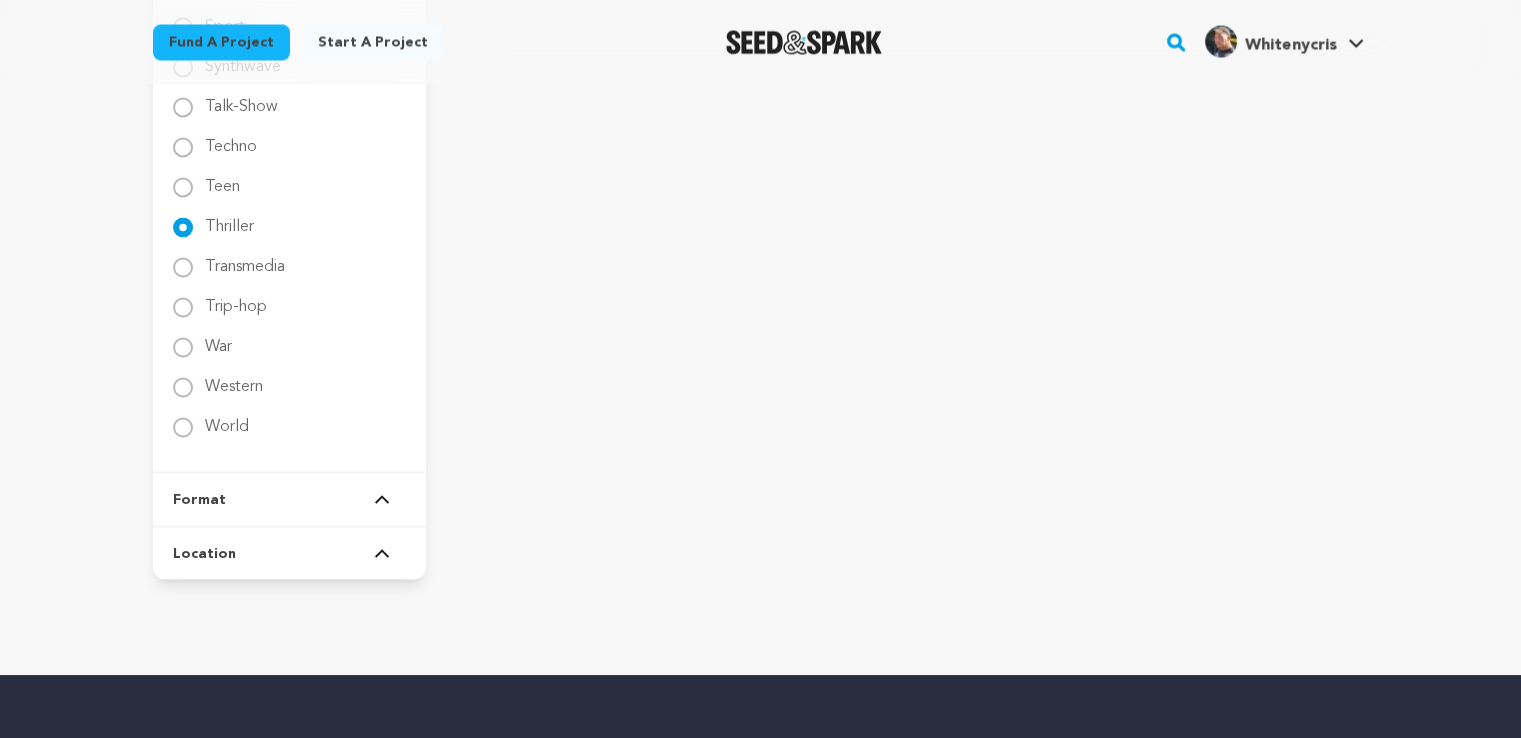 scroll, scrollTop: 3328, scrollLeft: 0, axis: vertical 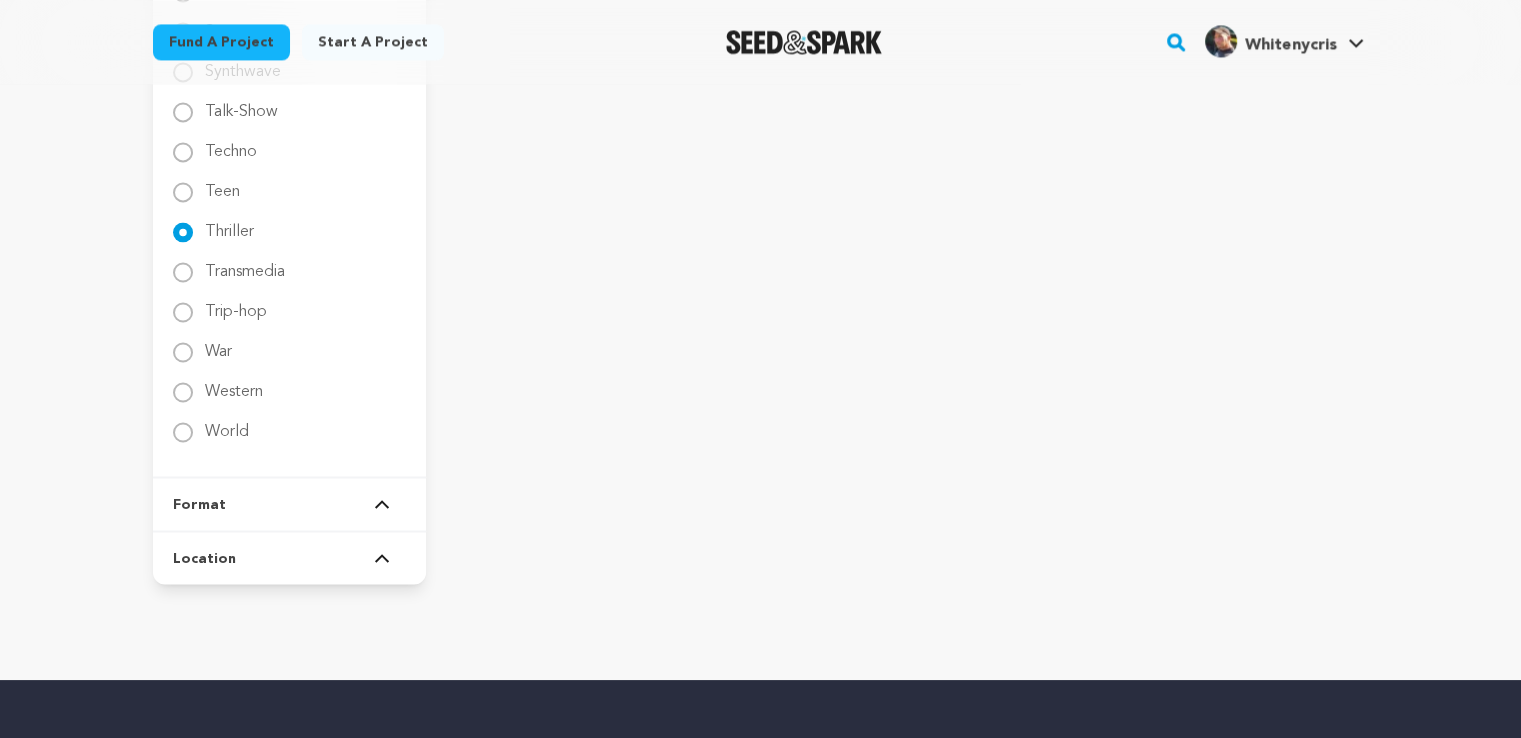 click on "Format" at bounding box center [199, 504] 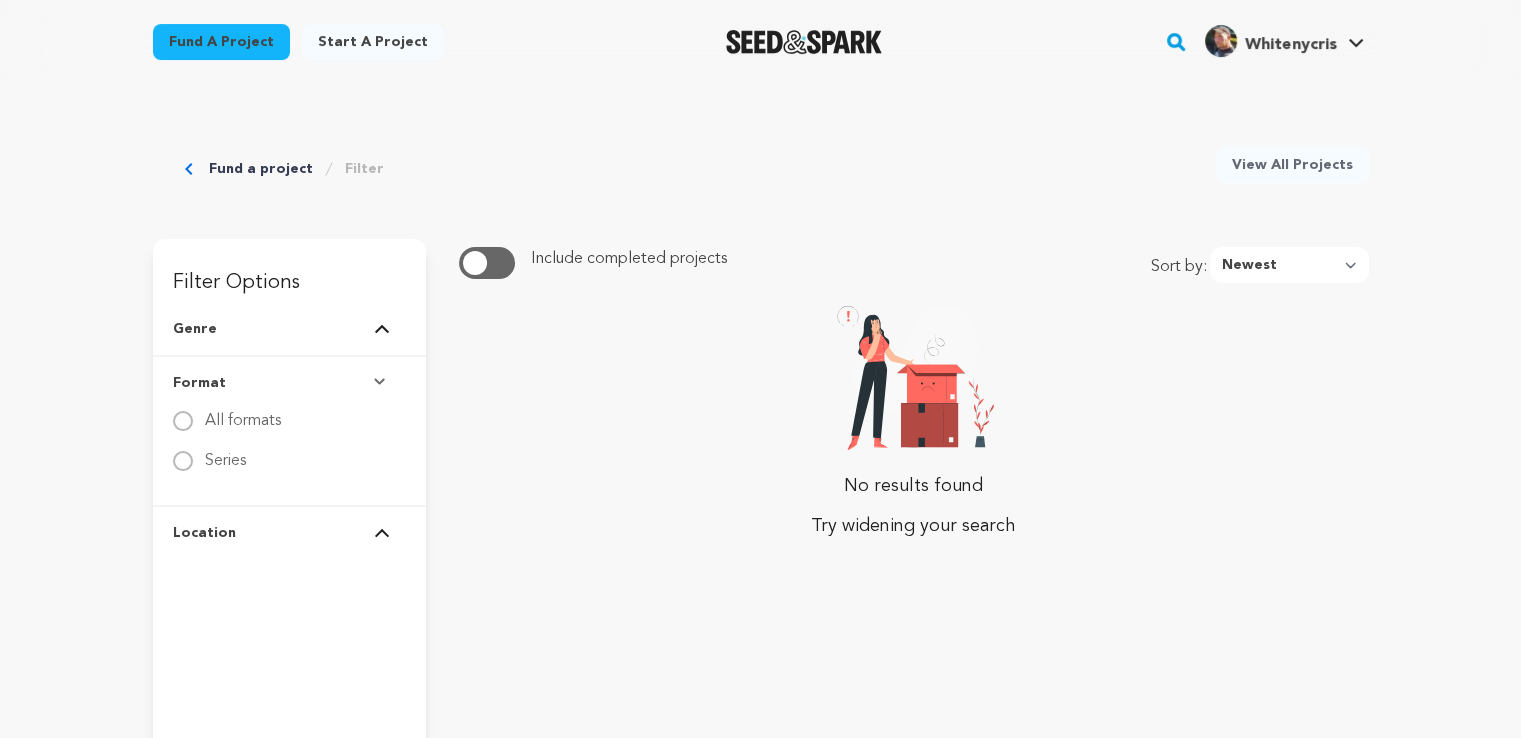 scroll, scrollTop: 43, scrollLeft: 0, axis: vertical 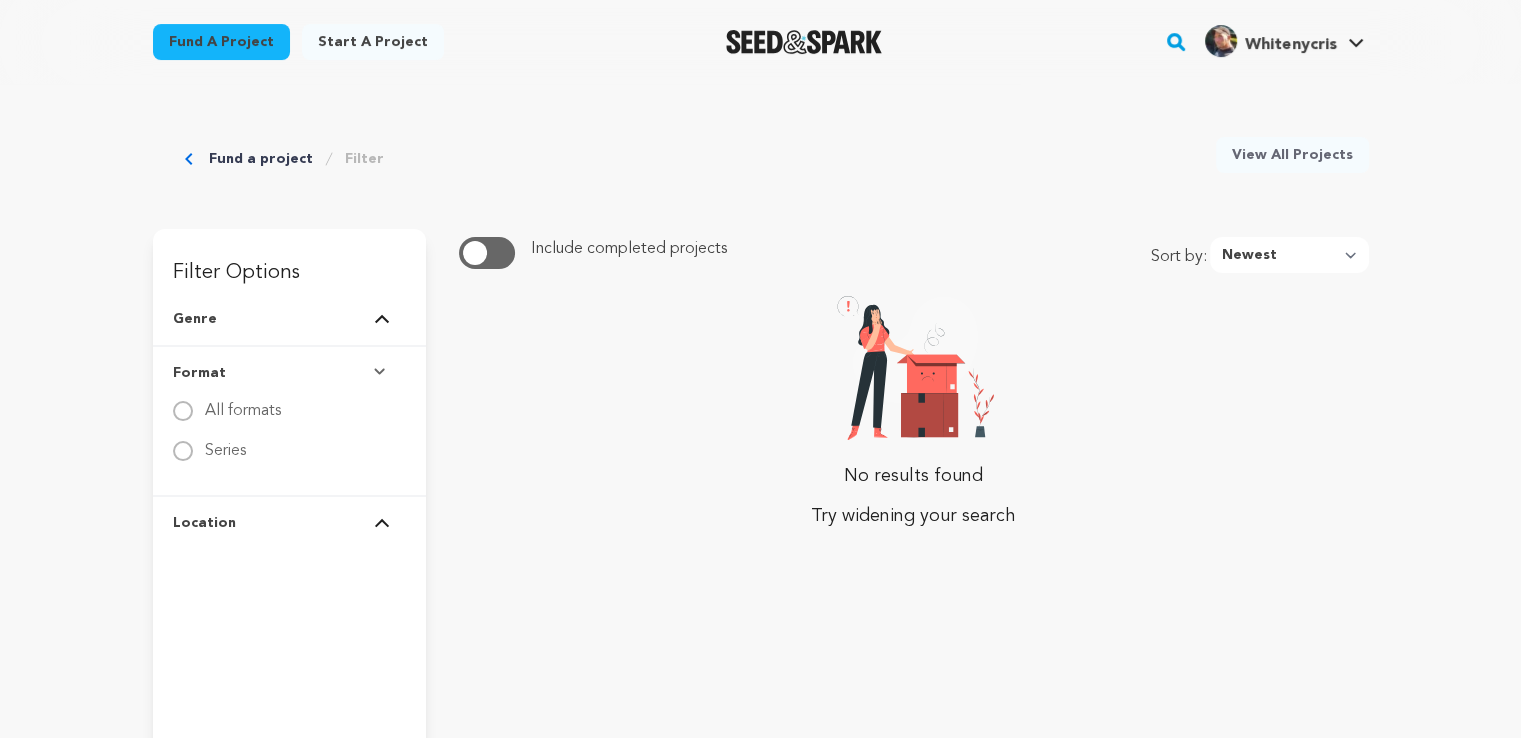 click on "Location" at bounding box center (204, 523) 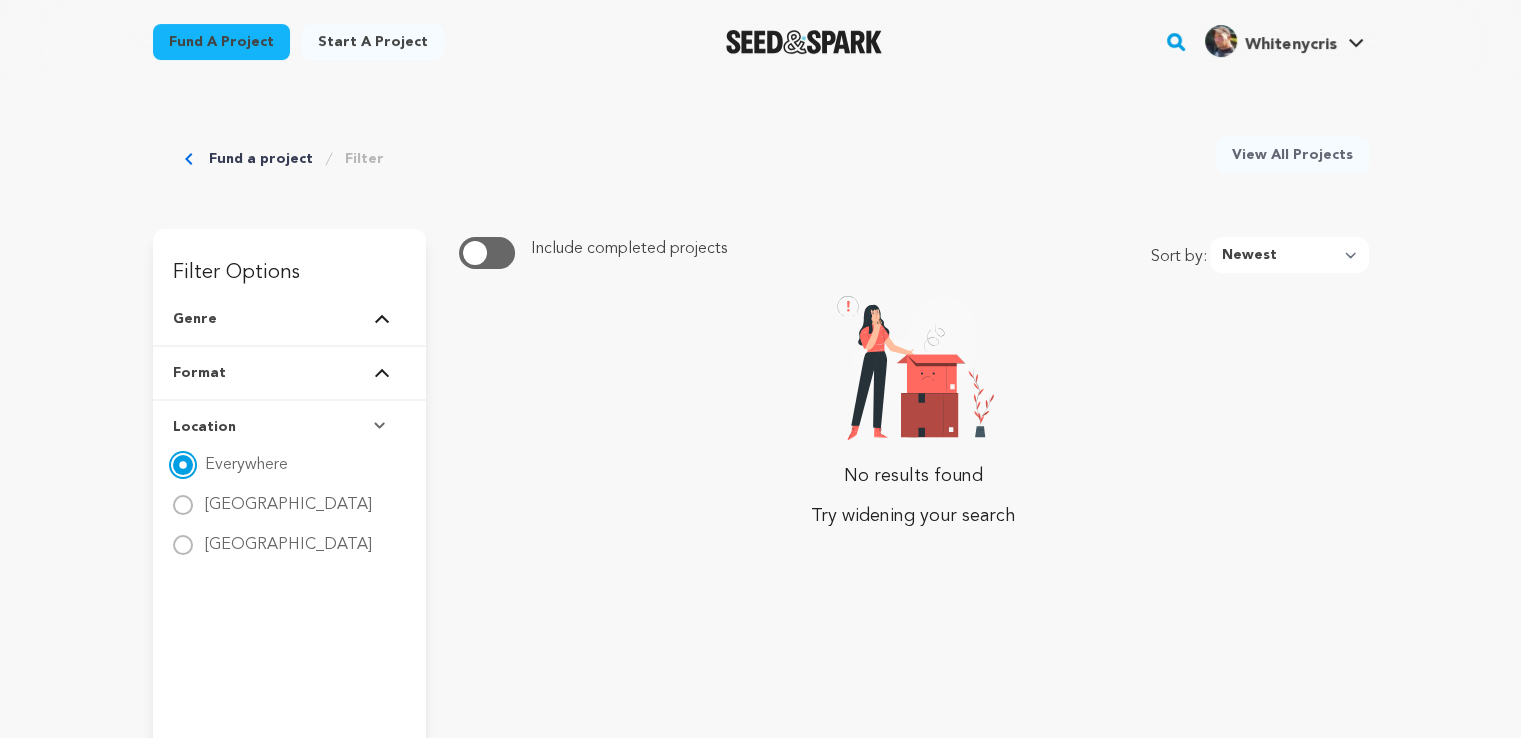 click on "Everywhere" at bounding box center (183, 465) 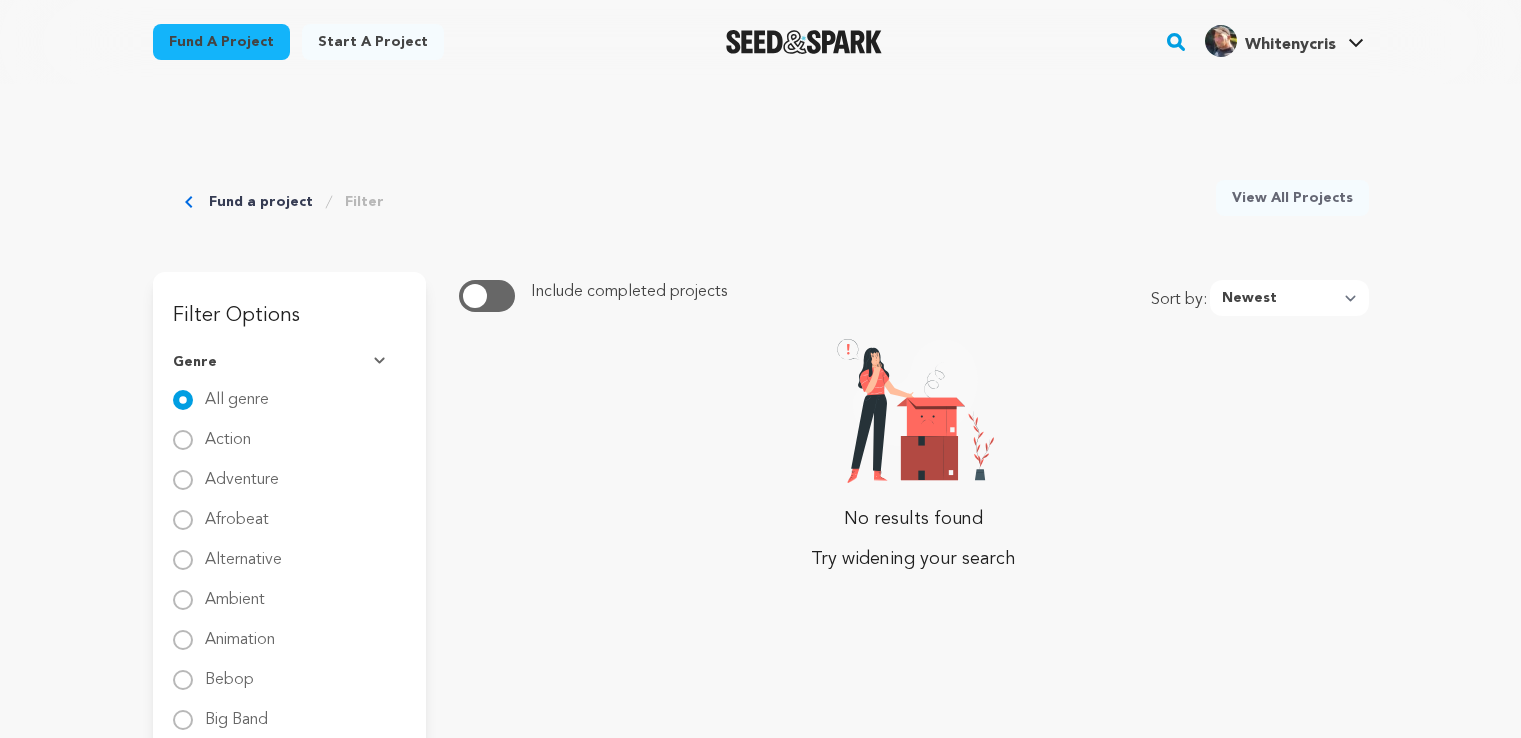 scroll, scrollTop: 0, scrollLeft: 0, axis: both 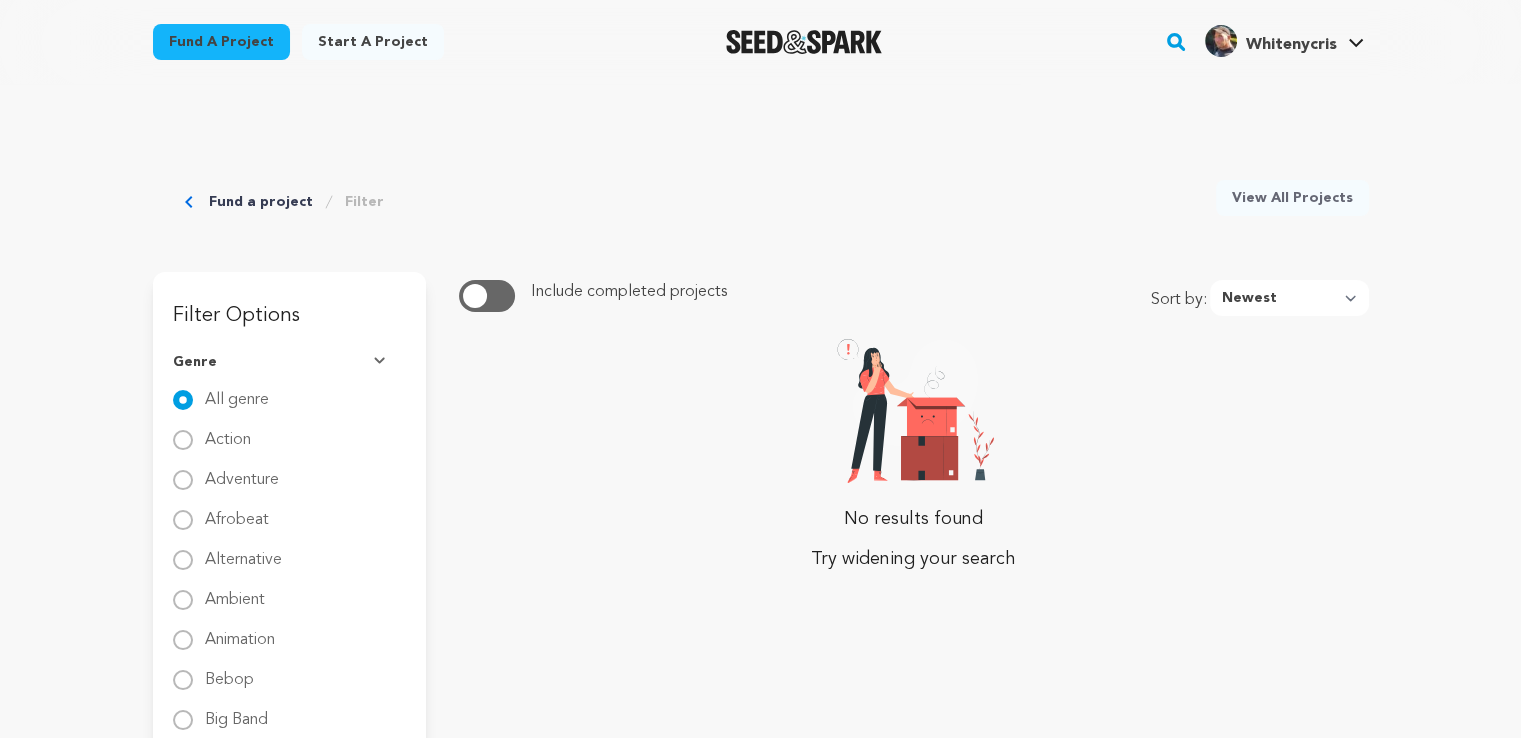 click on "View All Projects" at bounding box center (1292, 198) 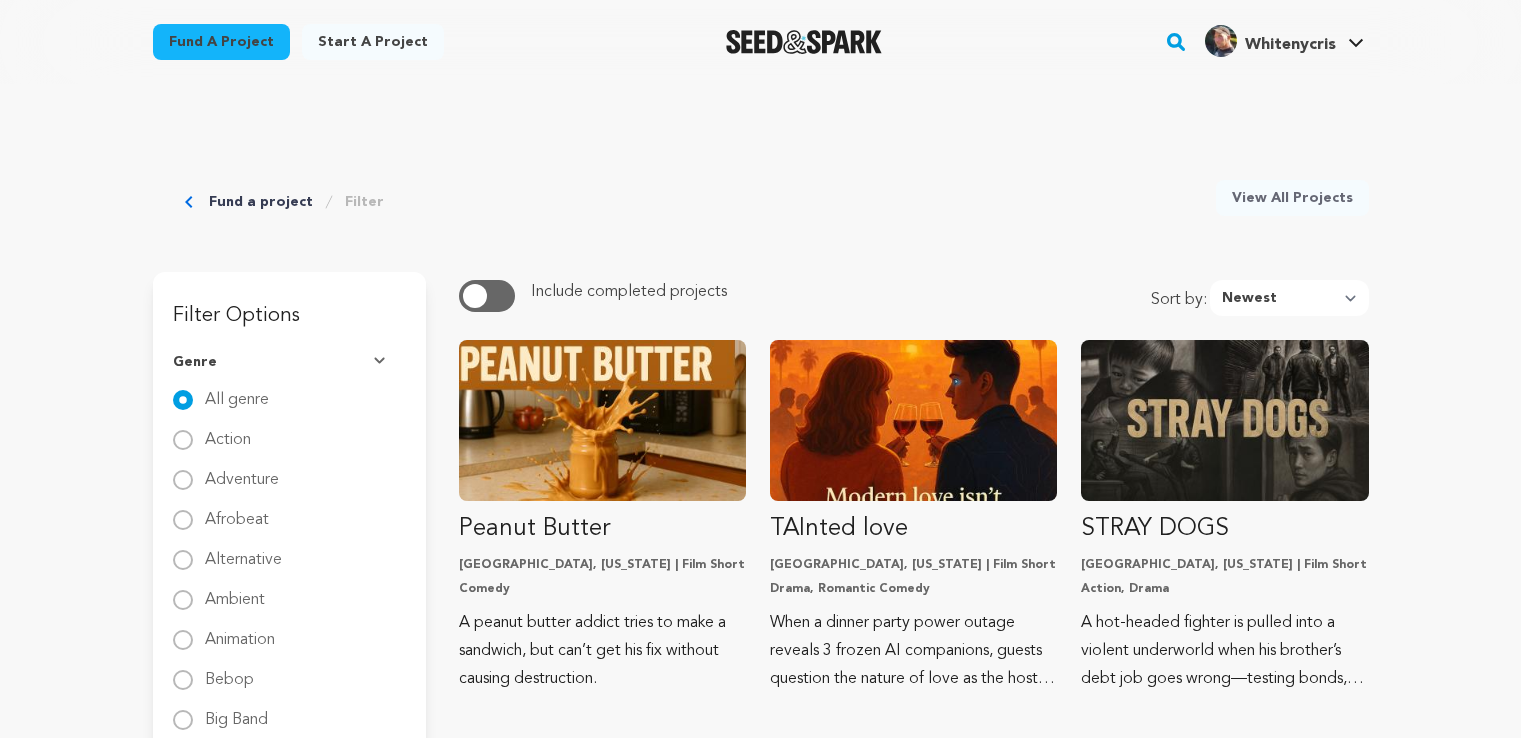 scroll, scrollTop: 0, scrollLeft: 0, axis: both 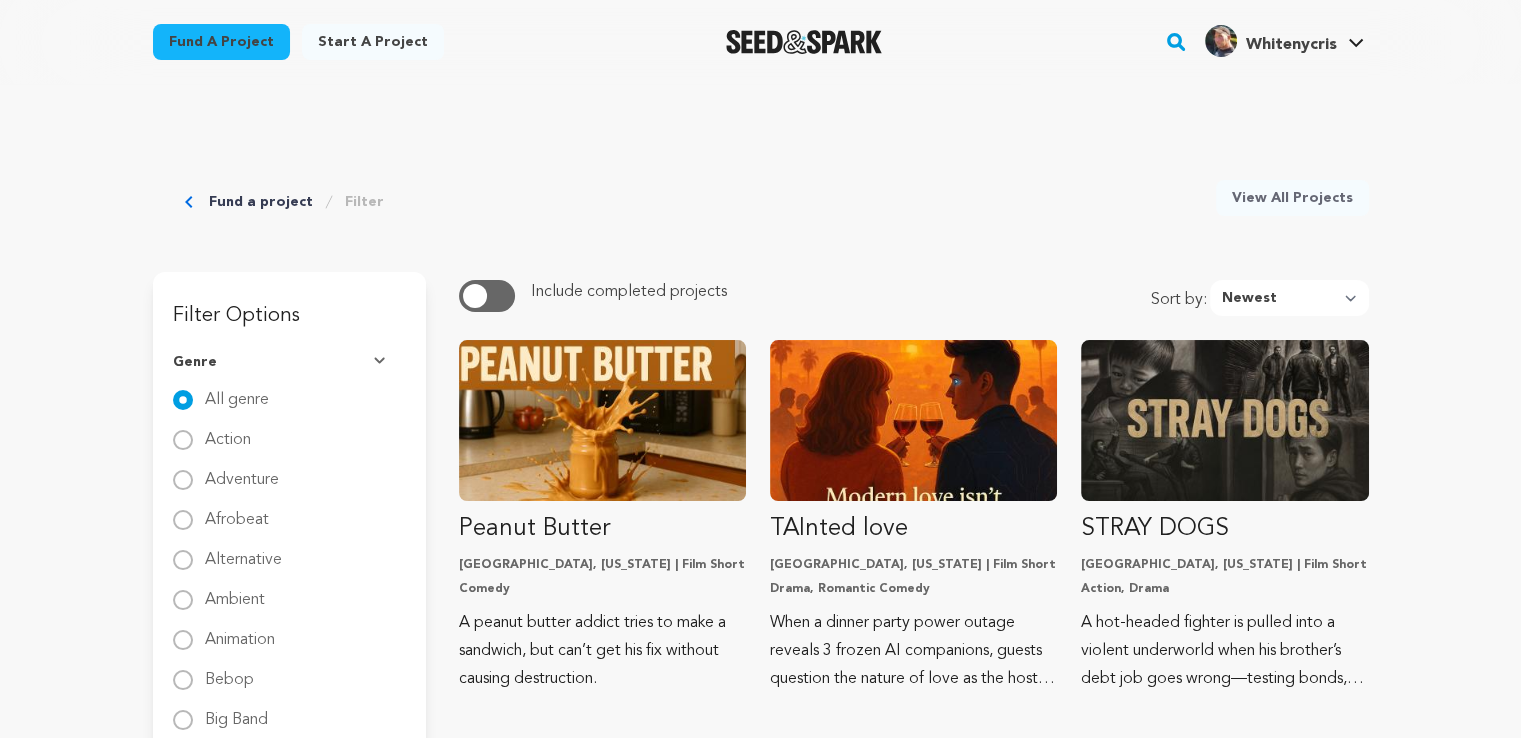 click on "Start a project" at bounding box center [373, 42] 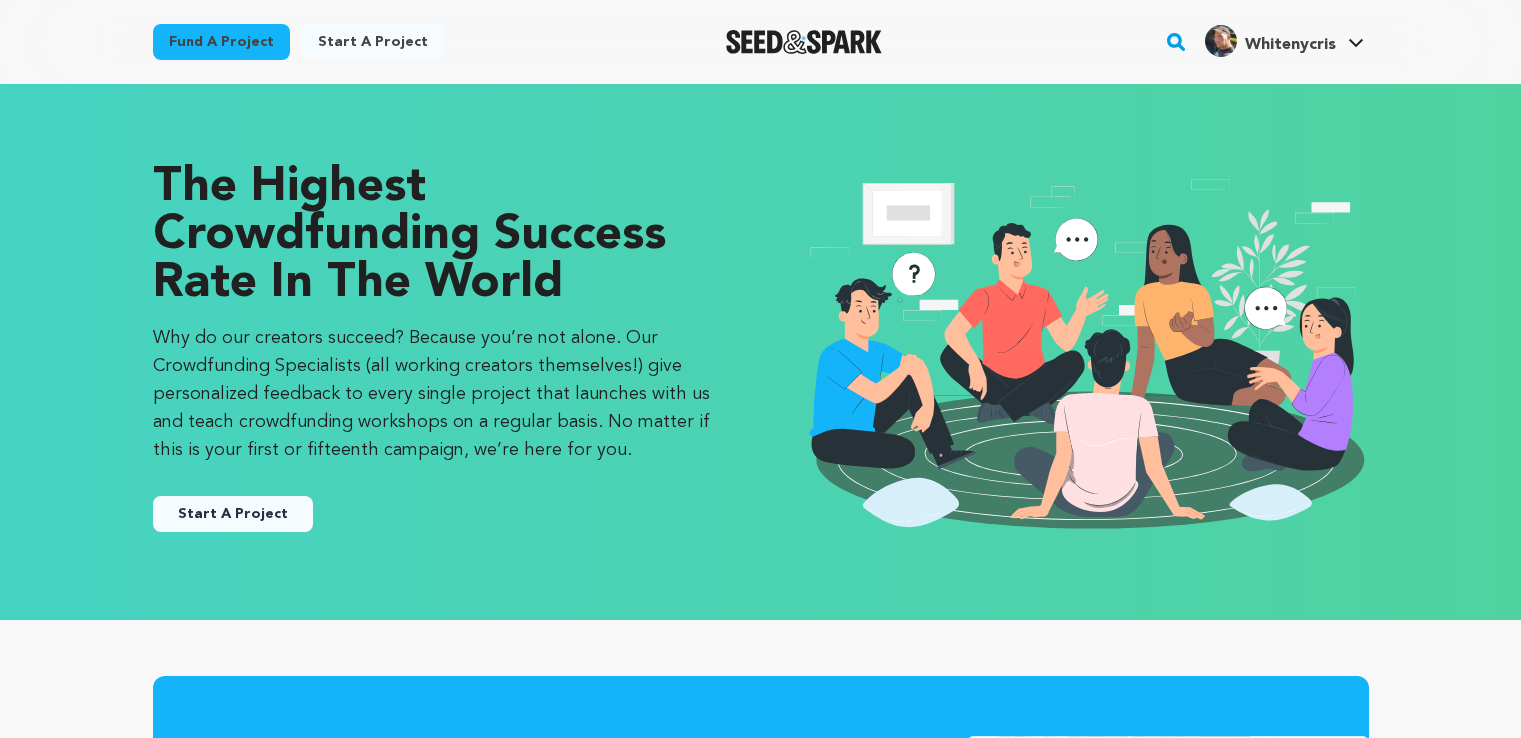 scroll, scrollTop: 0, scrollLeft: 0, axis: both 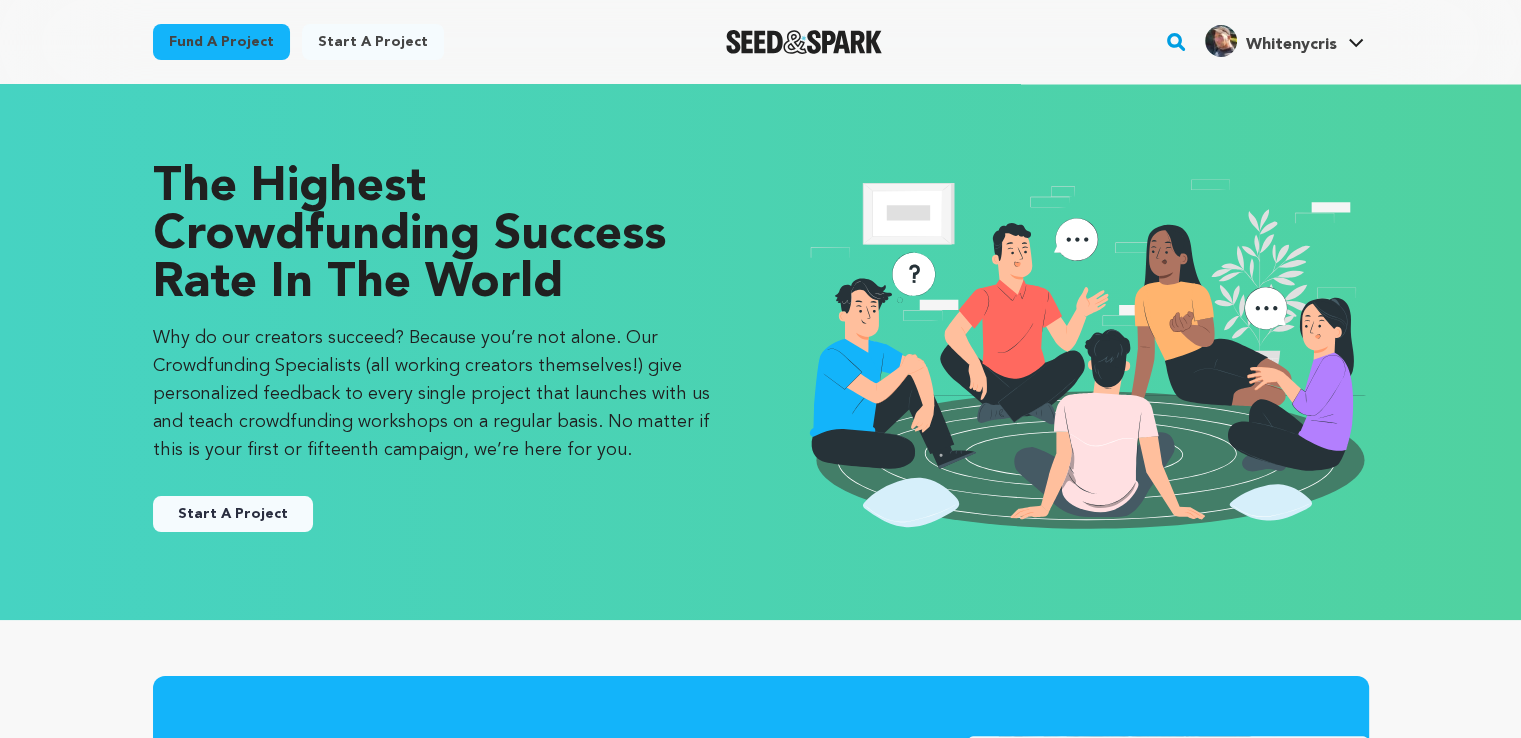 click on "Fund a project" at bounding box center [221, 42] 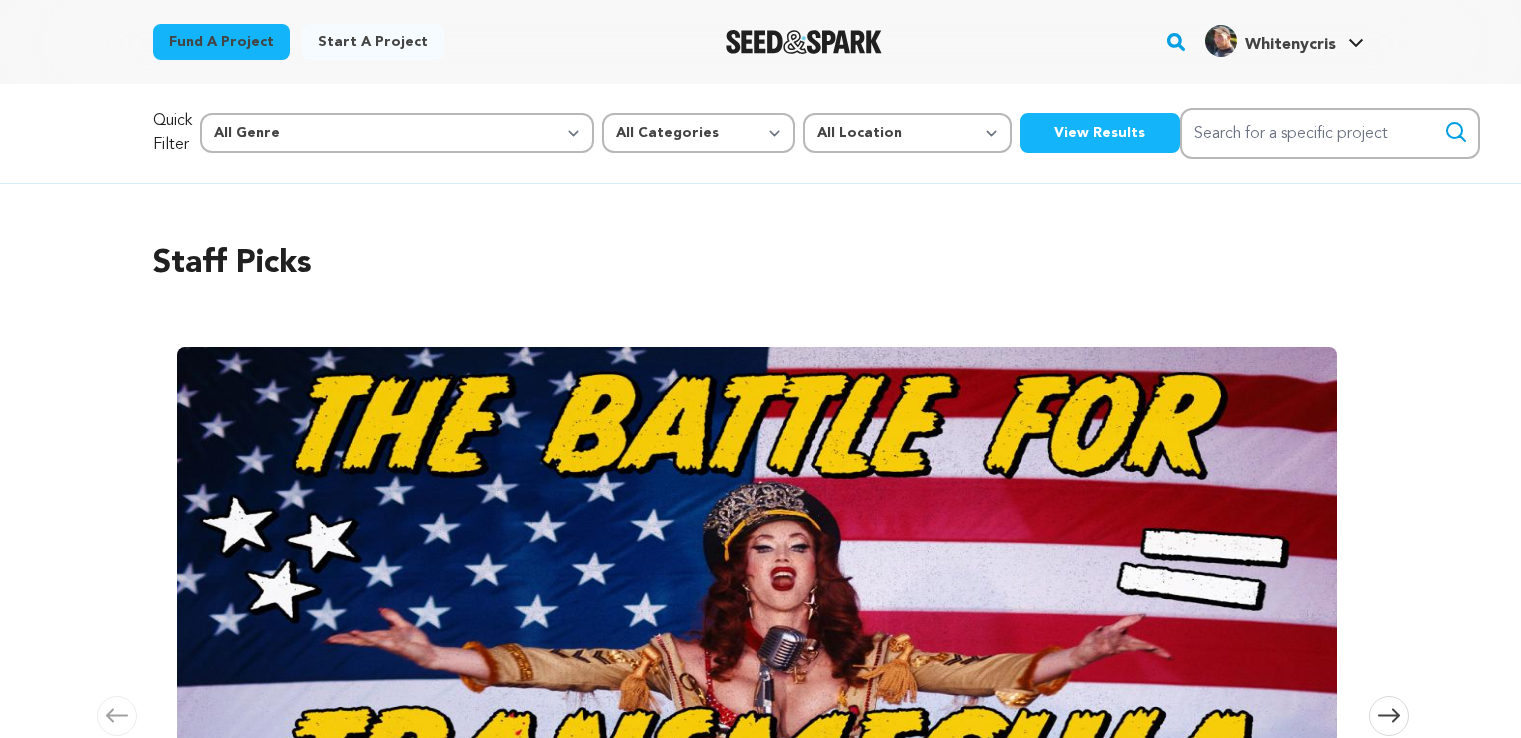 scroll, scrollTop: 0, scrollLeft: 0, axis: both 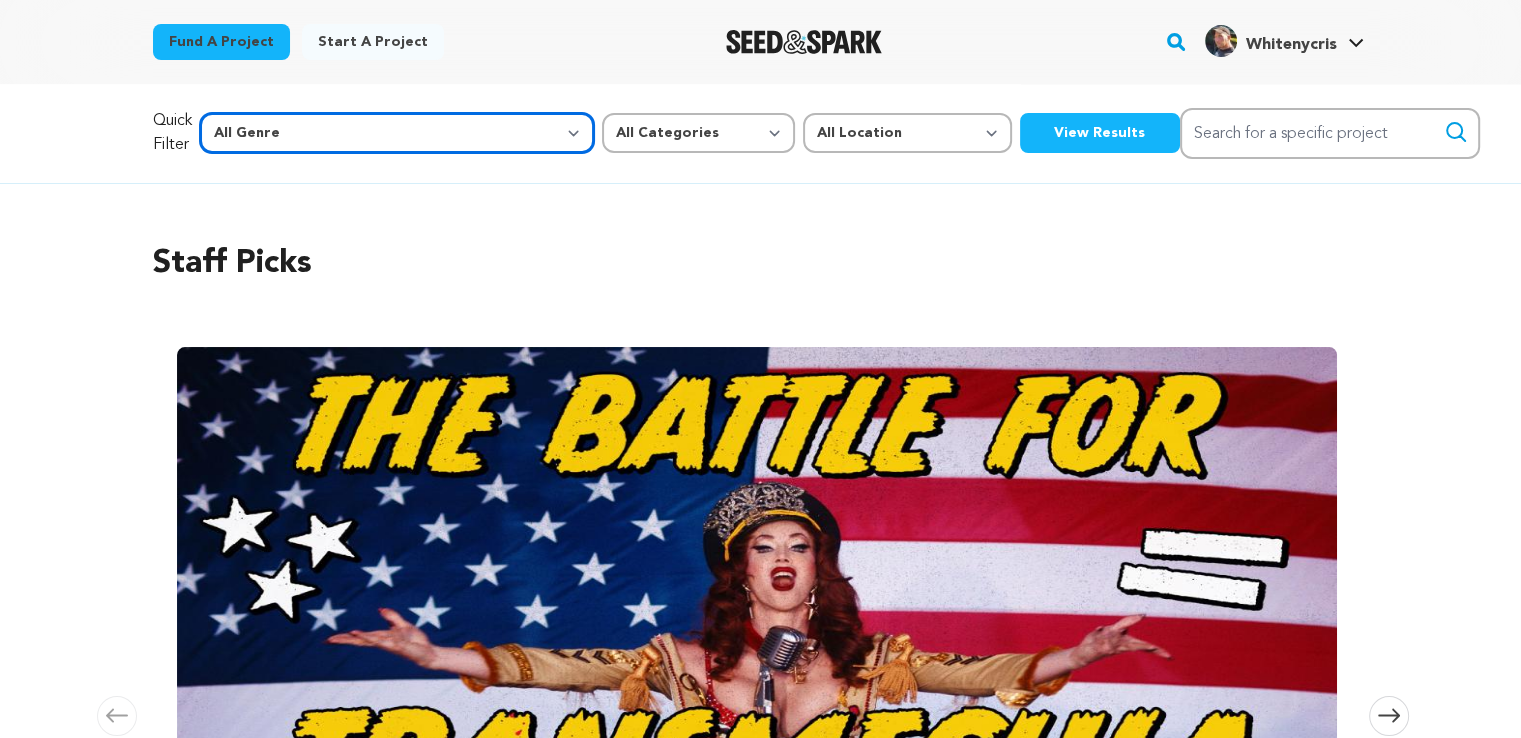click on "All Genre
Action
Adventure
Afrobeat
Alternative
Ambient
Animation
Bebop
Big Band
Biography
Bluegrass
Blues
Classical
Comedy
Country
Crime
Disco
Documentary
Drama
Dubstep
Electronic/Dance
Emo
Experimental
Family
Fantasy
Film-Noir
Film-related Business
Filmmaker Resource
Folk
Foreign Film
Funk
Game-Show
Garage Grime" at bounding box center (397, 133) 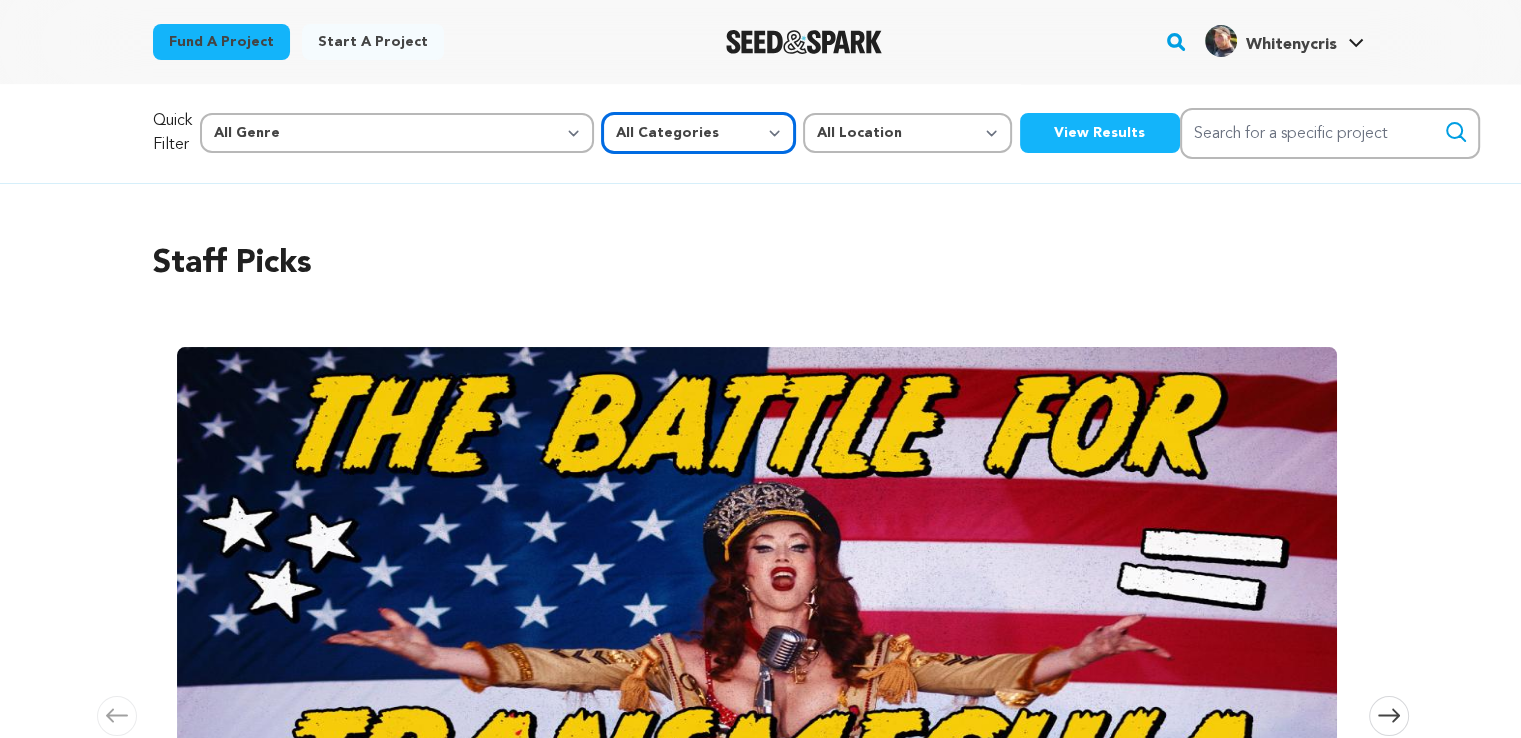 click on "All Categories
Film Feature
Film Short
Series
Music Video
Comics
Artist Residency
Art & Photography
Collective
Dance
Games
Music
Radio & Podcasts
Orgs & Companies
Venue & Spaces" at bounding box center [698, 133] 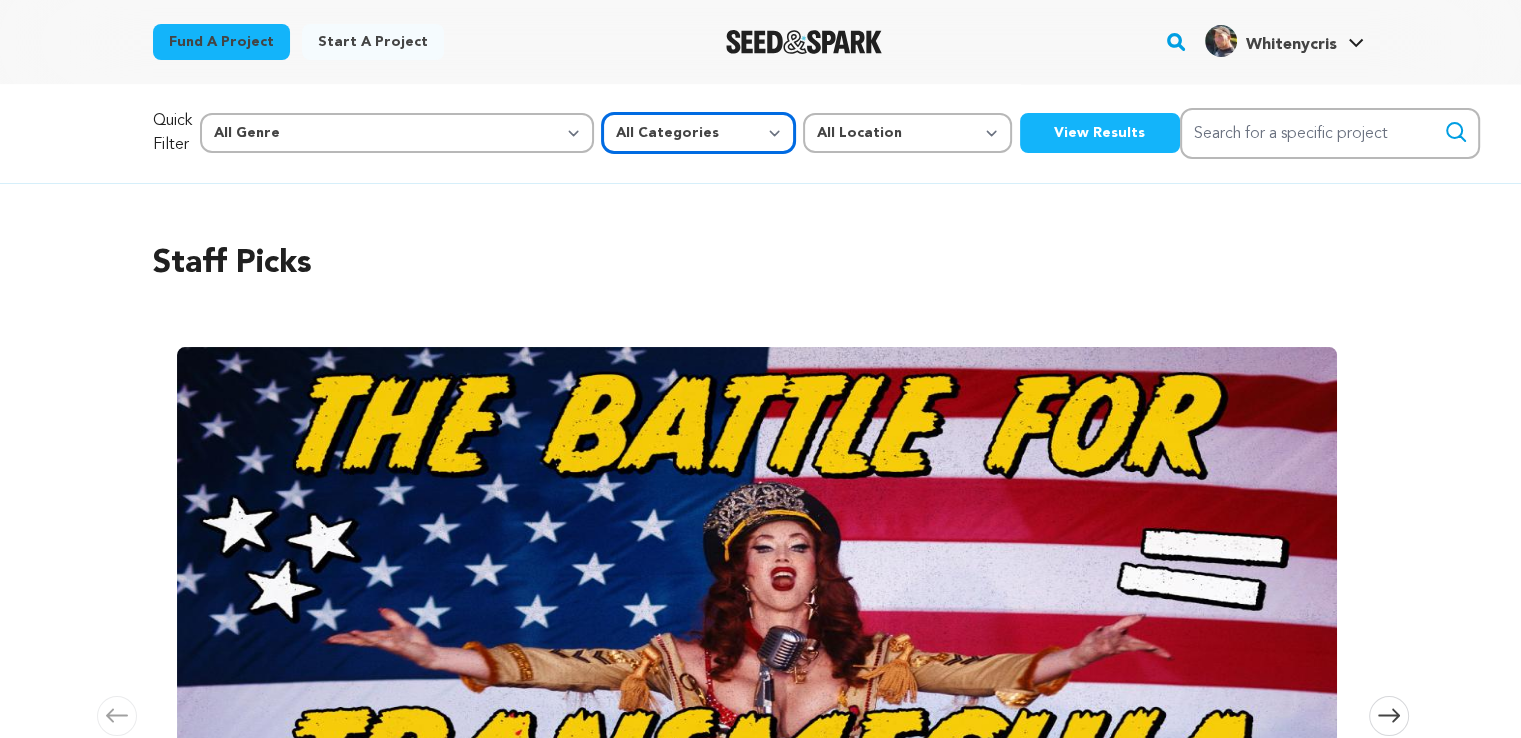select on "10886" 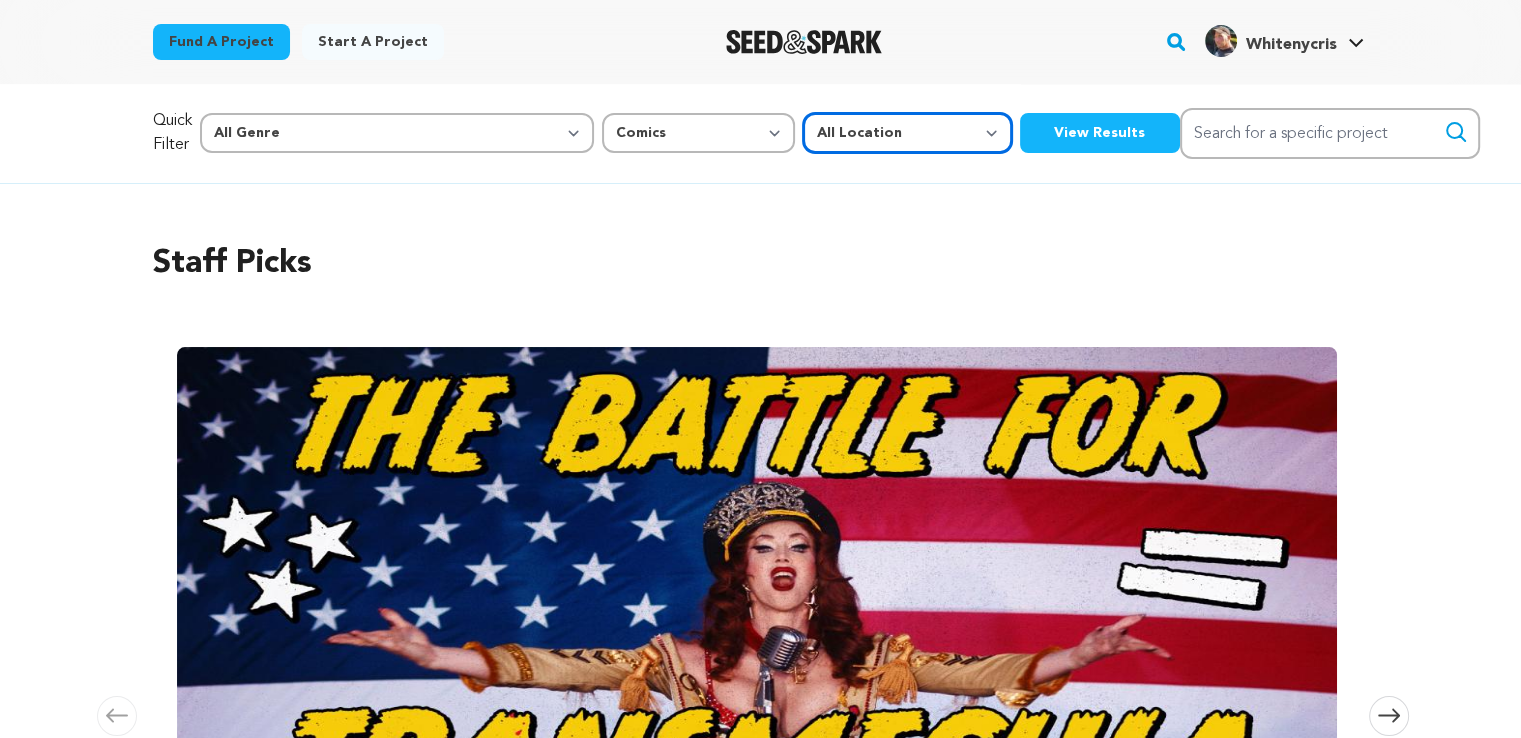 click on "All Location
Everywhere
United States
Canada" at bounding box center [907, 133] 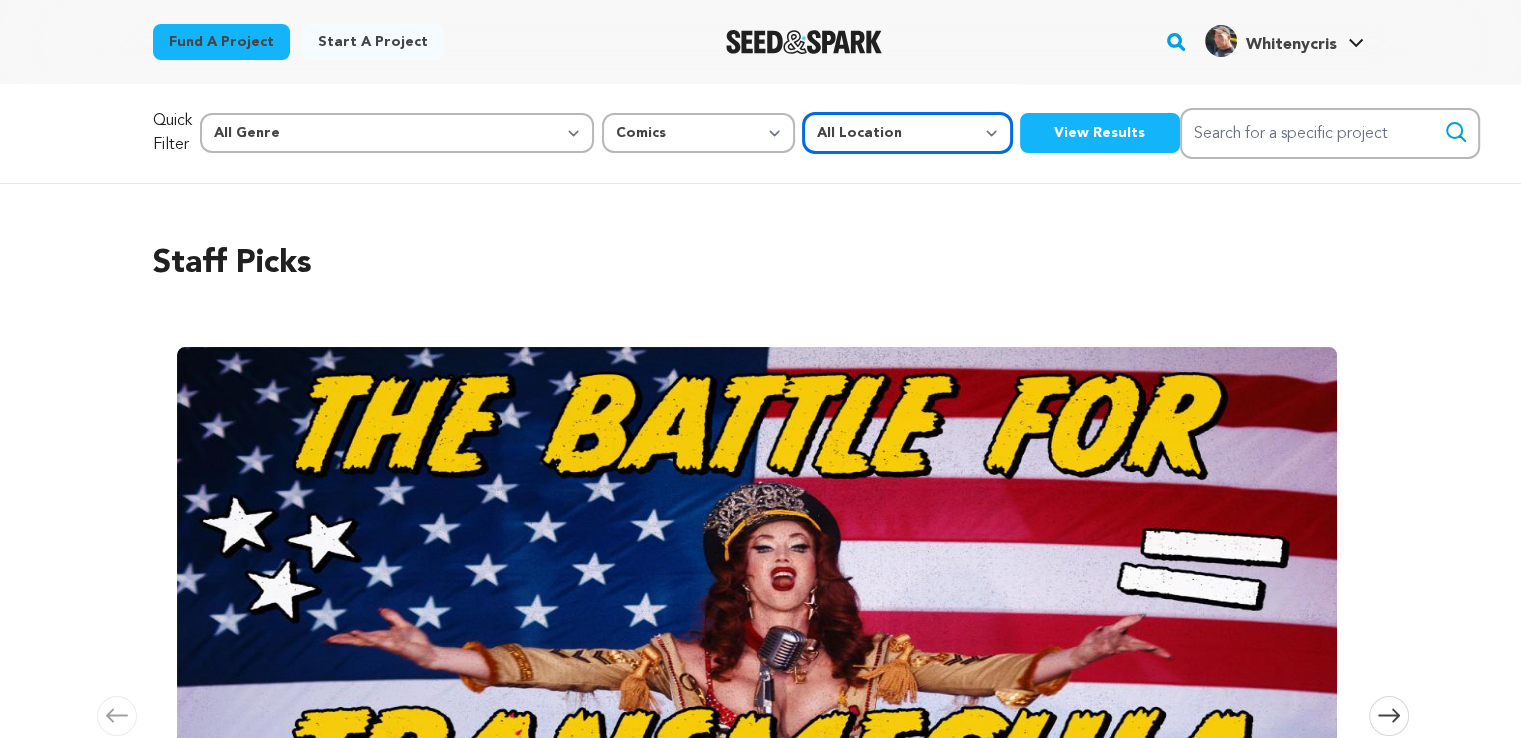 select 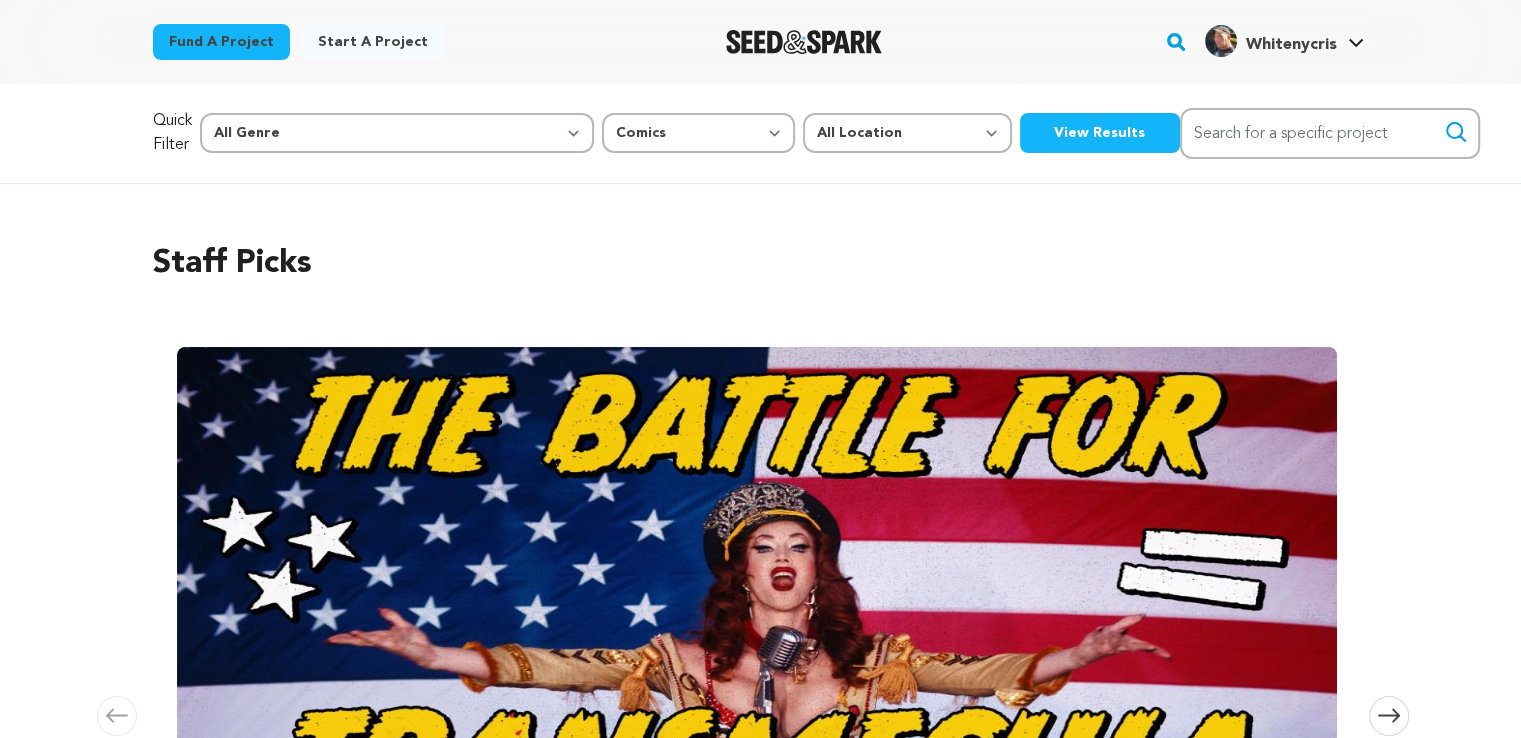 click on "View Results" at bounding box center [1100, 133] 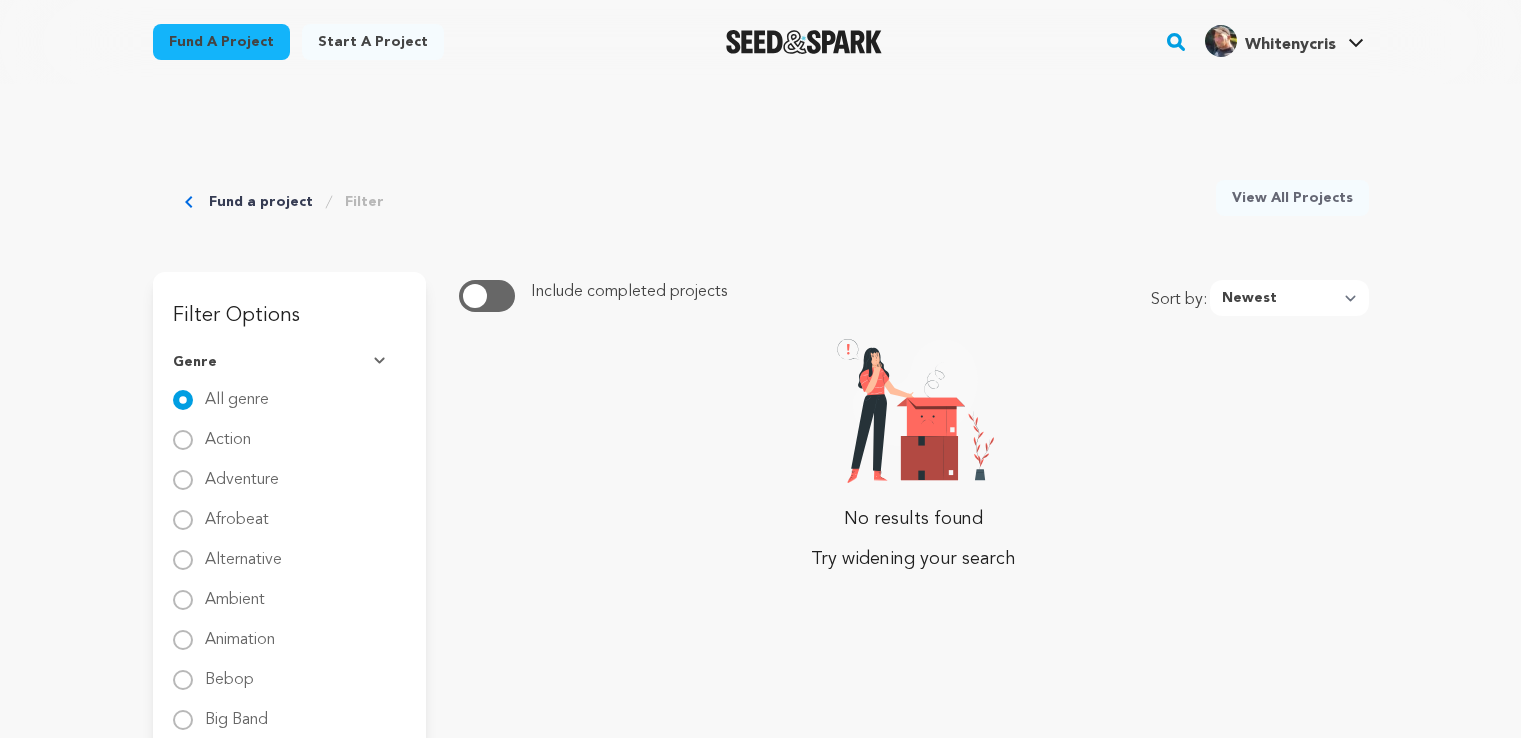 scroll, scrollTop: 0, scrollLeft: 0, axis: both 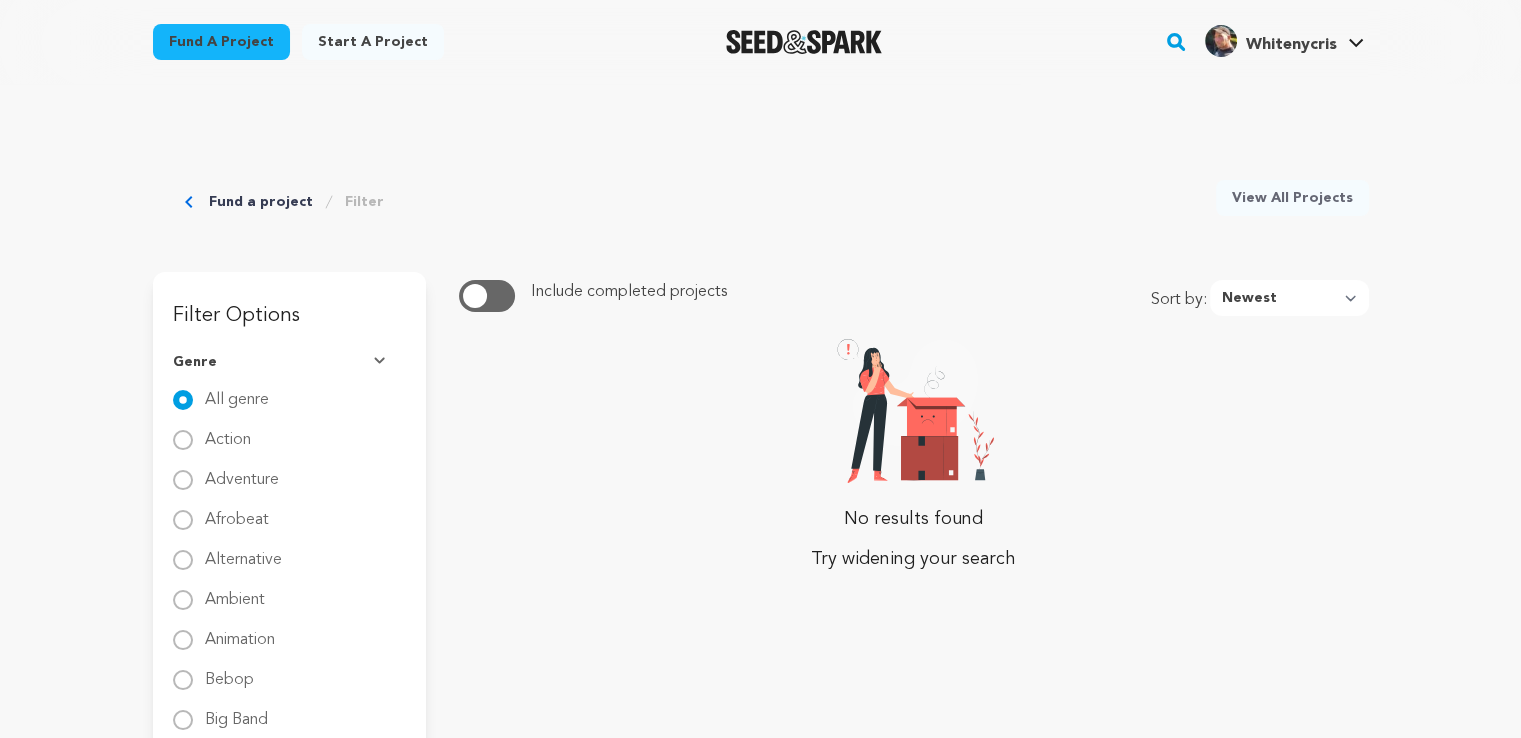 click on "Action" at bounding box center (289, 440) 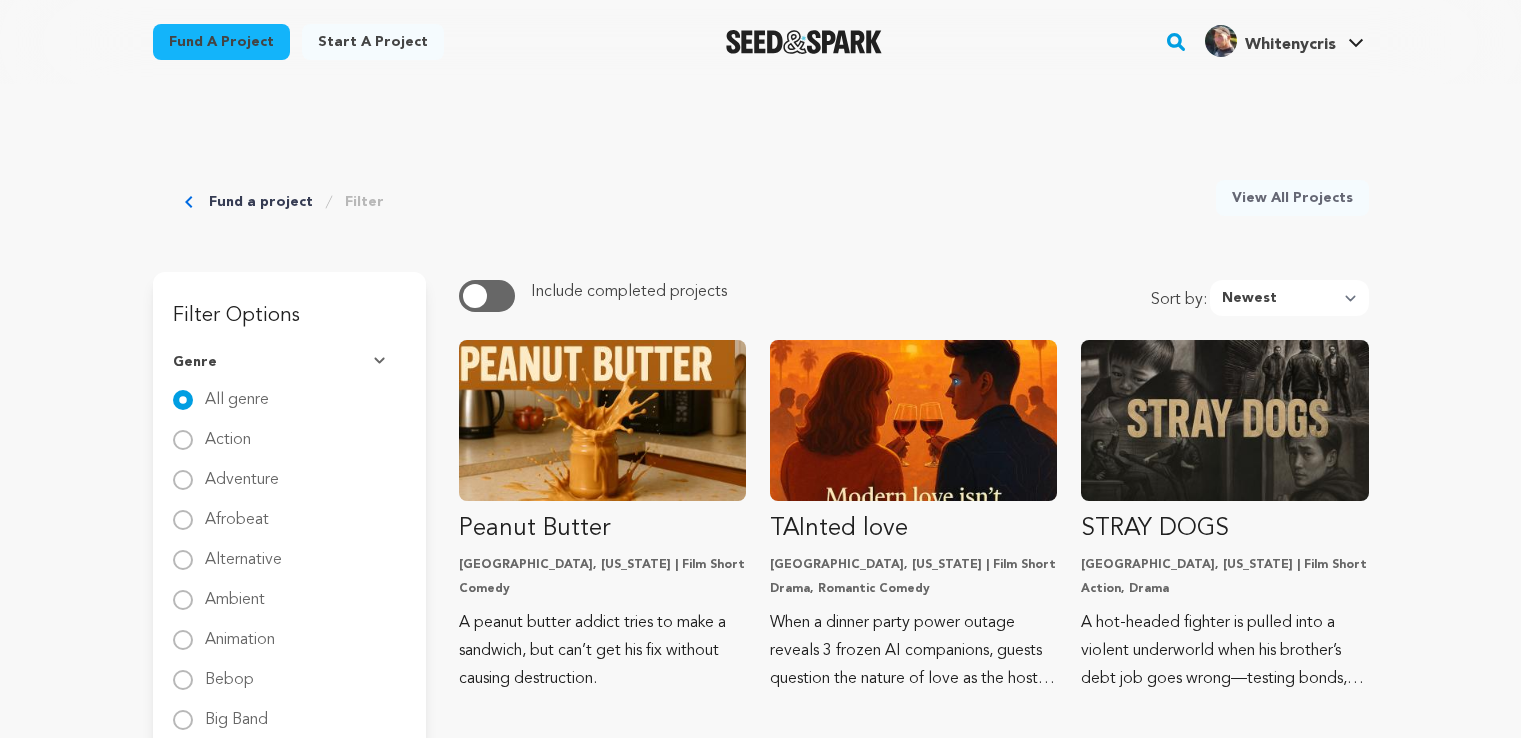 scroll, scrollTop: 0, scrollLeft: 0, axis: both 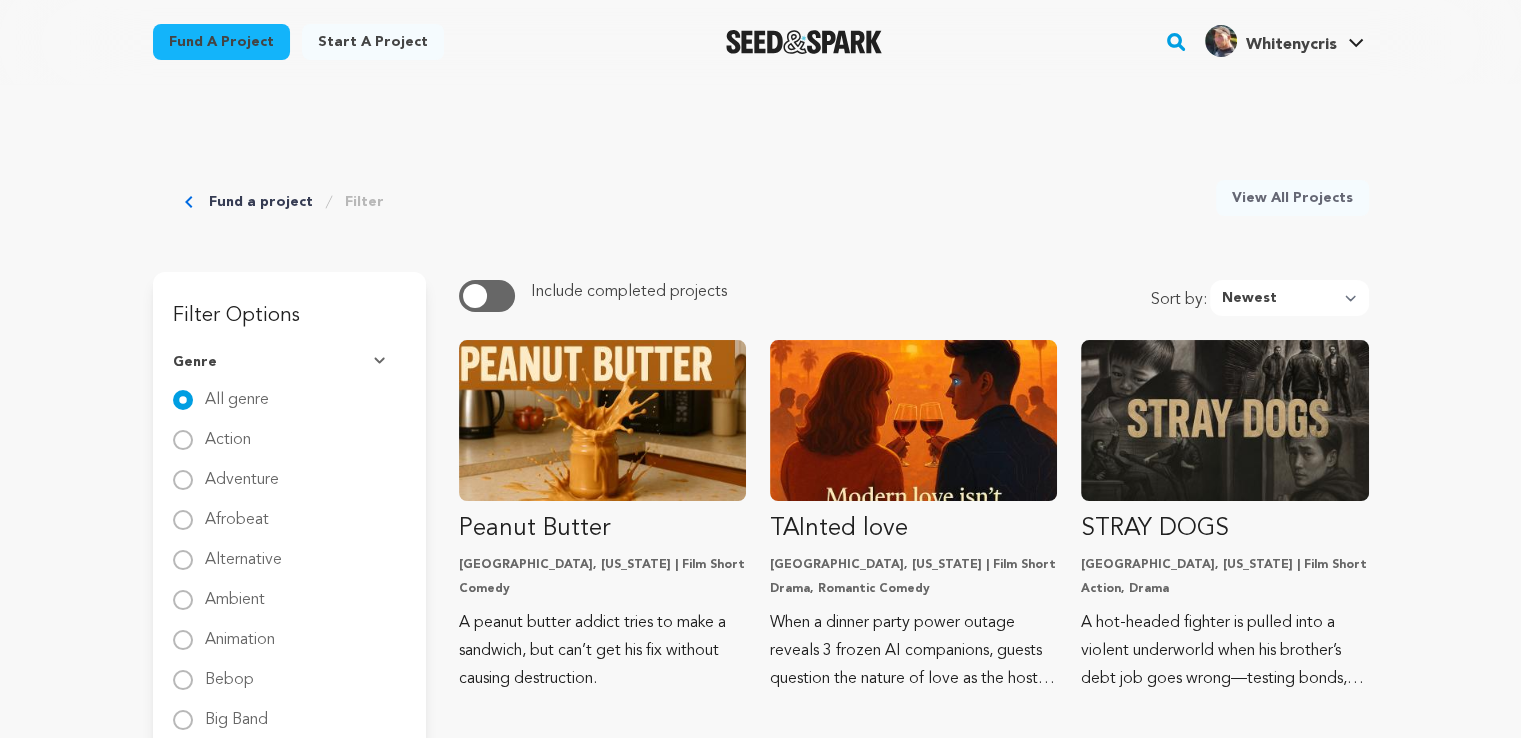 click on "Adventure" at bounding box center [242, 472] 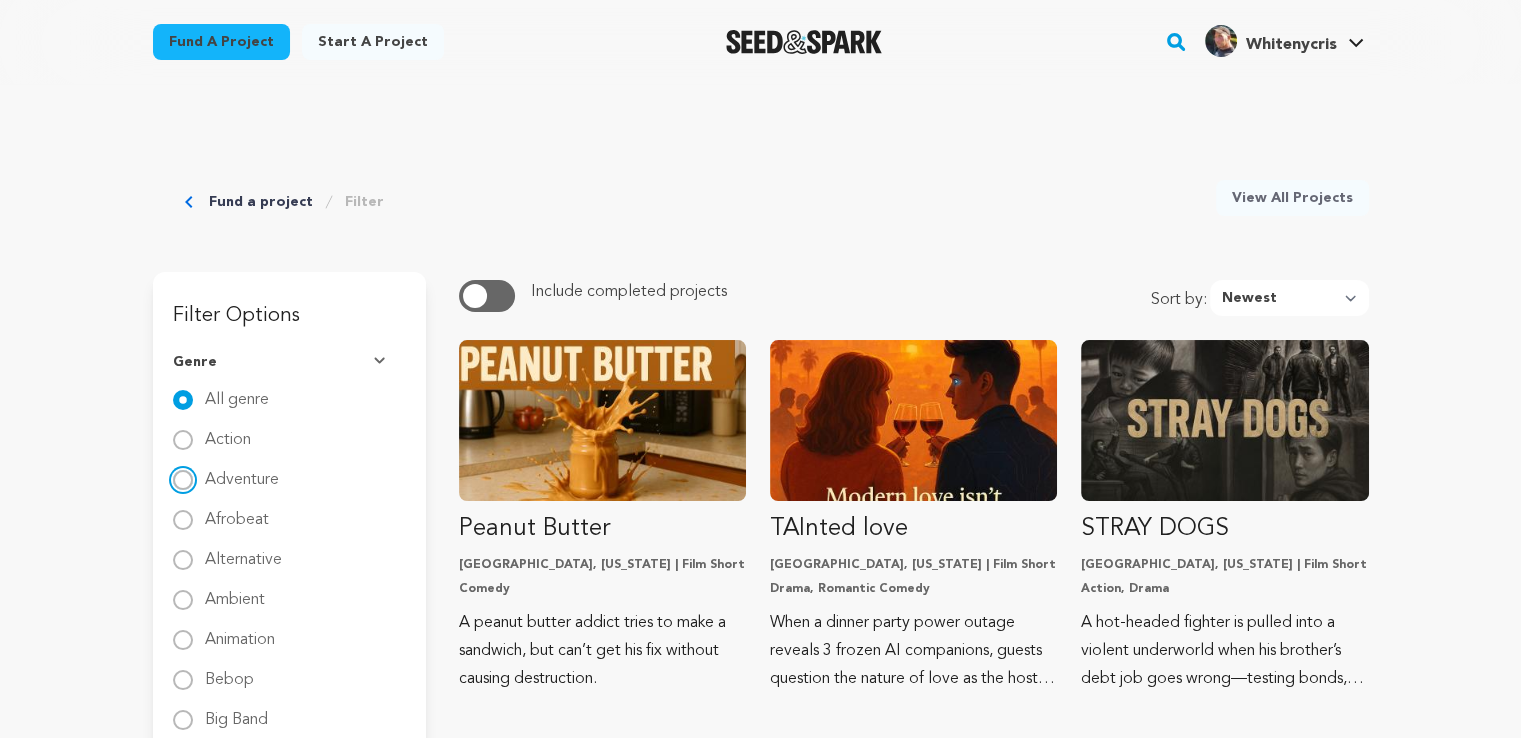 click on "Adventure" at bounding box center [183, 480] 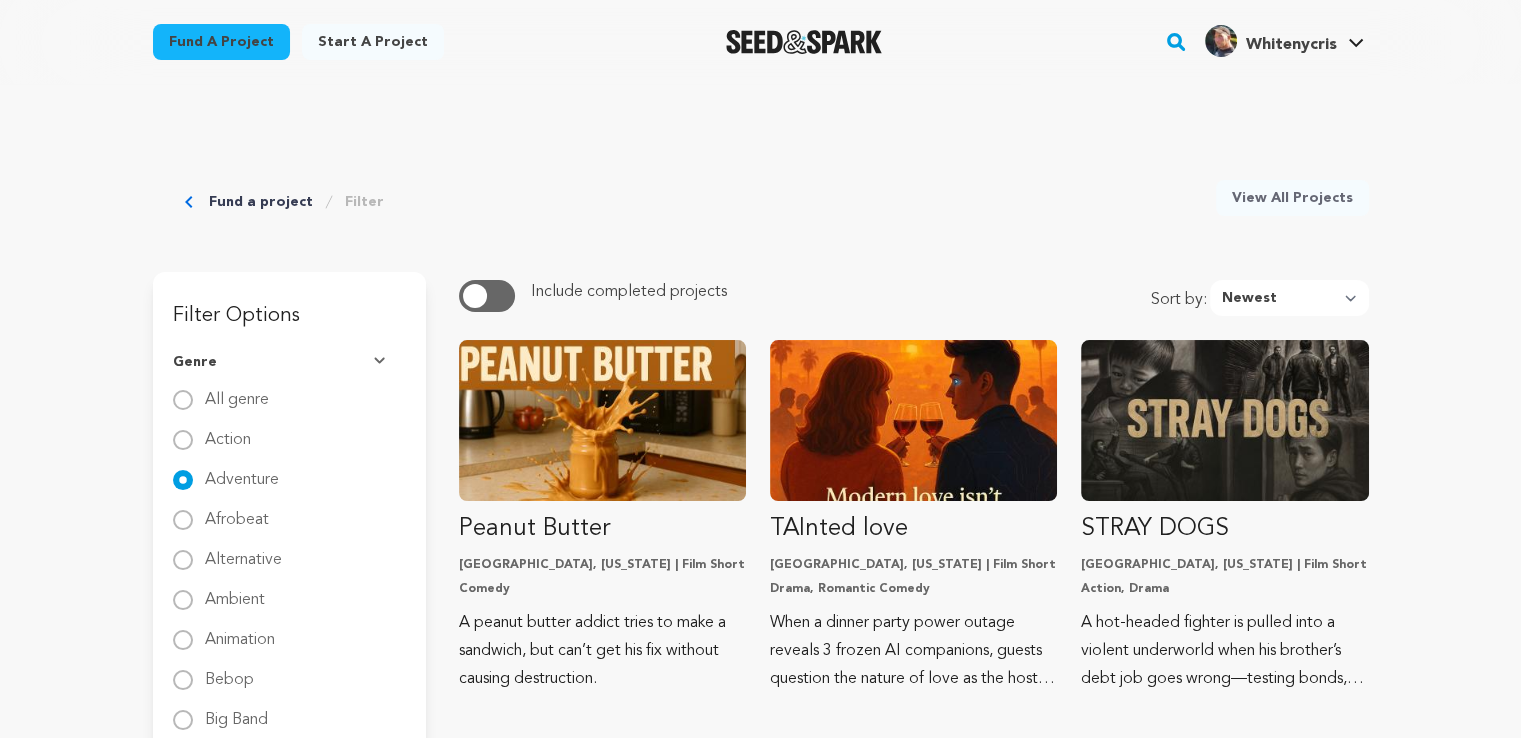 click on "View All Projects" at bounding box center [1292, 198] 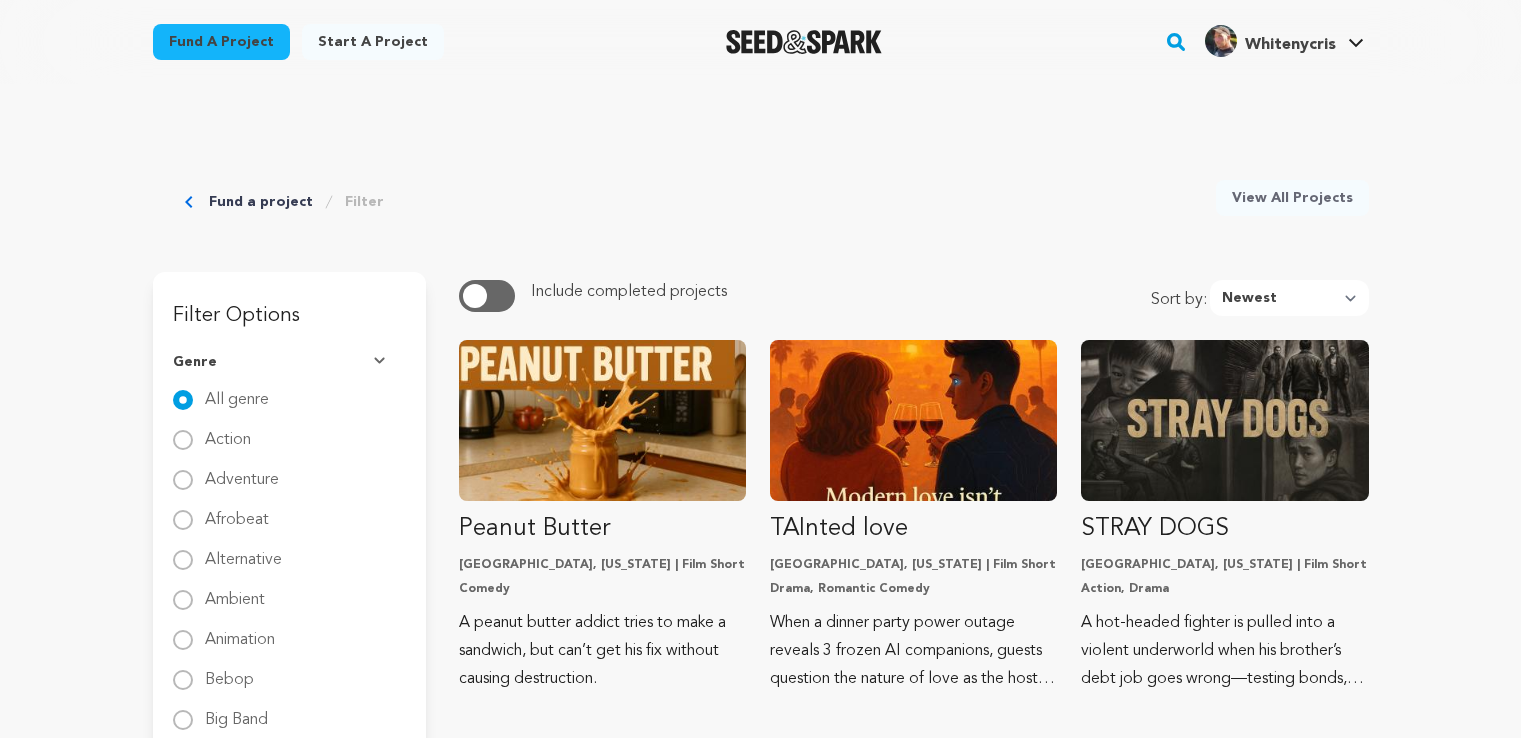 scroll, scrollTop: 0, scrollLeft: 0, axis: both 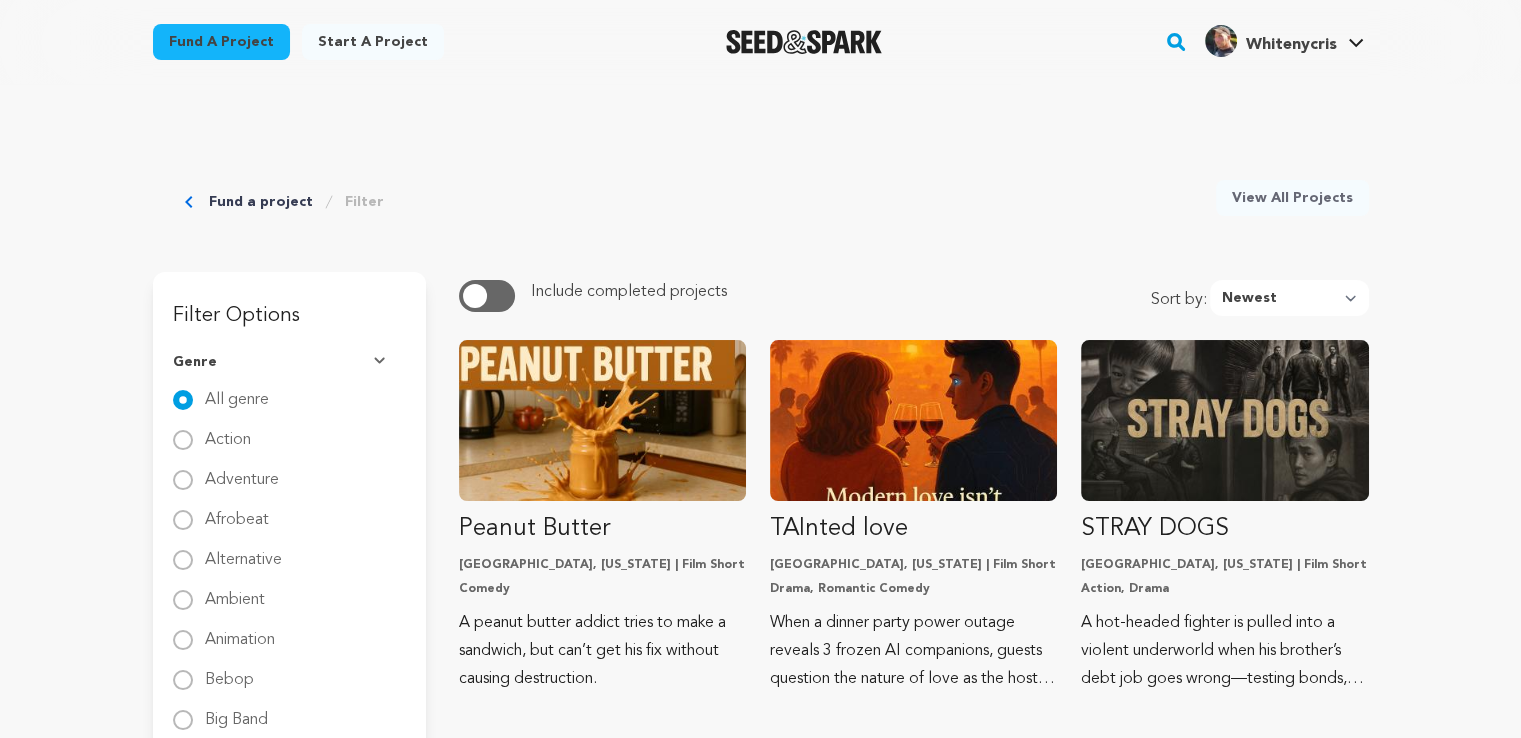 click on "Fund a project" at bounding box center [261, 202] 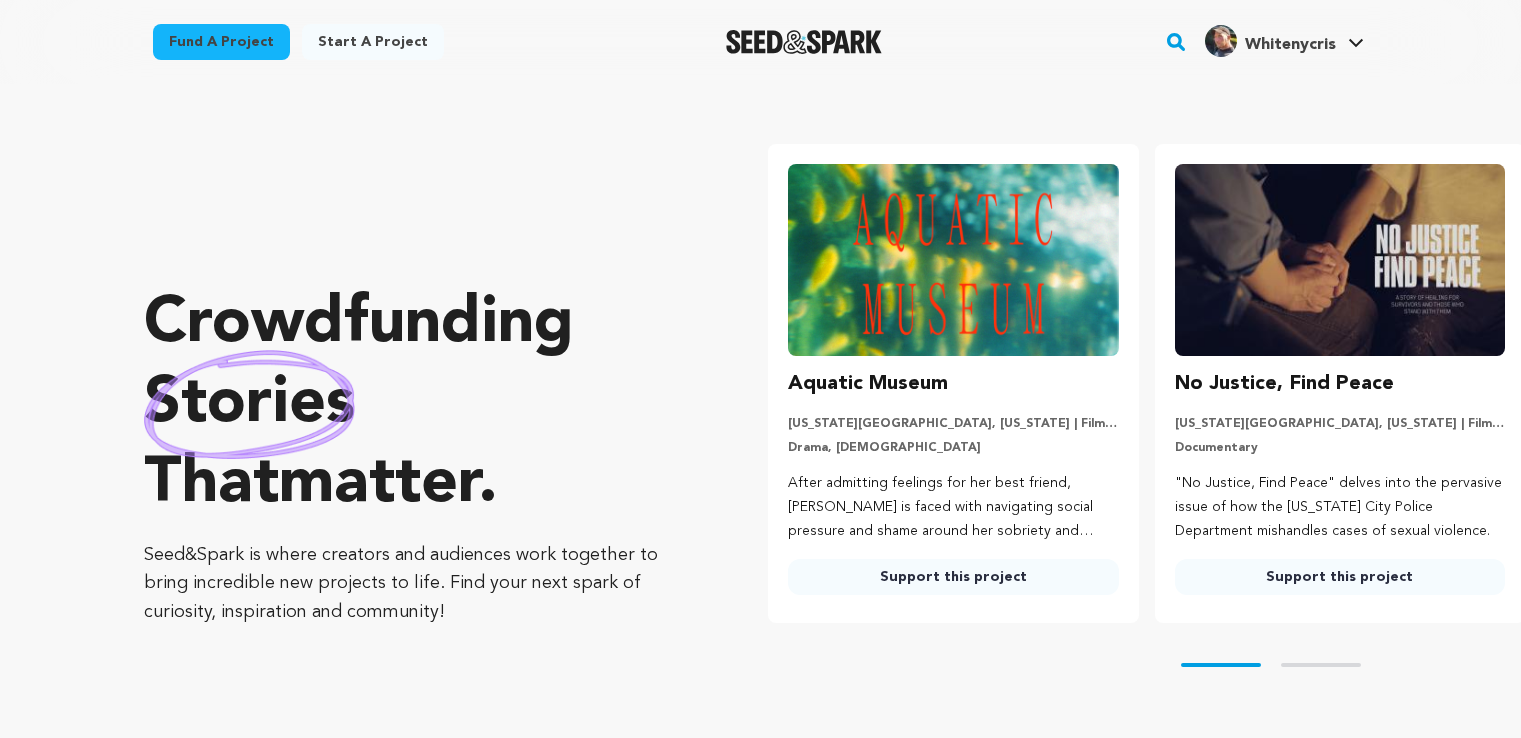 scroll, scrollTop: 0, scrollLeft: 0, axis: both 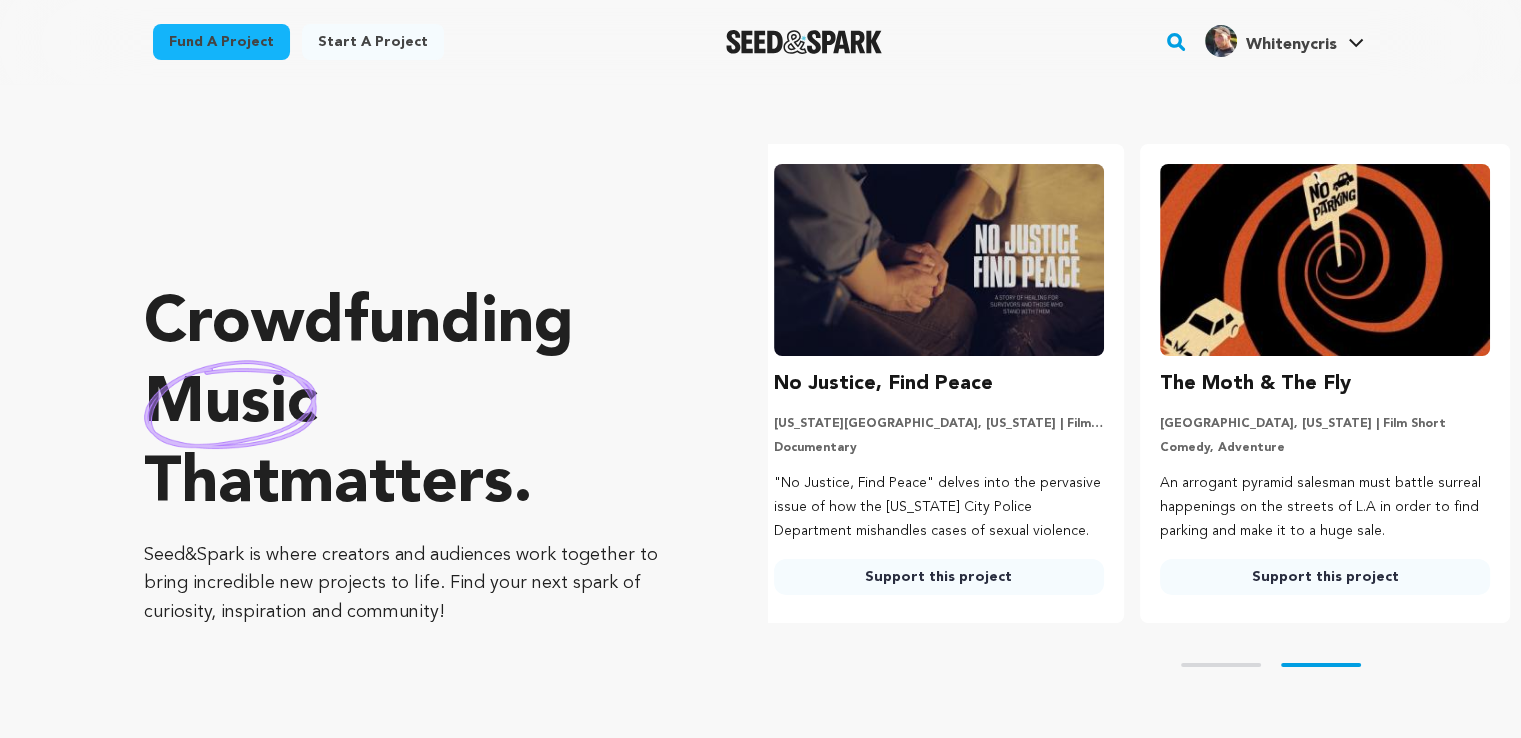 click 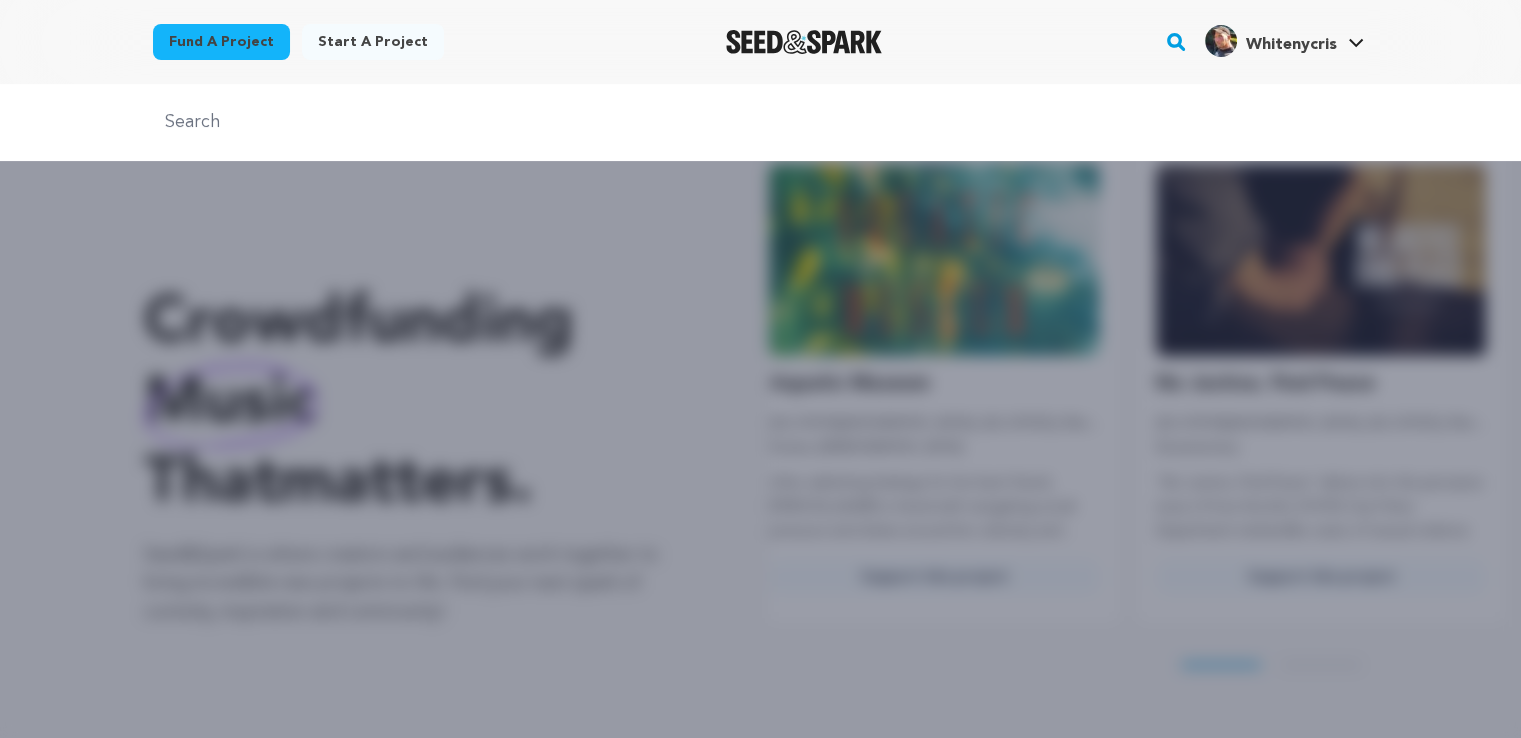 scroll, scrollTop: 0, scrollLeft: 0, axis: both 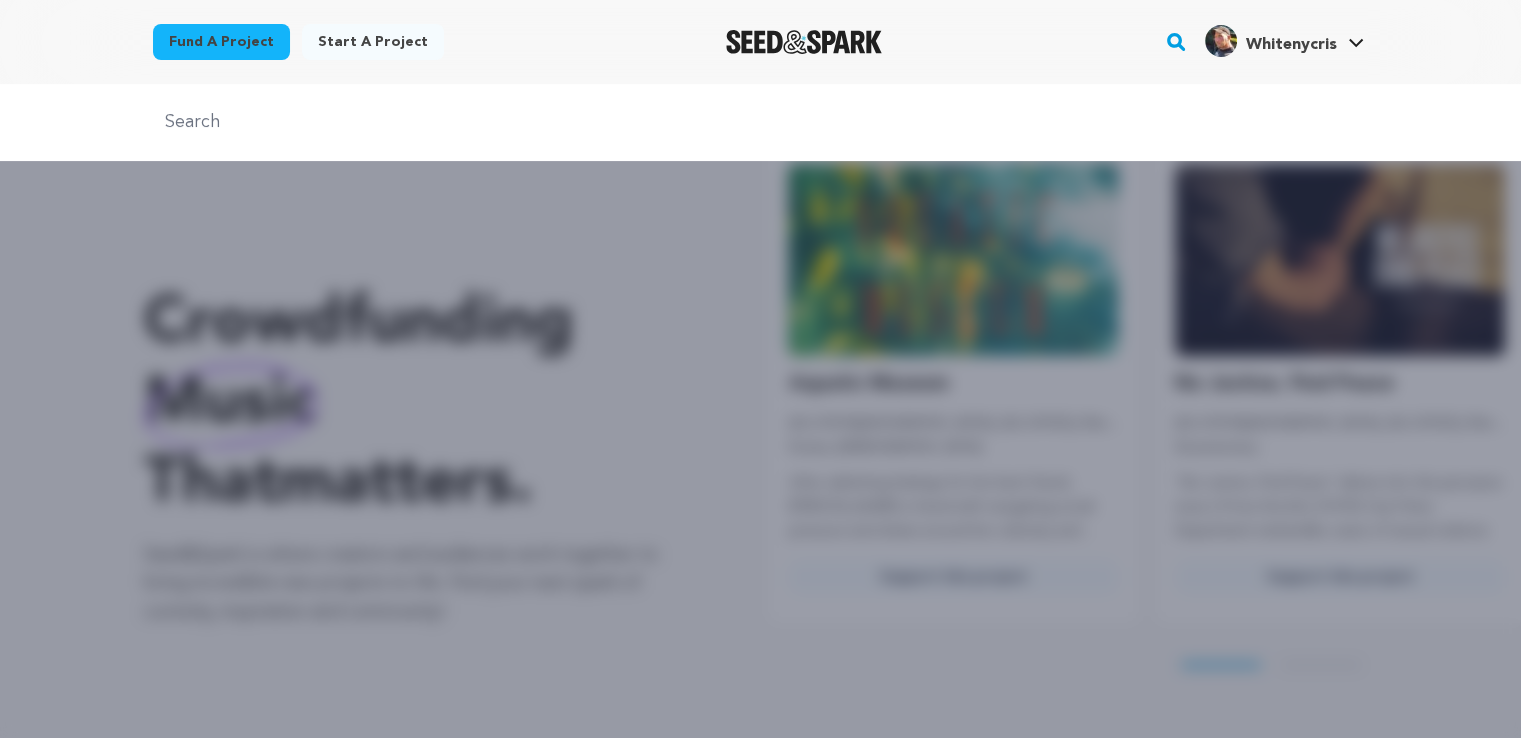 type on "h" 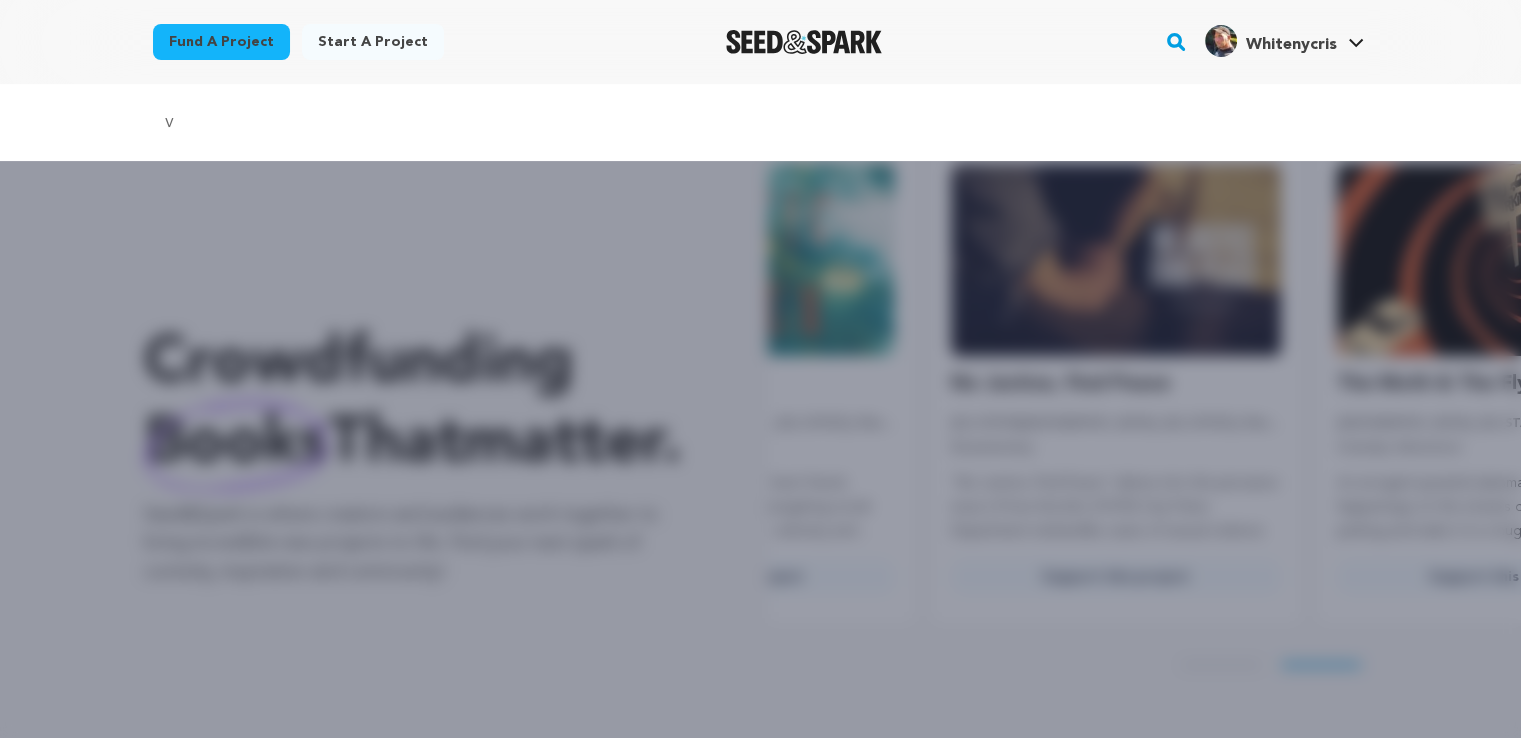 scroll, scrollTop: 0, scrollLeft: 401, axis: horizontal 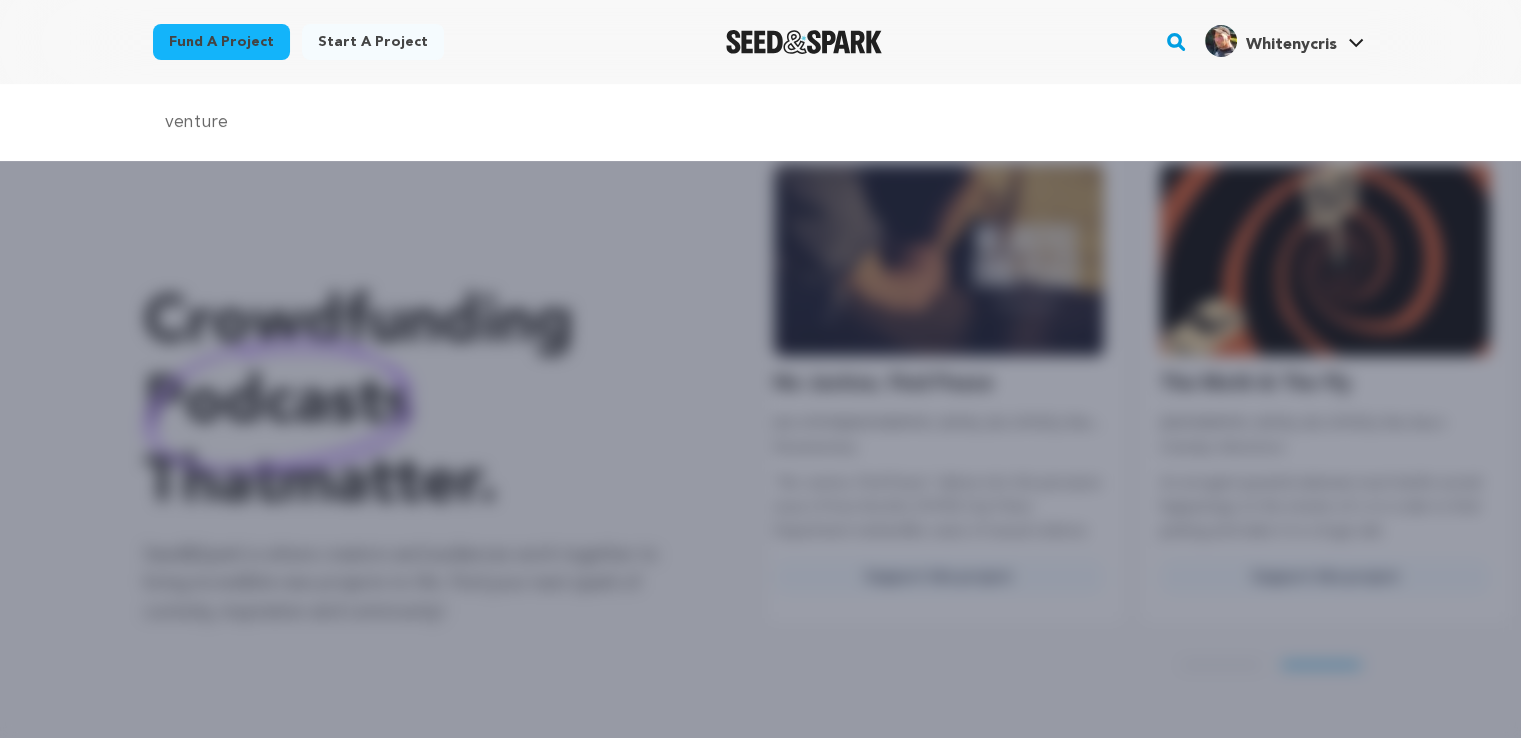type on "venture" 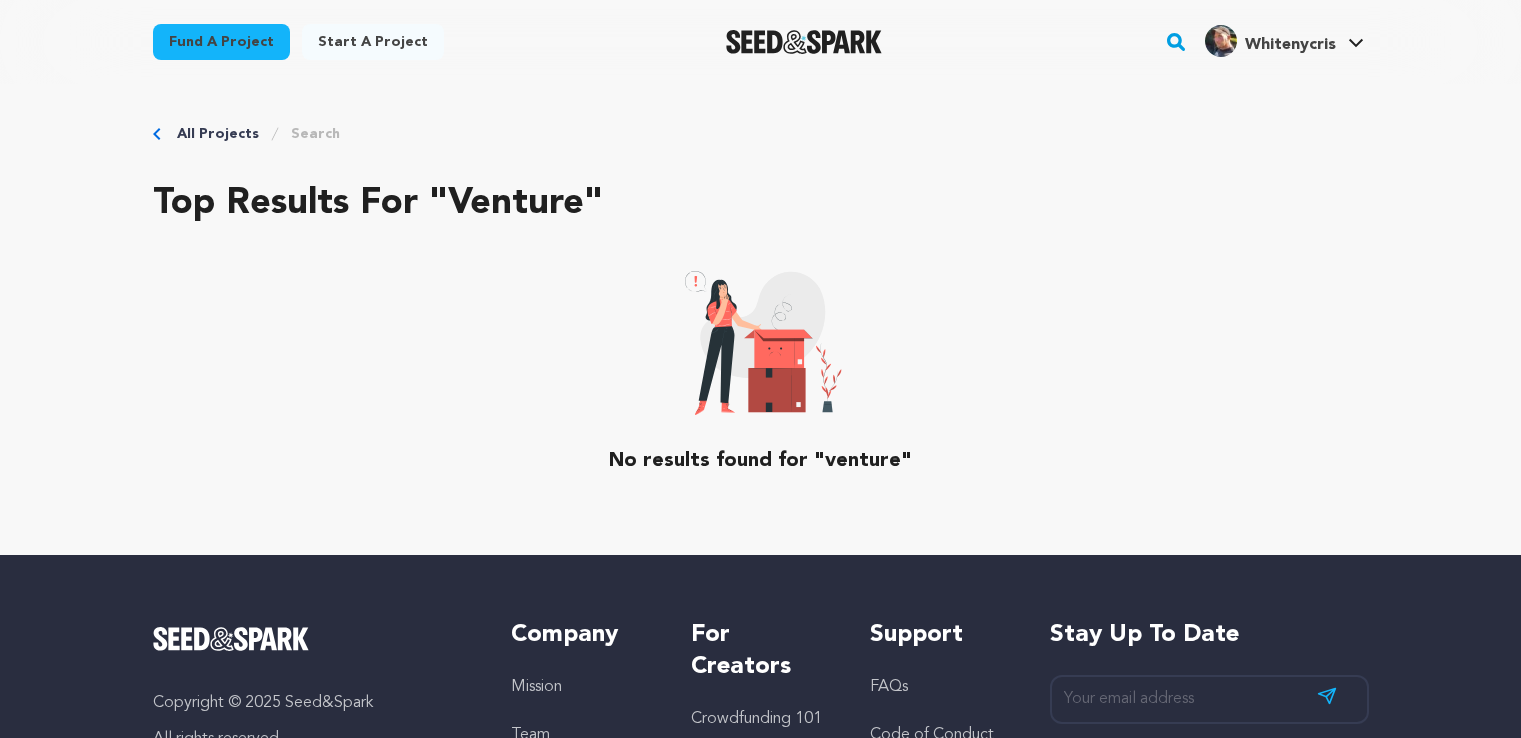 scroll, scrollTop: 0, scrollLeft: 0, axis: both 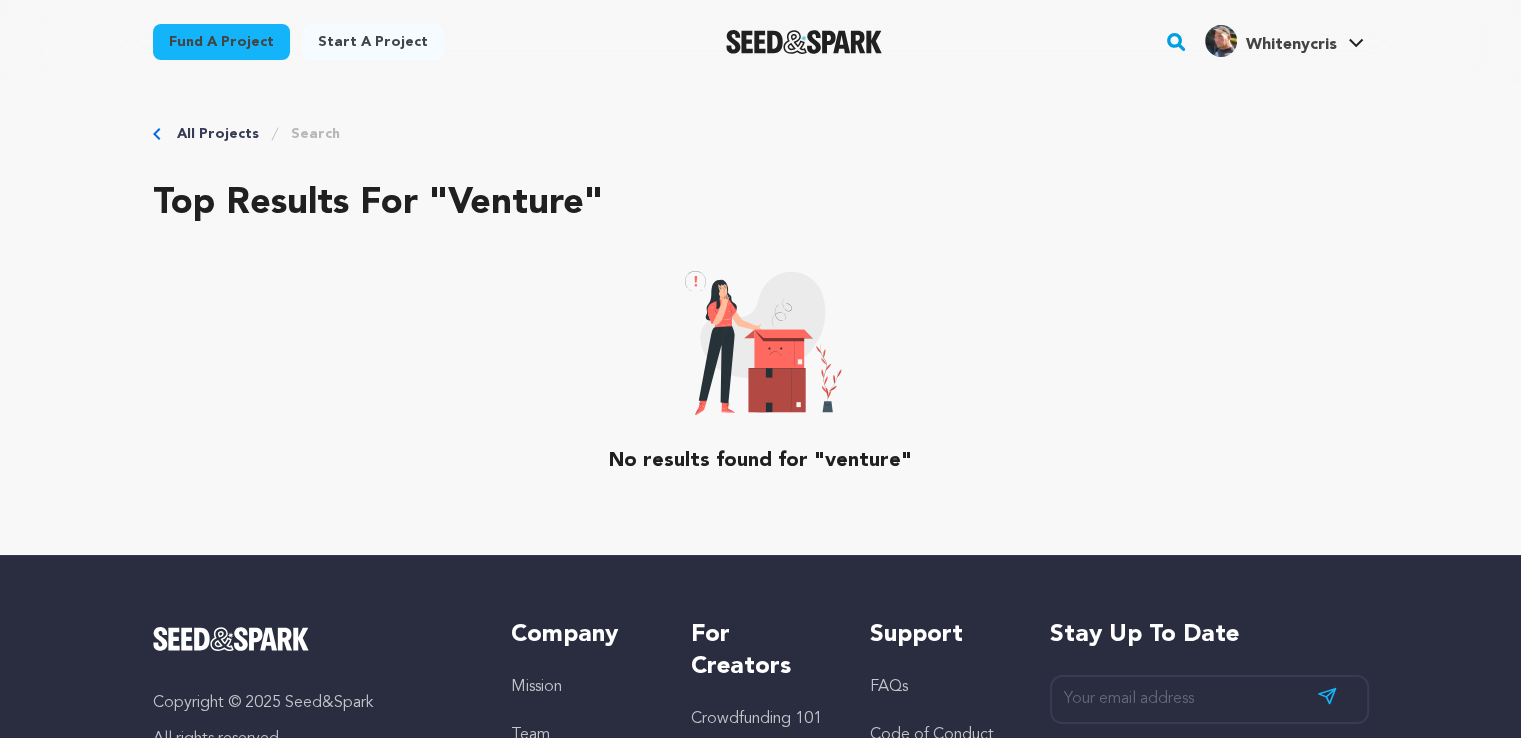click on "Fund a project" at bounding box center [221, 42] 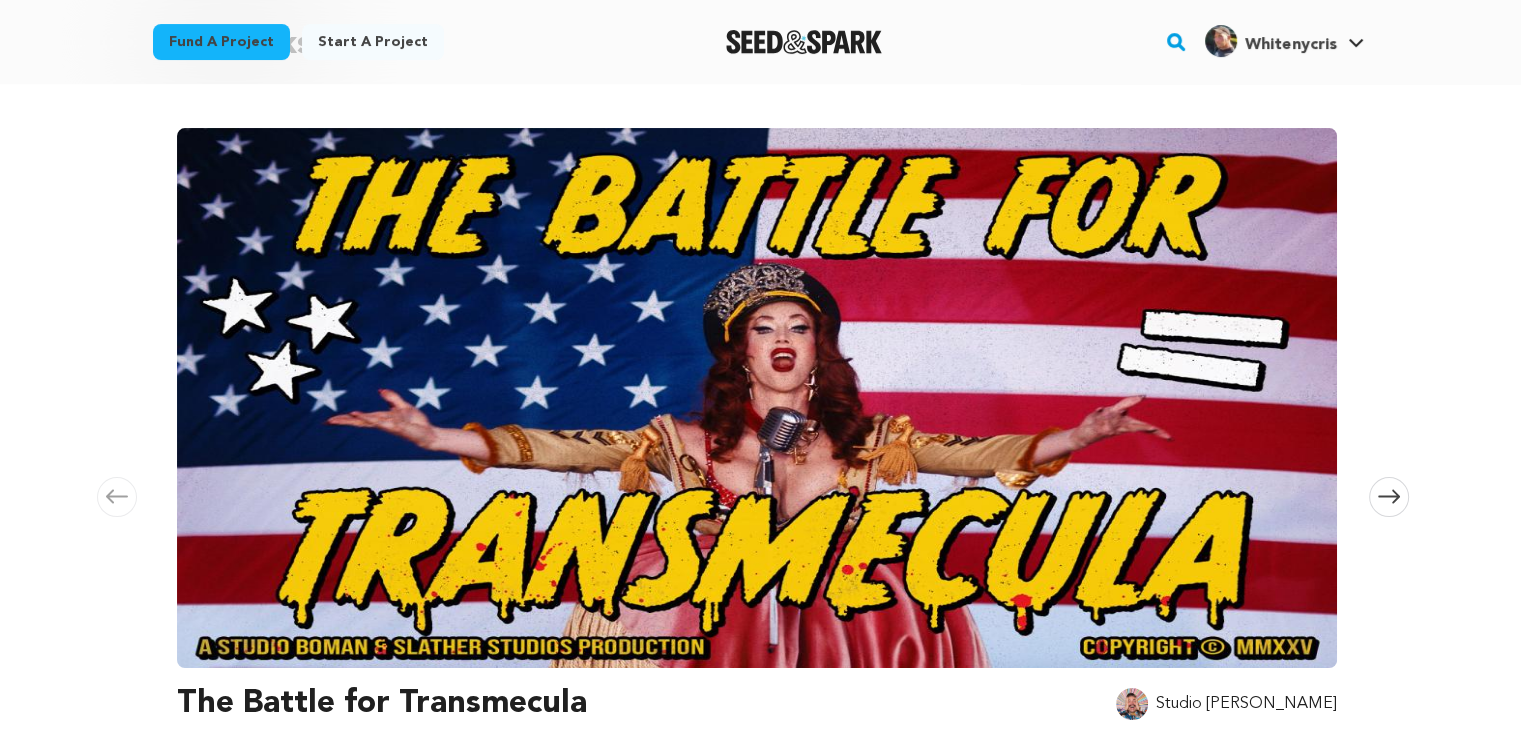 scroll, scrollTop: 0, scrollLeft: 0, axis: both 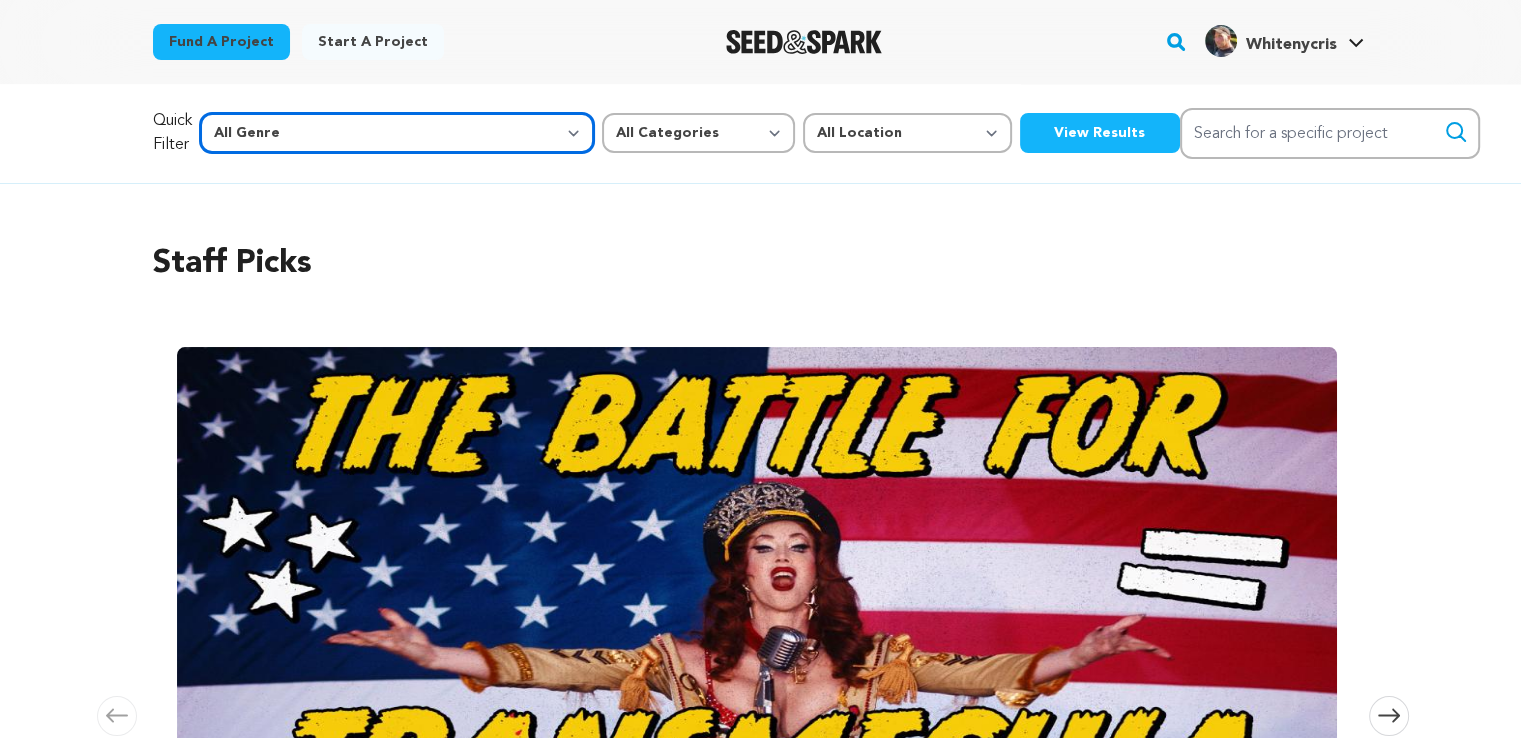 click on "All Genre
Action
Adventure
Afrobeat
Alternative
Ambient
Animation
Bebop
Big Band
Biography
Bluegrass
Blues
Classical
Comedy
Country
Crime
Disco
Documentary
Drama
Dubstep
Electronic/Dance
Emo
Experimental
Family
Fantasy
Film-Noir
Film-related Business
Filmmaker Resource
Folk
Foreign Film
Funk
Game-Show
Garage Grime" at bounding box center (397, 133) 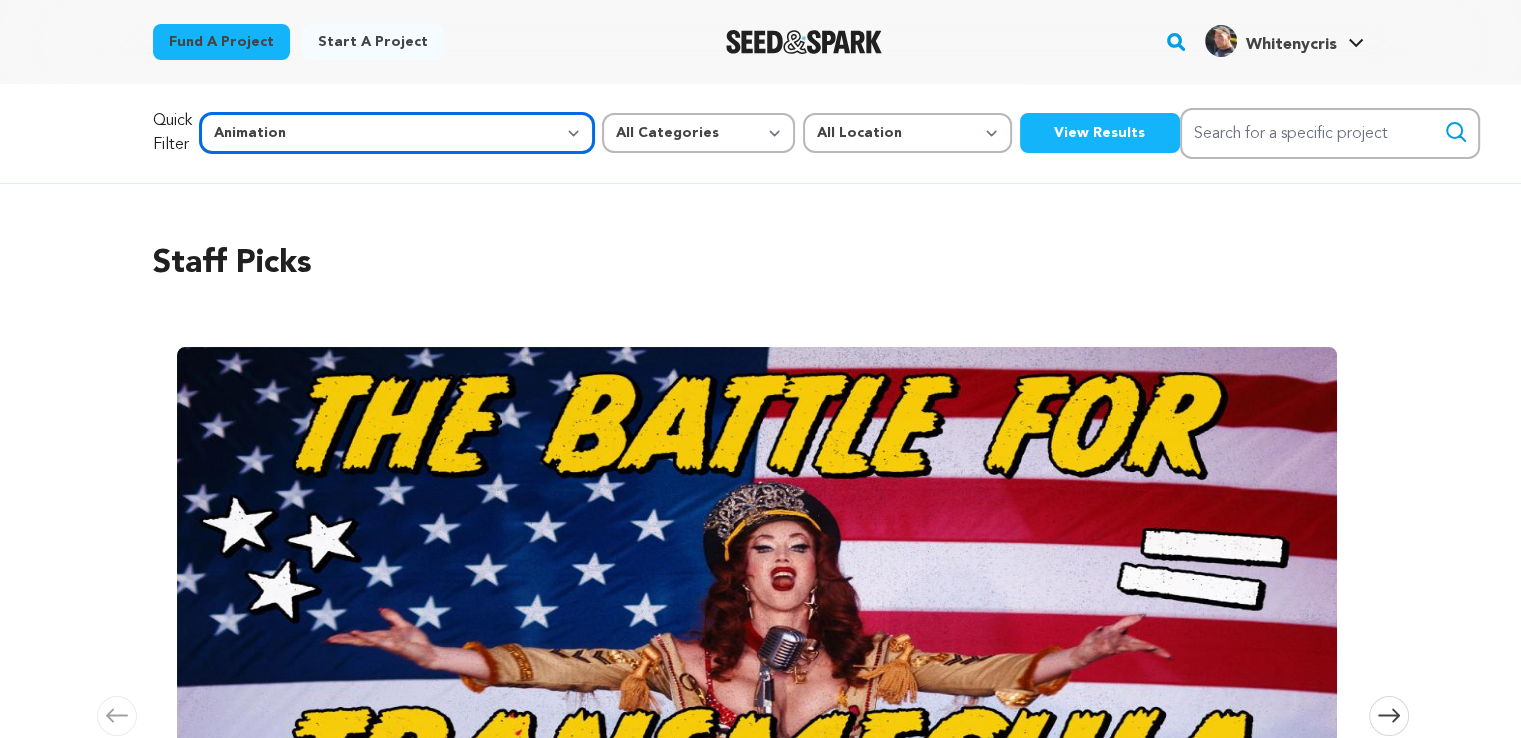 click on "All Genre
Action
Adventure
Afrobeat
Alternative
Ambient
Animation
Bebop
Big Band
Biography
Bluegrass
Blues
Classical
Comedy
Country
Crime
Disco
Documentary
Drama
Dubstep
Electronic/Dance
Emo
Experimental
Family
Fantasy
Film-Noir
Film-related Business
Filmmaker Resource
Folk
Foreign Film
Funk
Game-Show
Garage Grime" at bounding box center (397, 133) 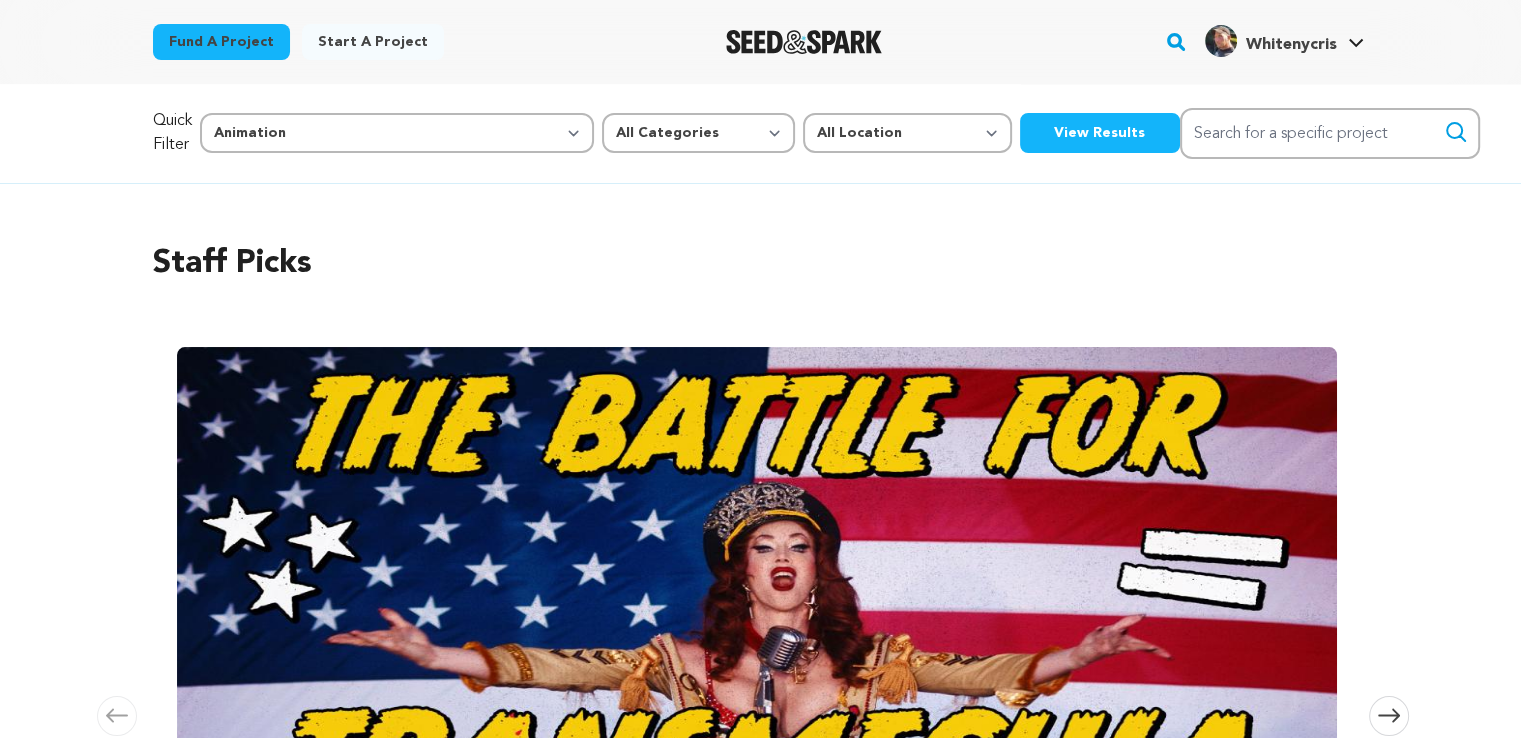 click on "View Results" at bounding box center [1100, 133] 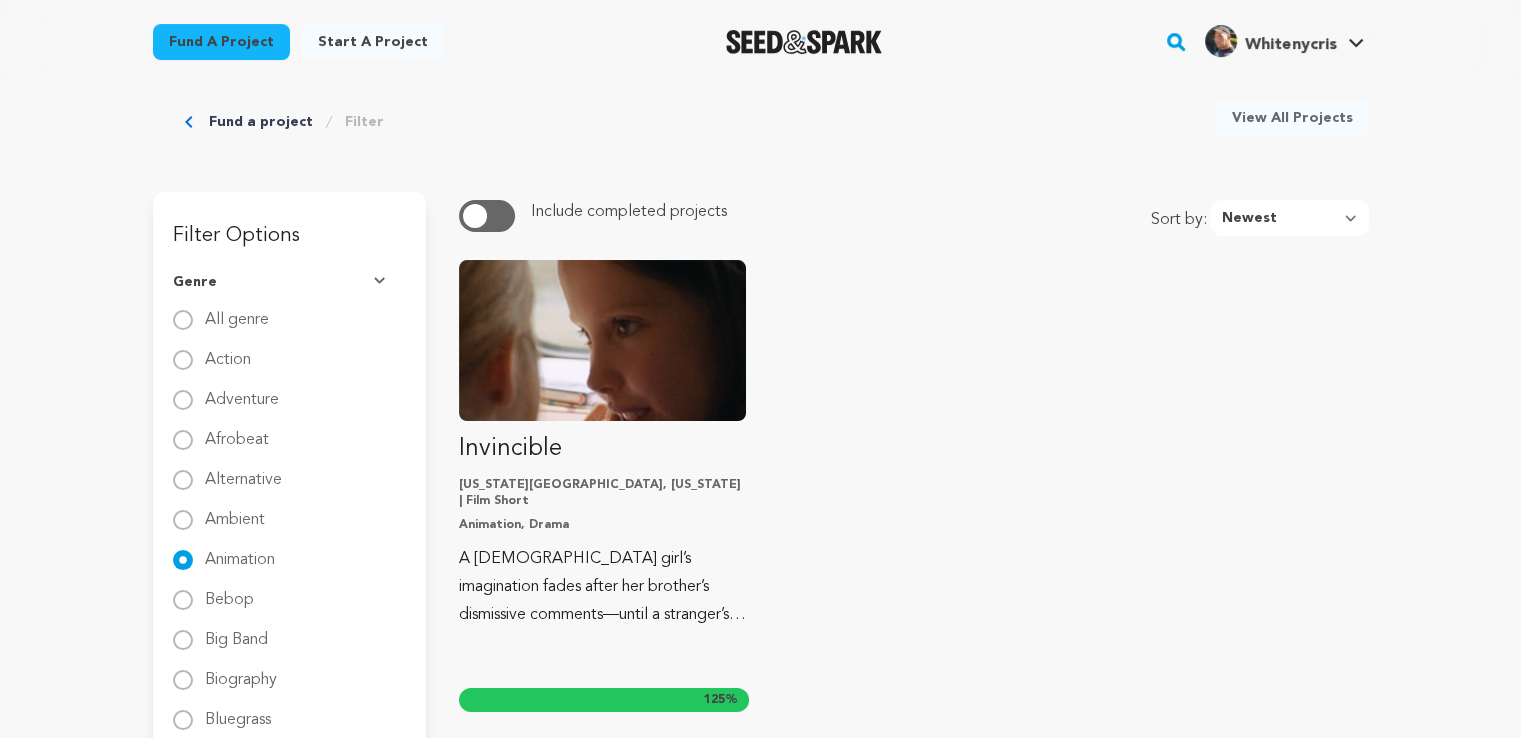 scroll, scrollTop: 0, scrollLeft: 0, axis: both 